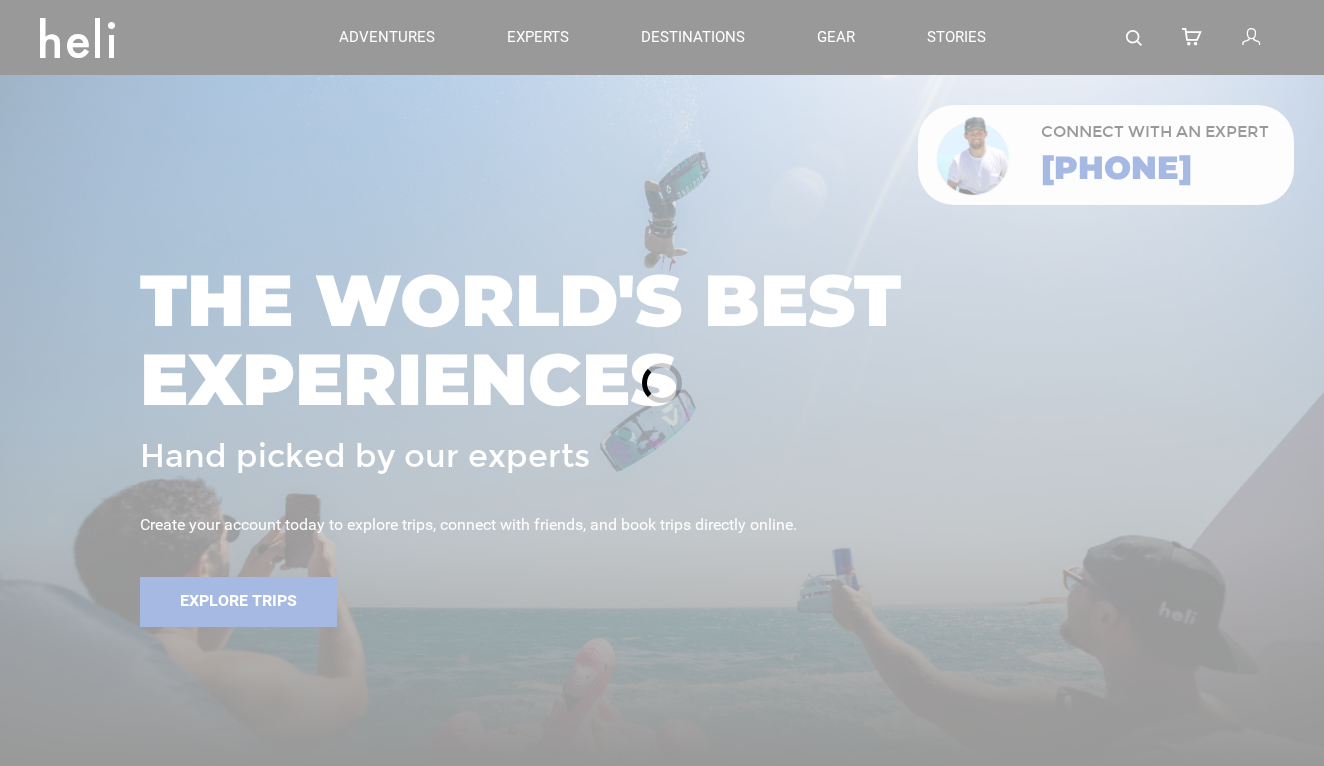 scroll, scrollTop: 0, scrollLeft: 0, axis: both 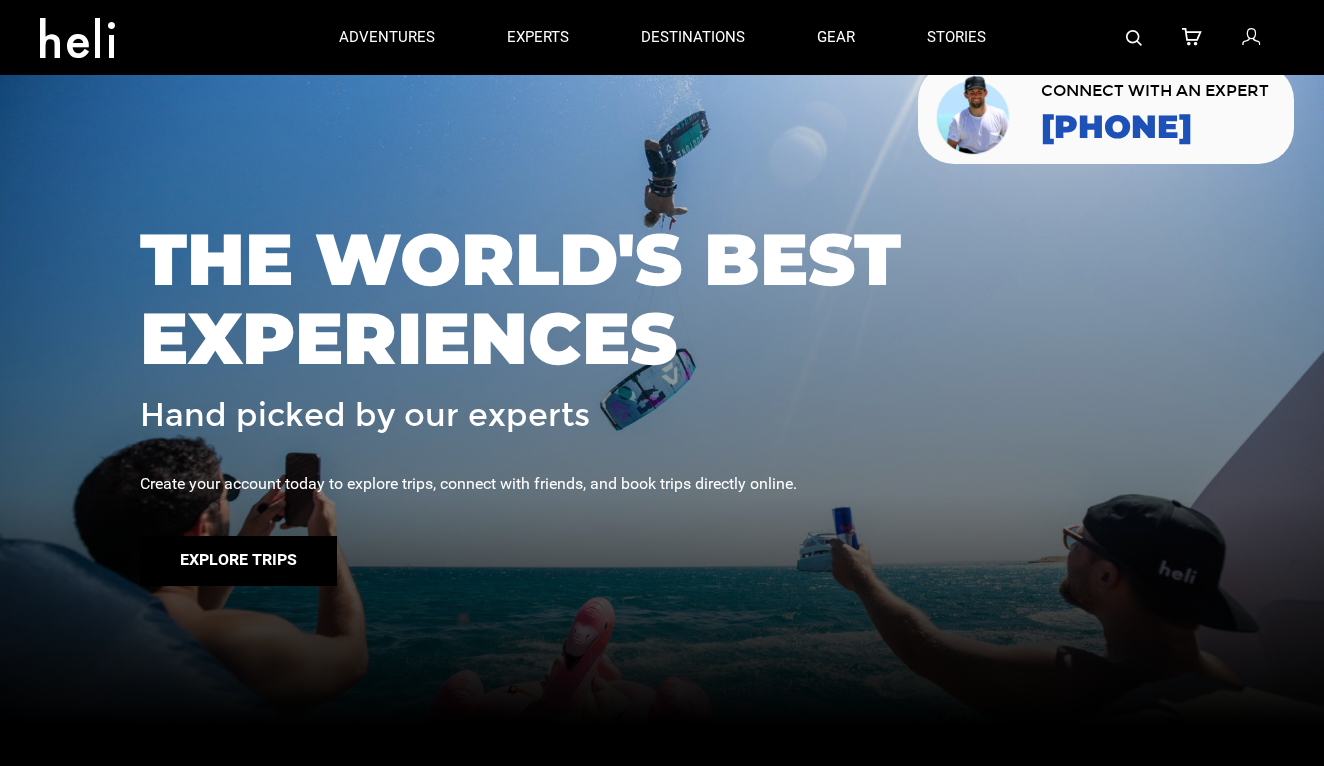 click on "Explore Trips" at bounding box center (238, 561) 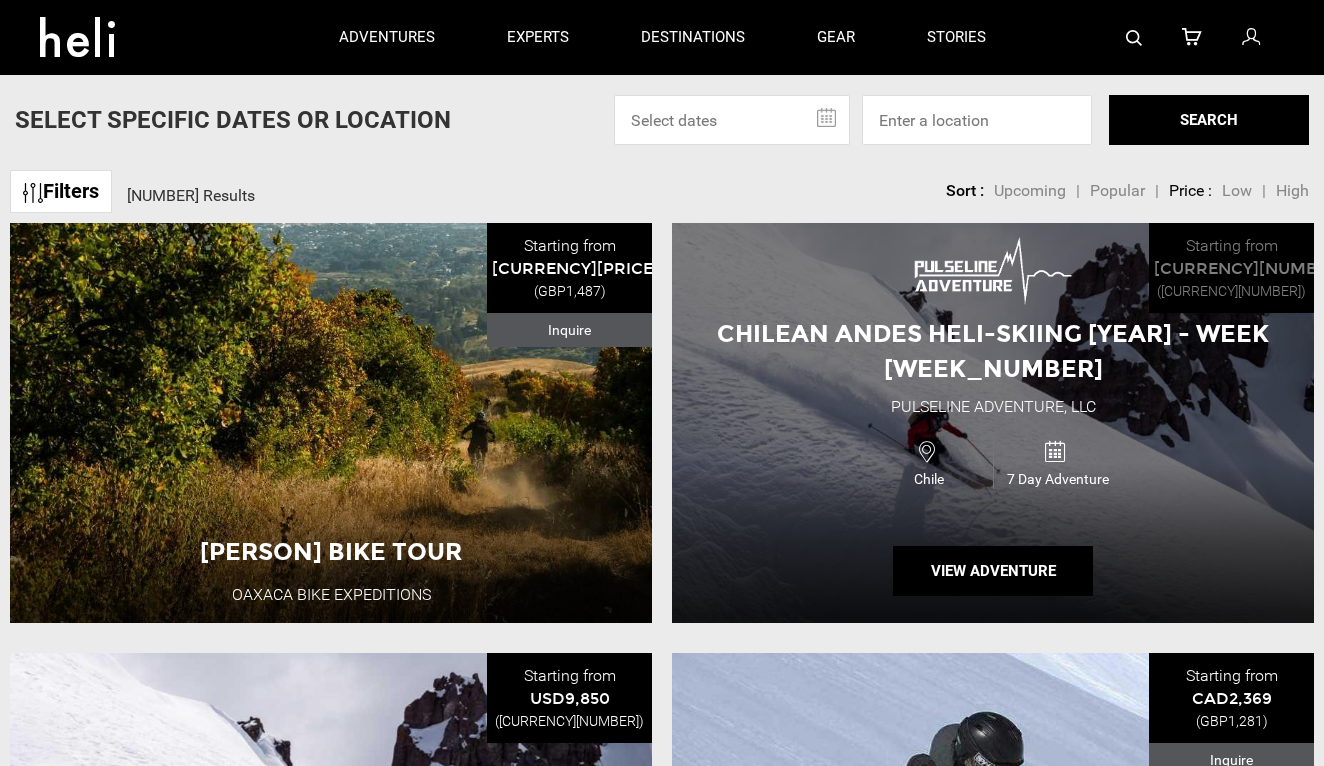 scroll, scrollTop: 0, scrollLeft: 0, axis: both 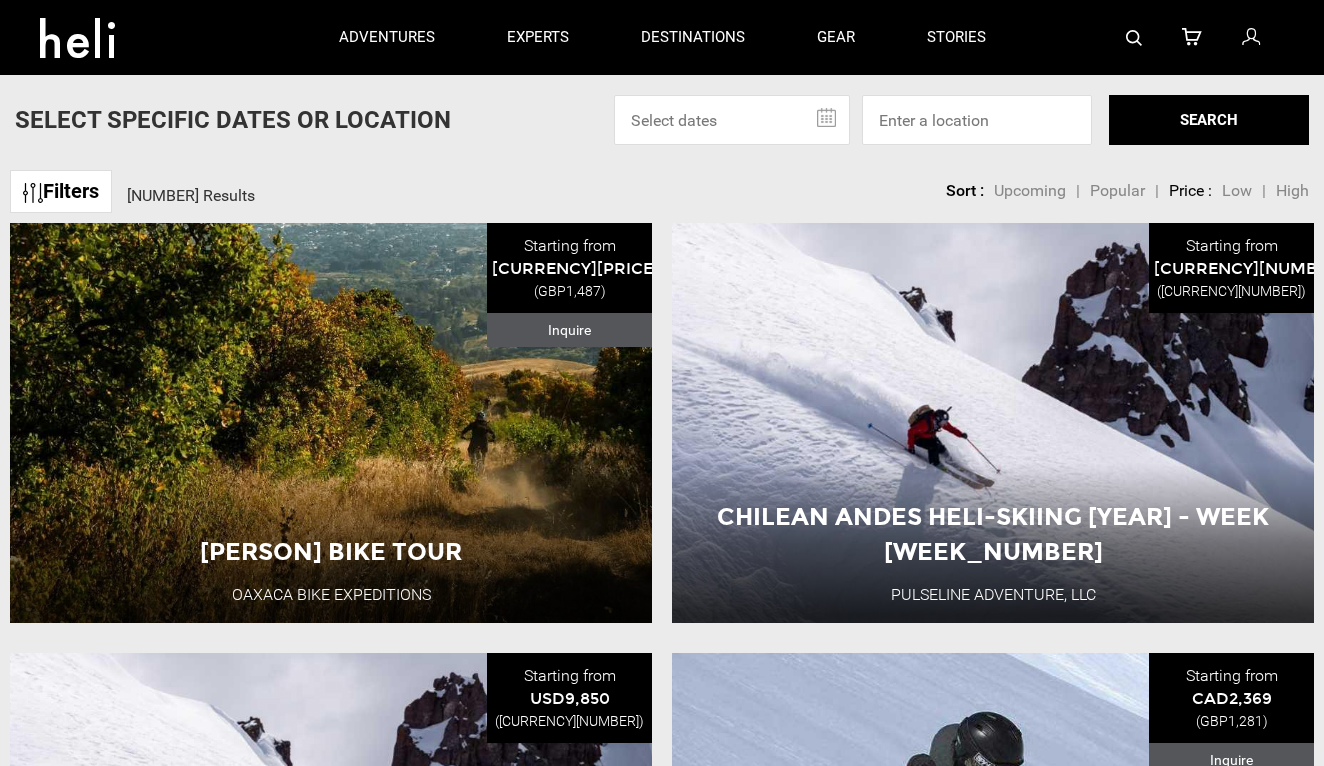 click on "Filters" at bounding box center [61, 191] 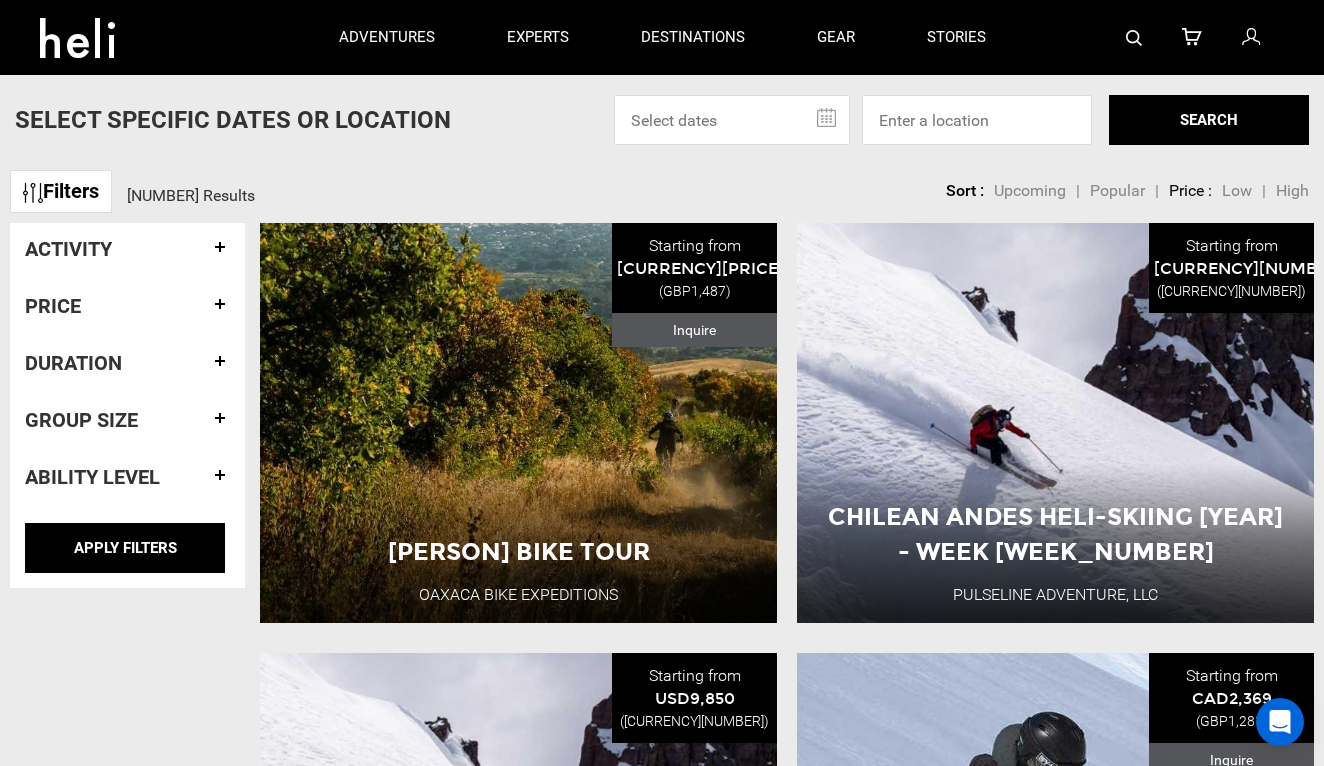 click on "Activity" at bounding box center (127, 249) 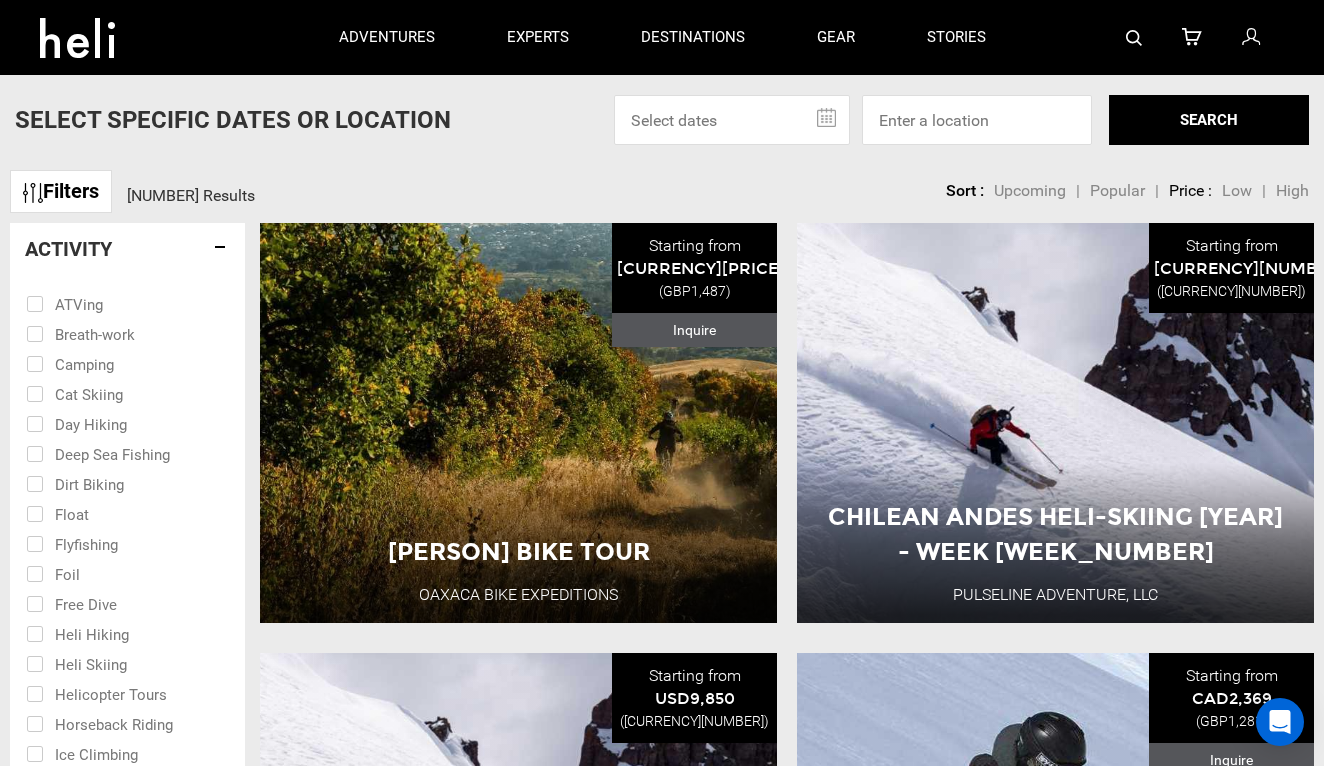 click at bounding box center [113, 633] 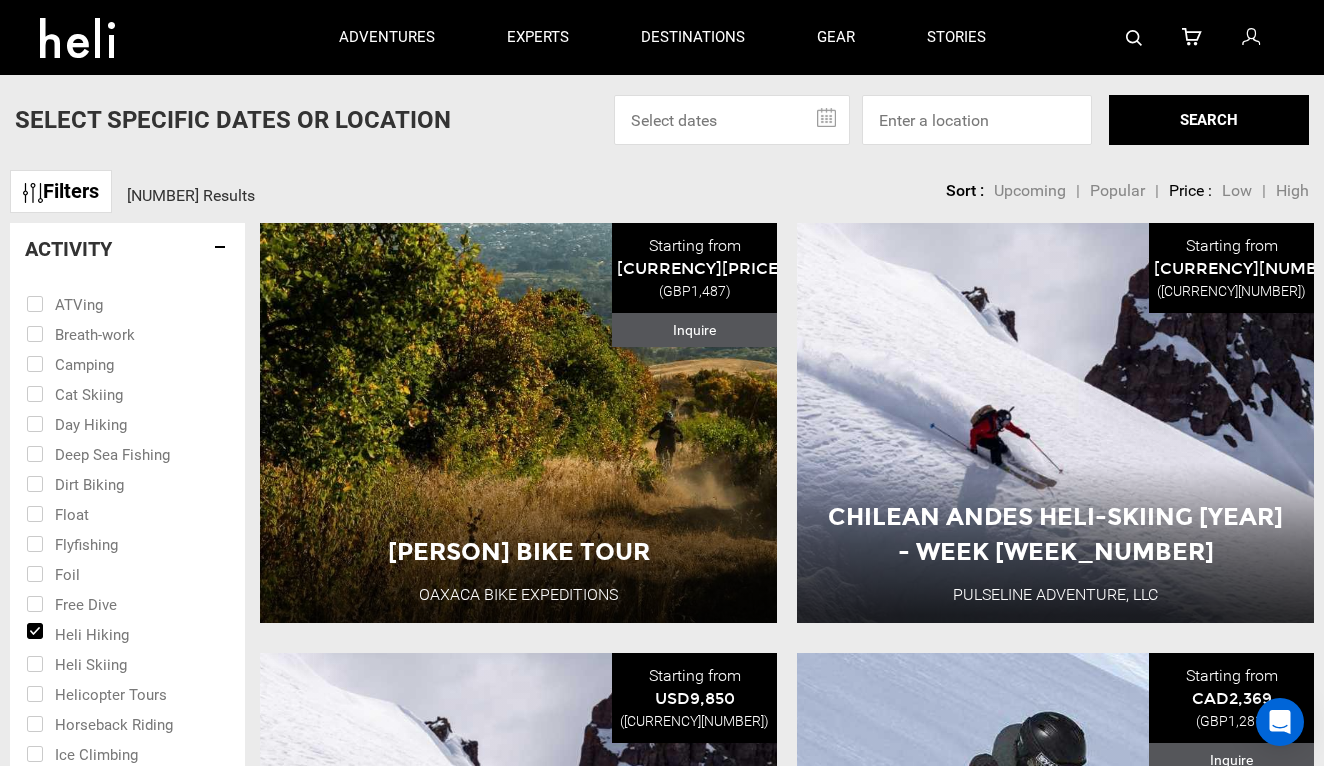 click at bounding box center (113, 633) 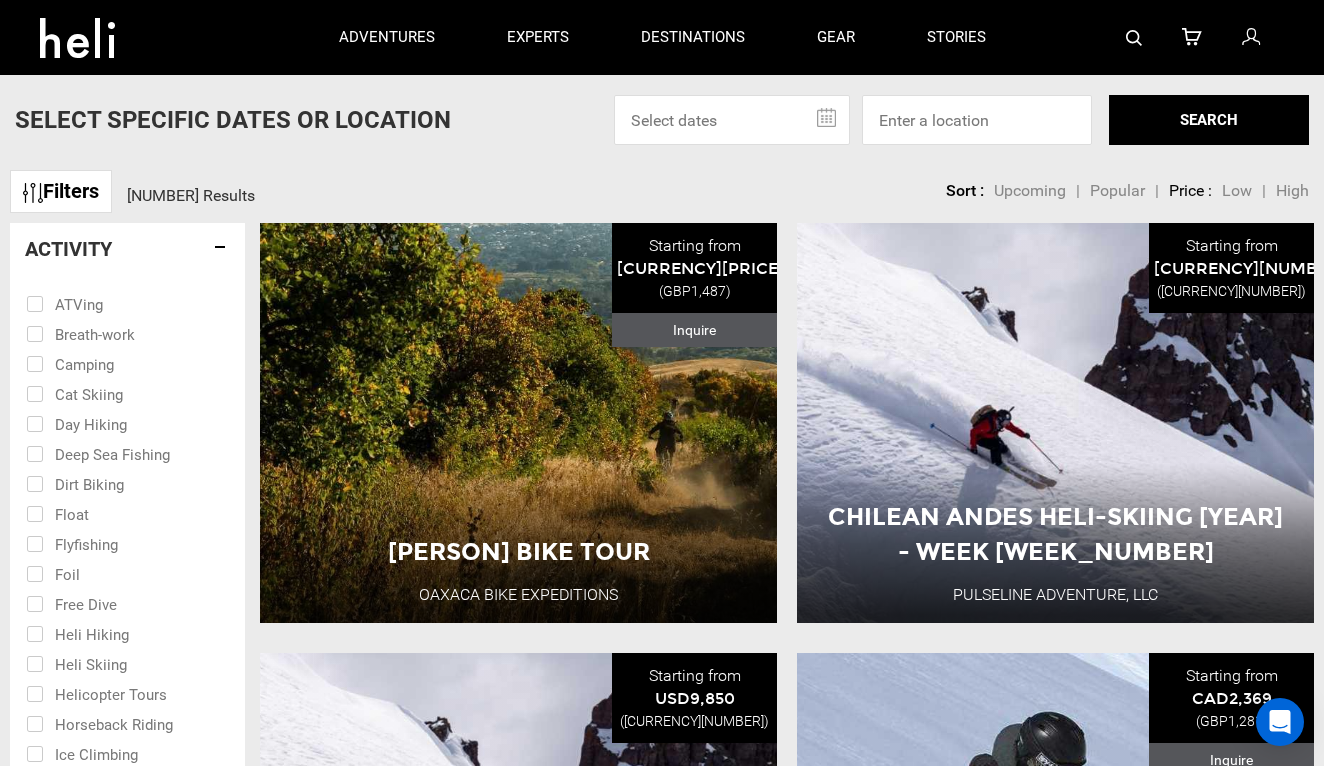 click at bounding box center (113, 663) 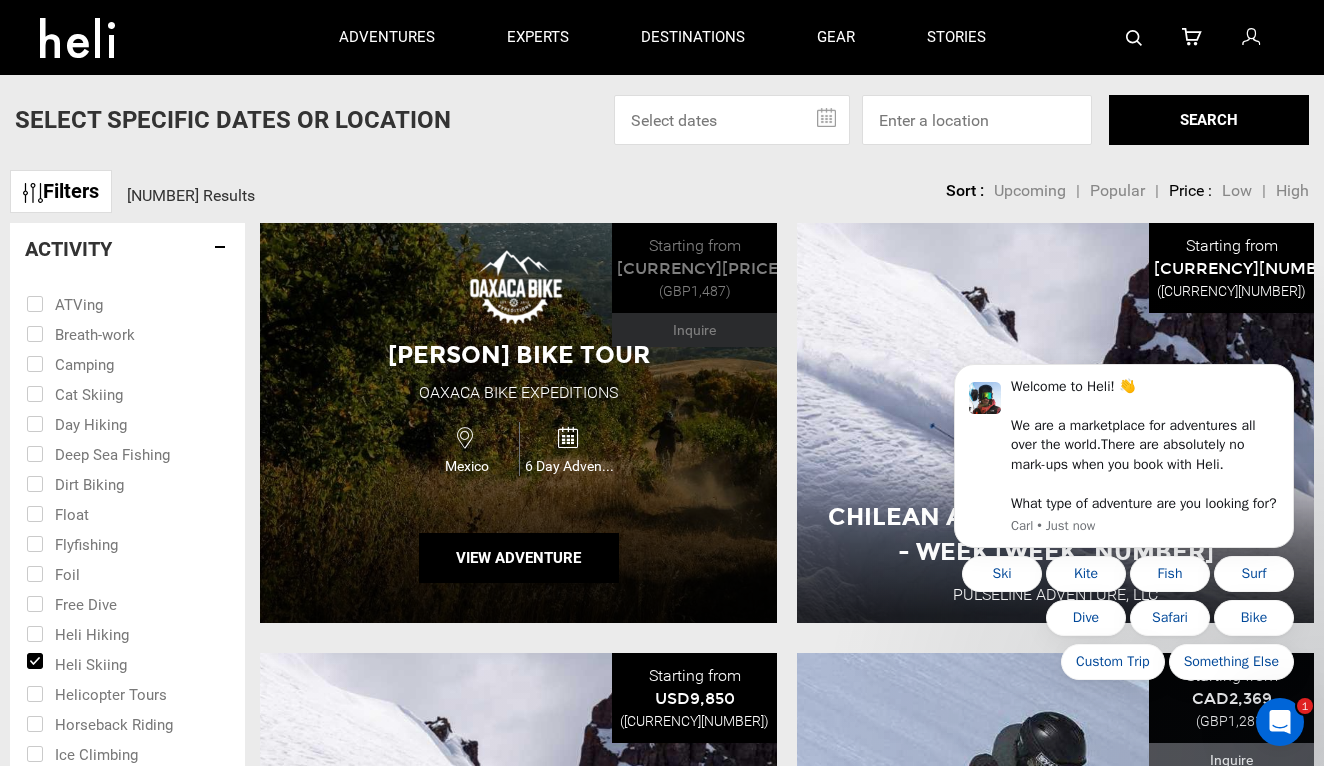 scroll, scrollTop: 0, scrollLeft: 0, axis: both 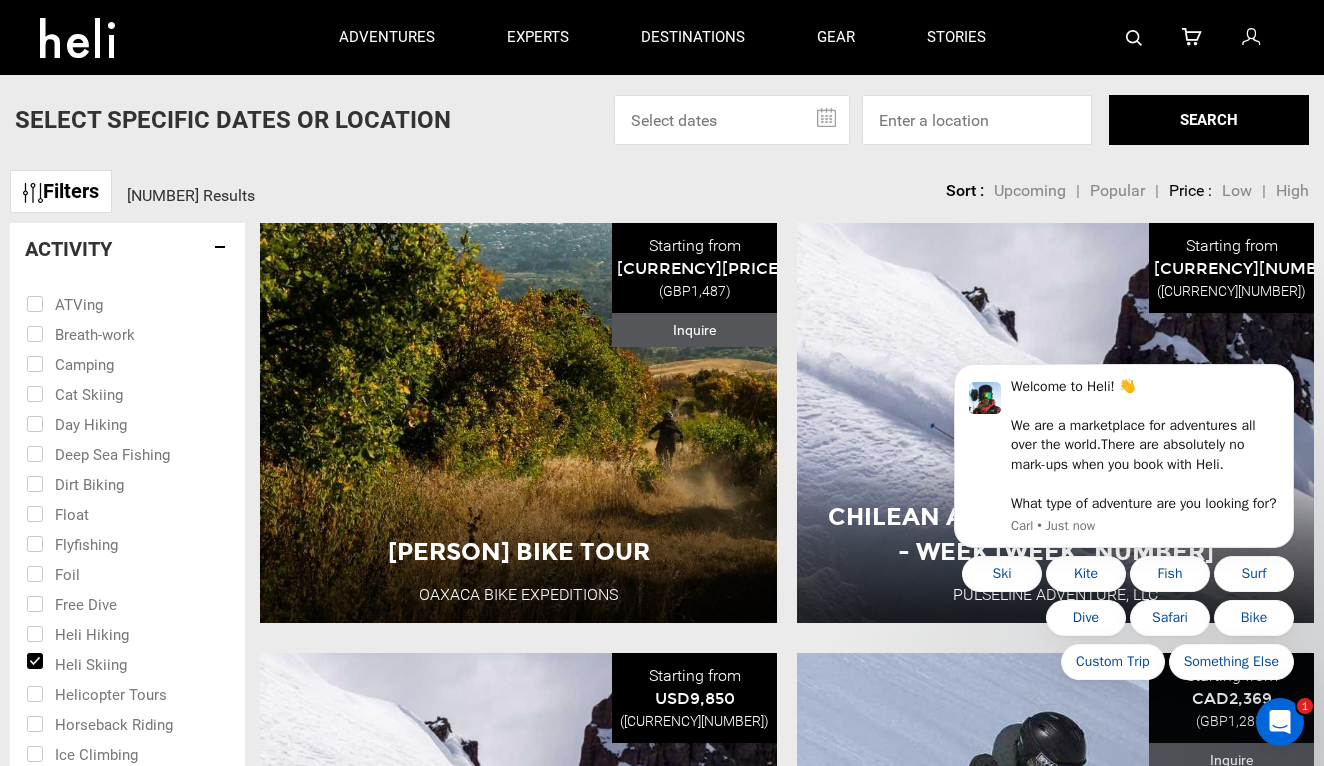 click on "Activity" at bounding box center [127, 249] 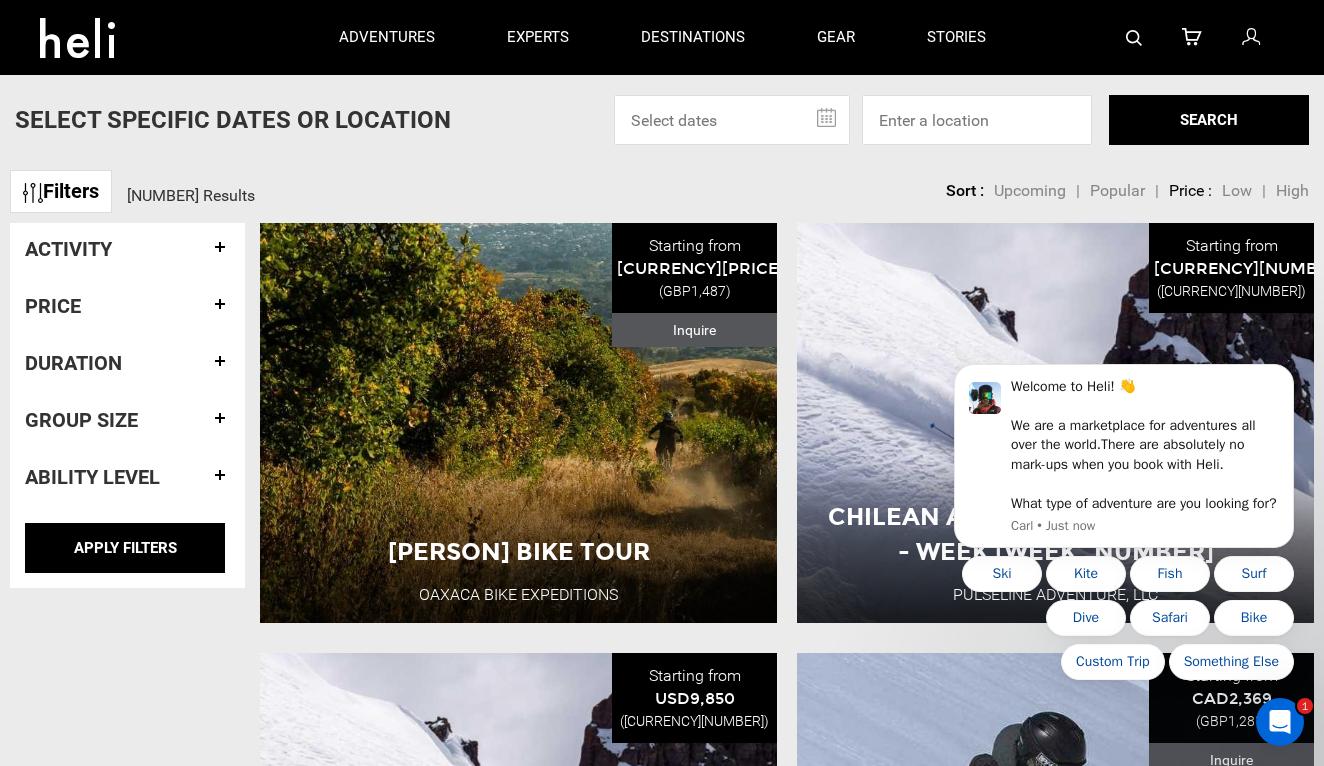 click on "Group size" at bounding box center (127, 420) 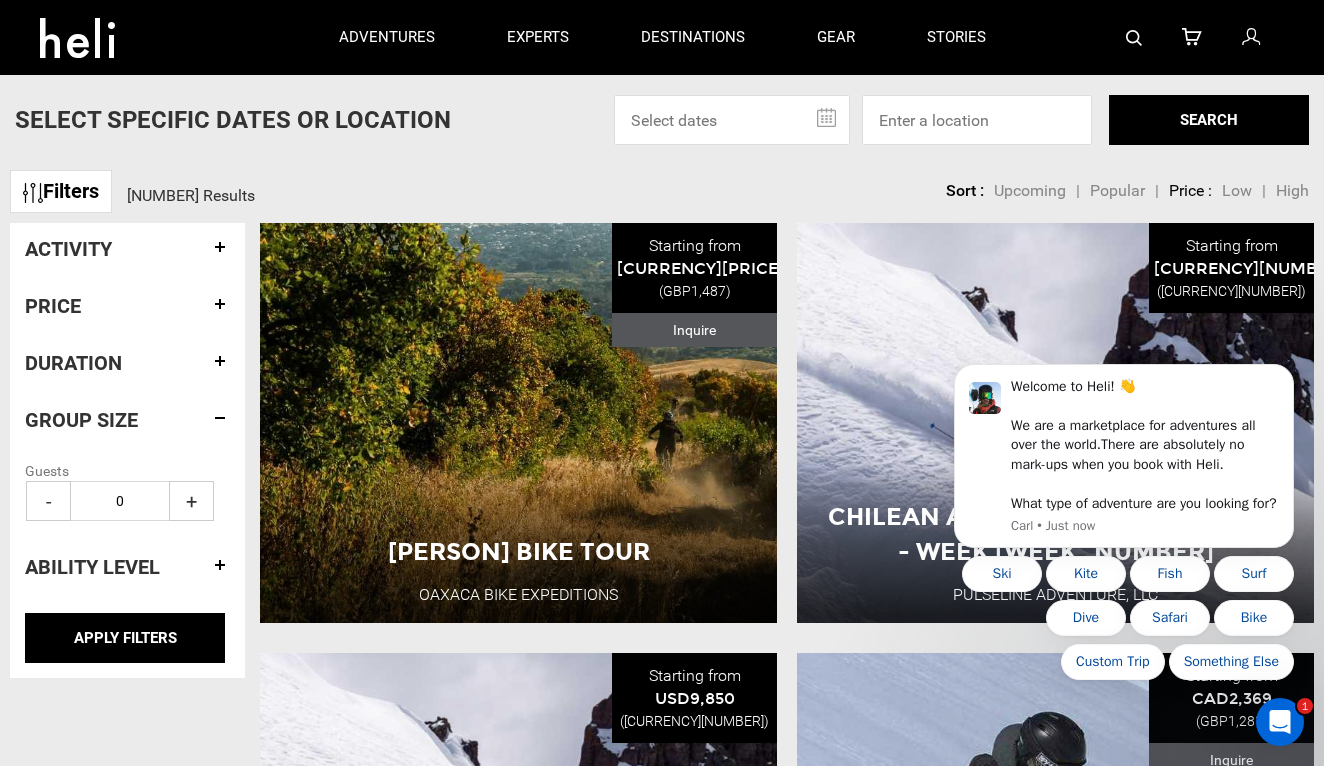 click on "+" at bounding box center [191, 501] 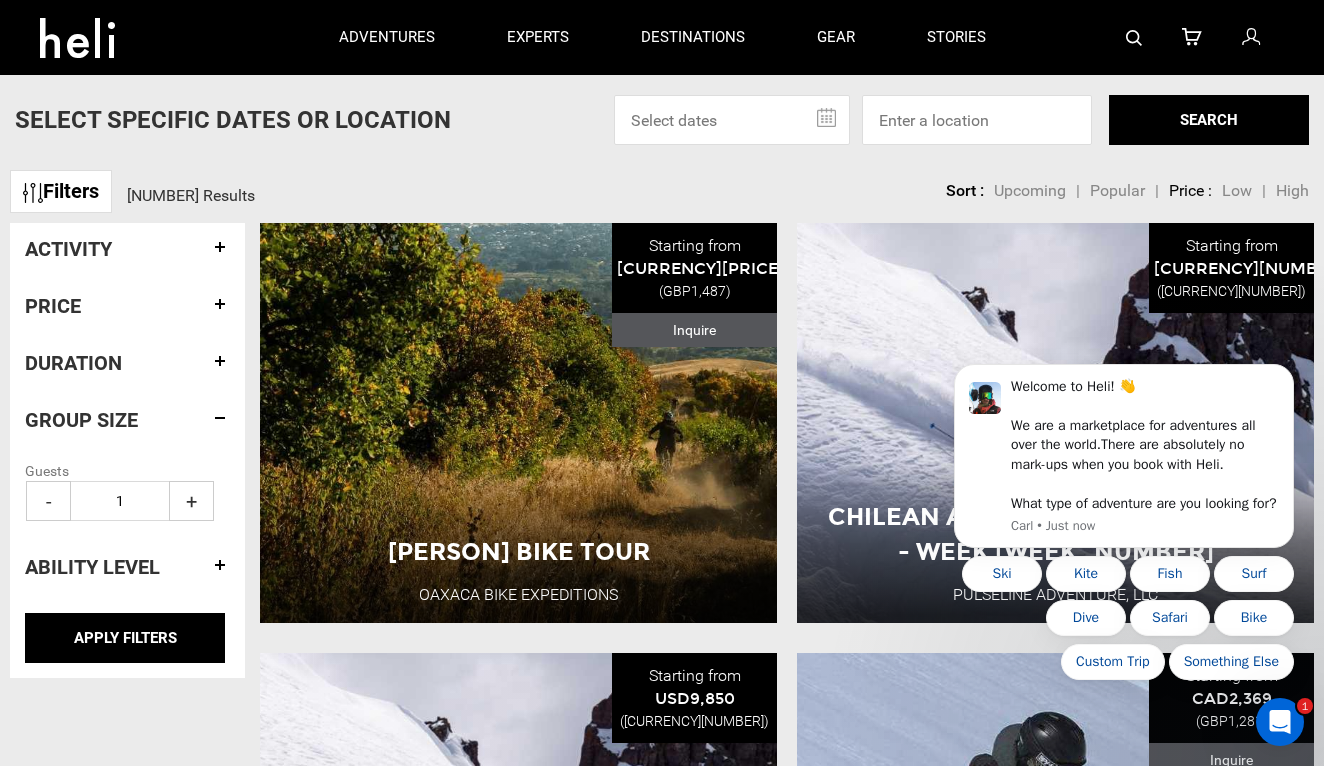 click on "+" at bounding box center [191, 501] 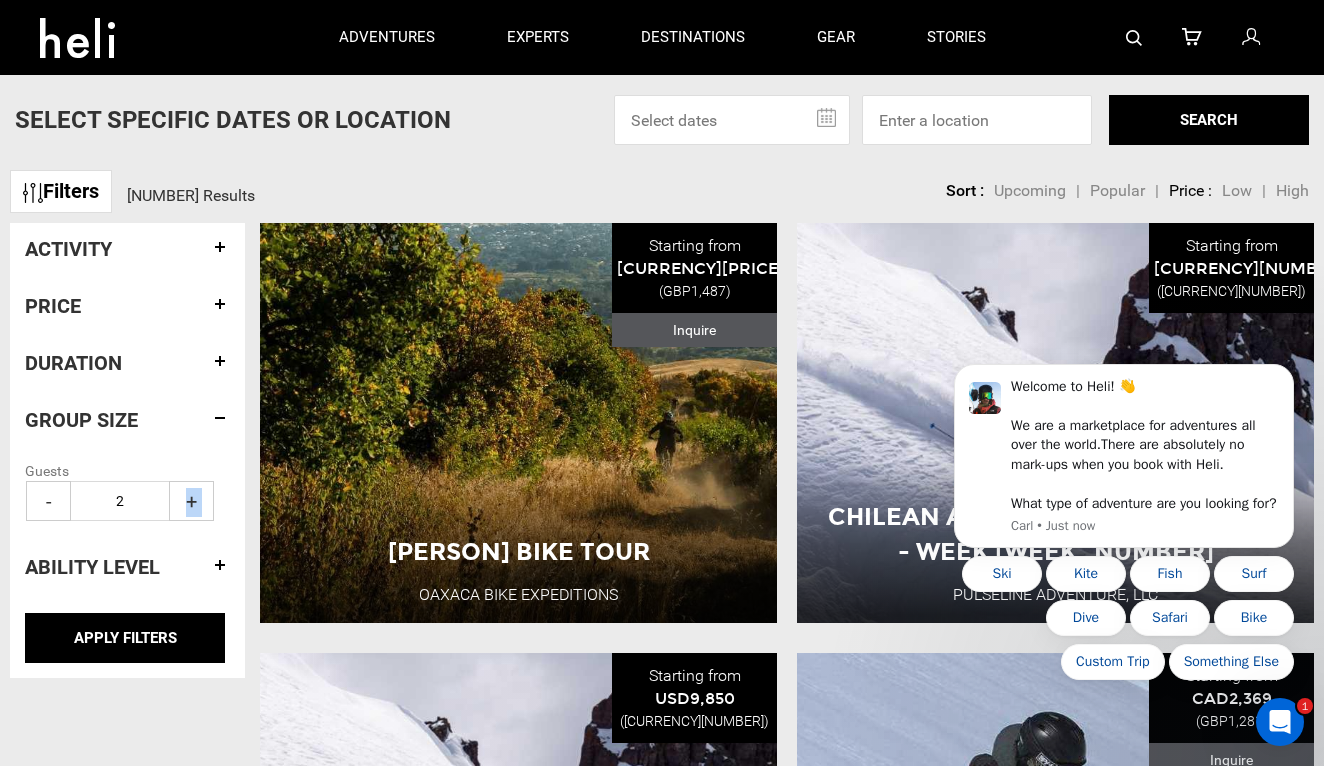 click on "+" at bounding box center [191, 501] 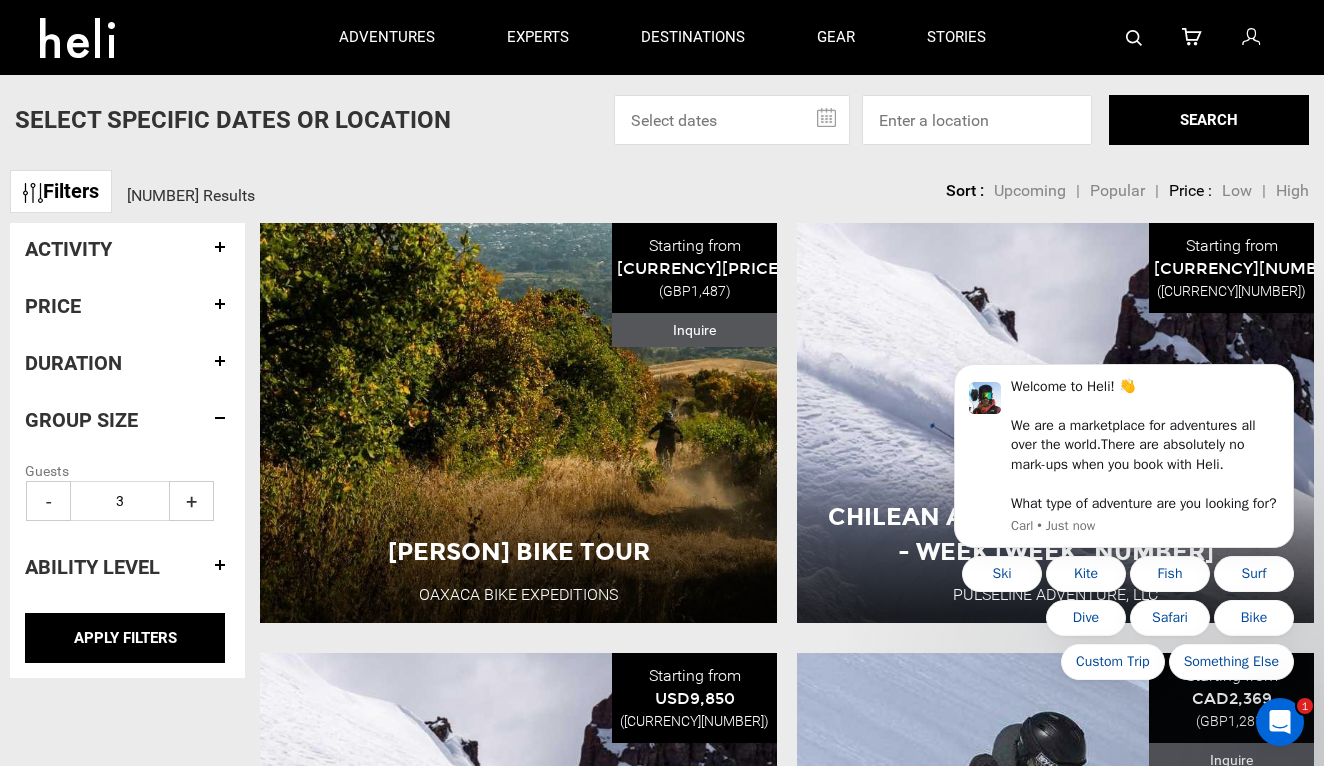 click on "-" at bounding box center (48, 501) 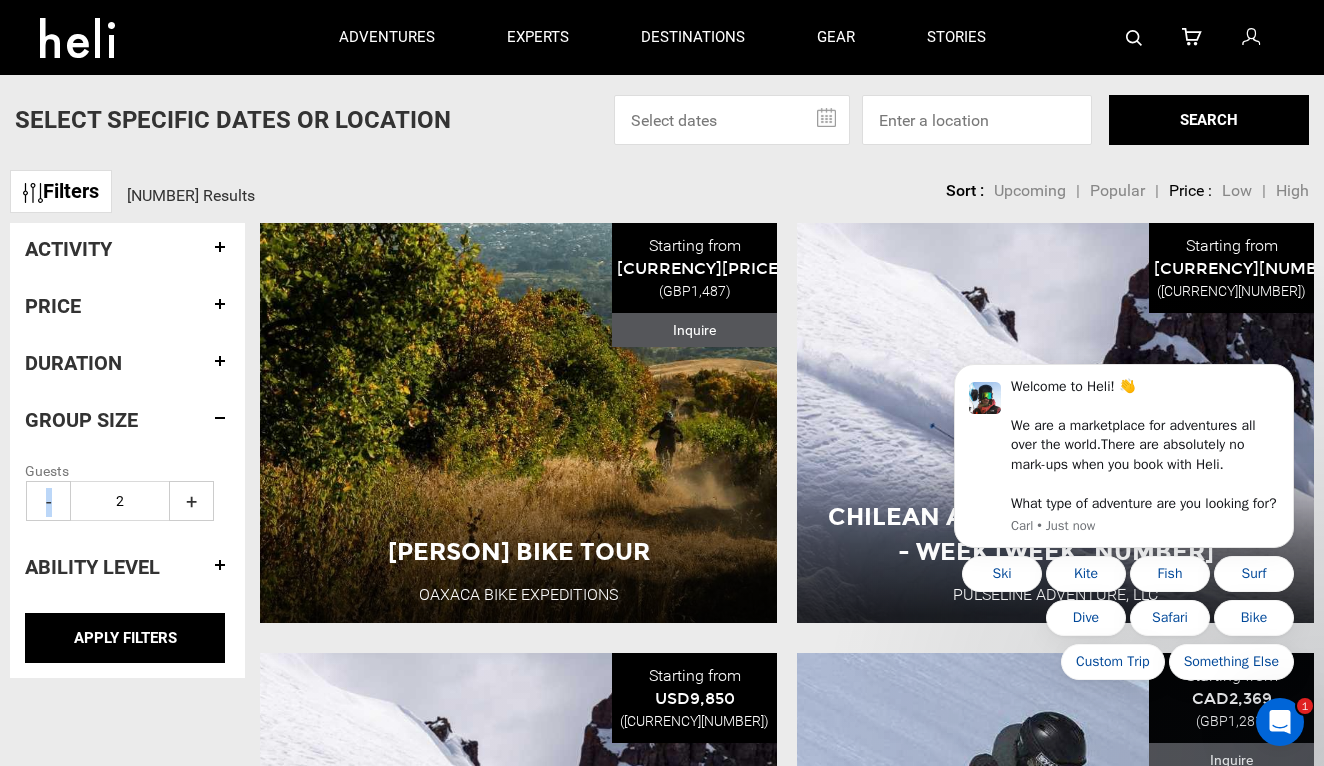 click on "-" at bounding box center [48, 501] 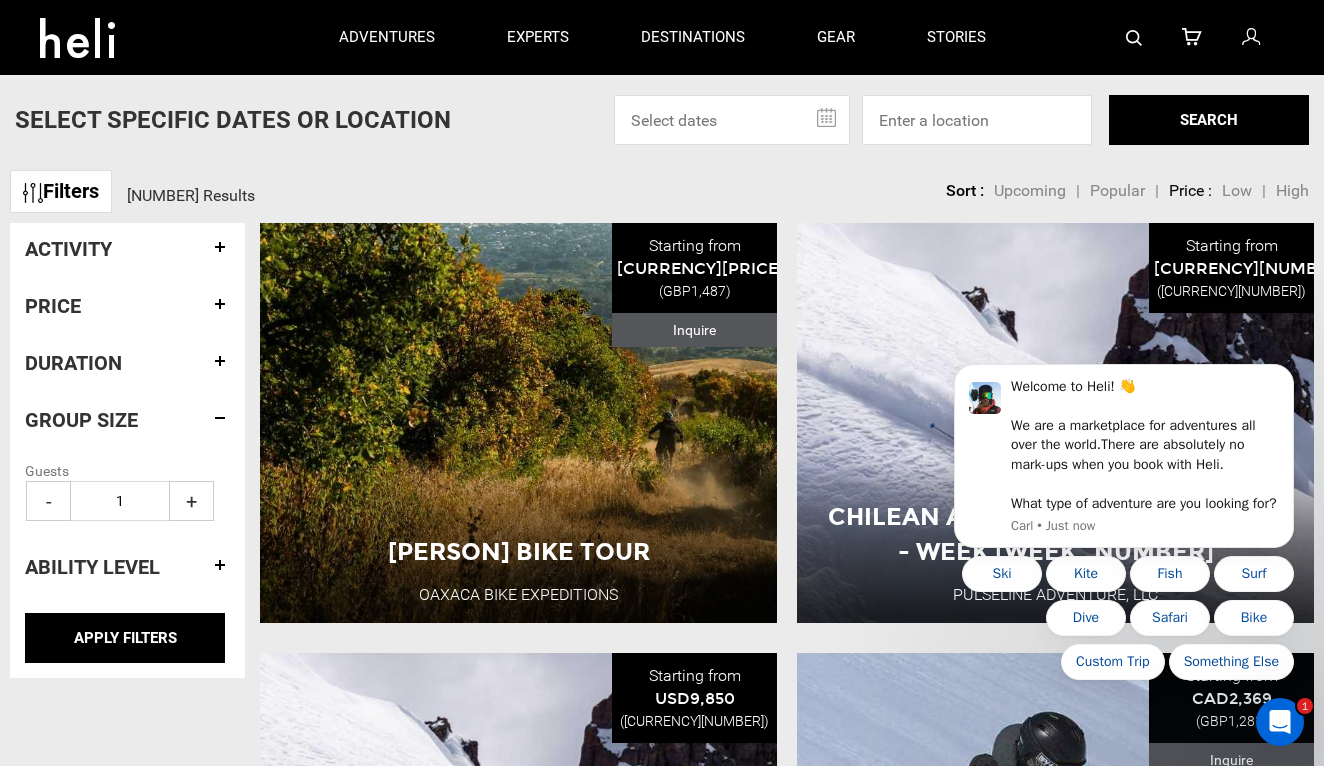 click on "-" at bounding box center [48, 501] 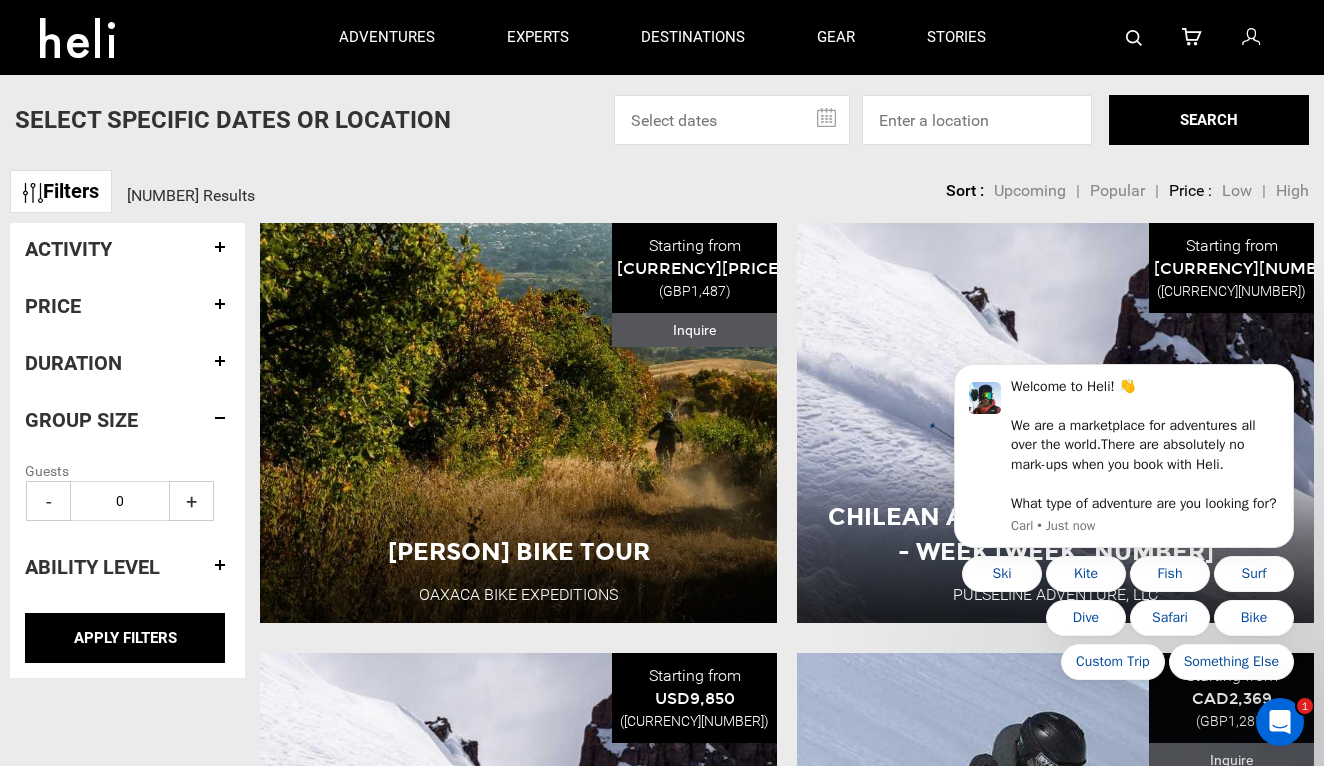 click on "Ability Level" at bounding box center [127, 567] 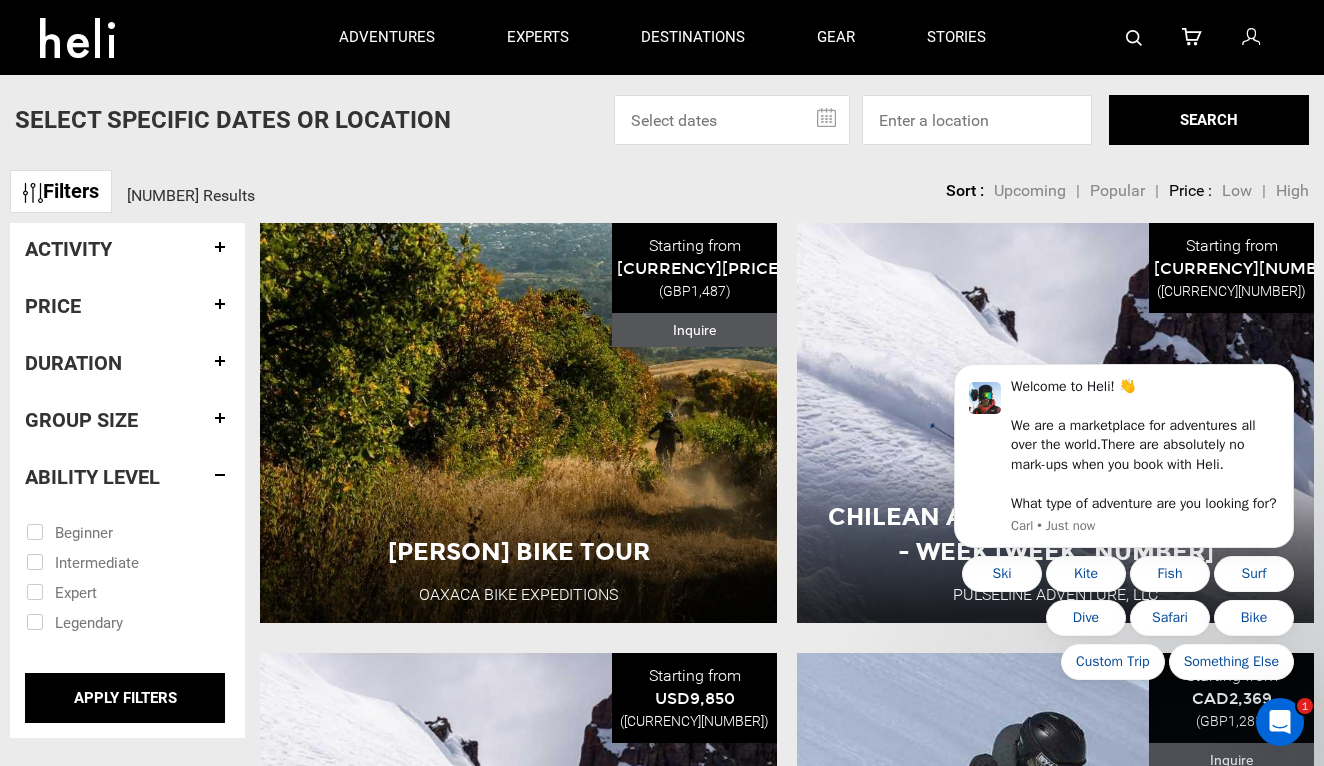 click at bounding box center (113, 561) 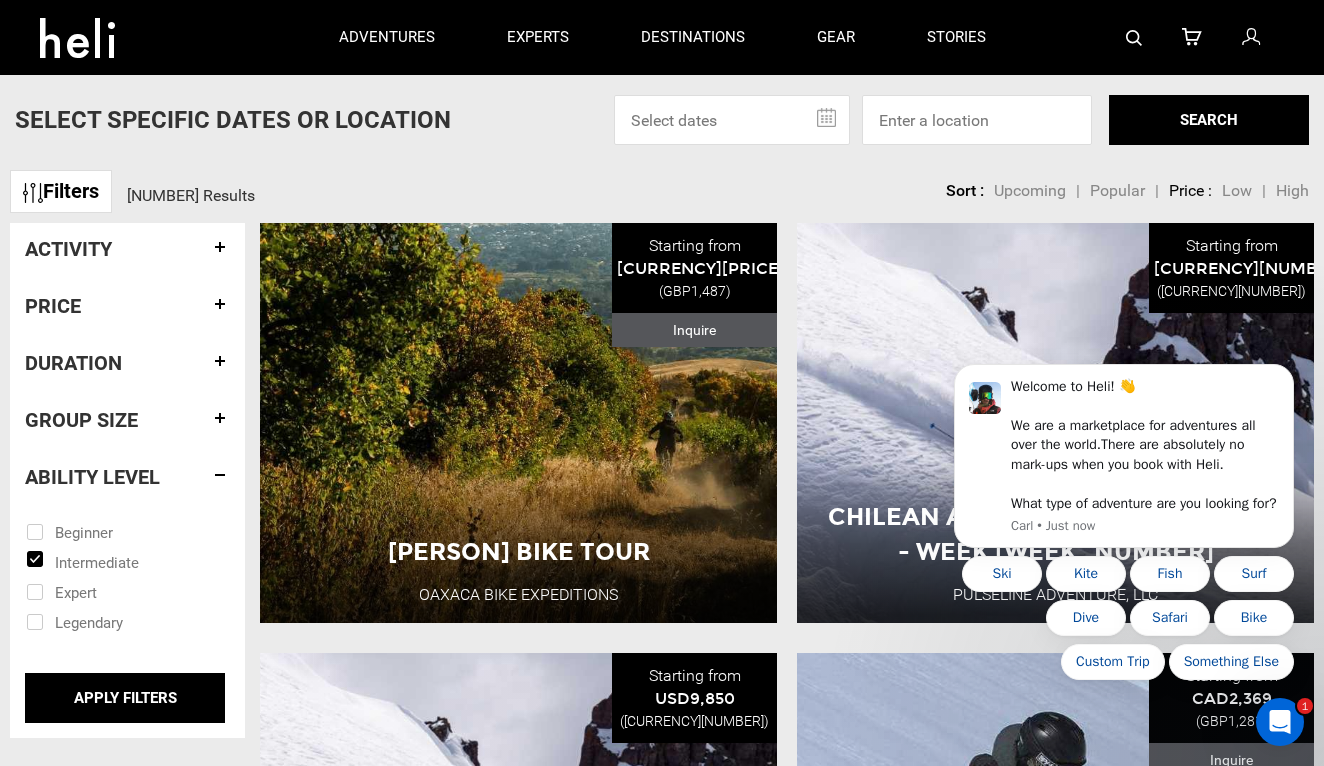click at bounding box center [113, 591] 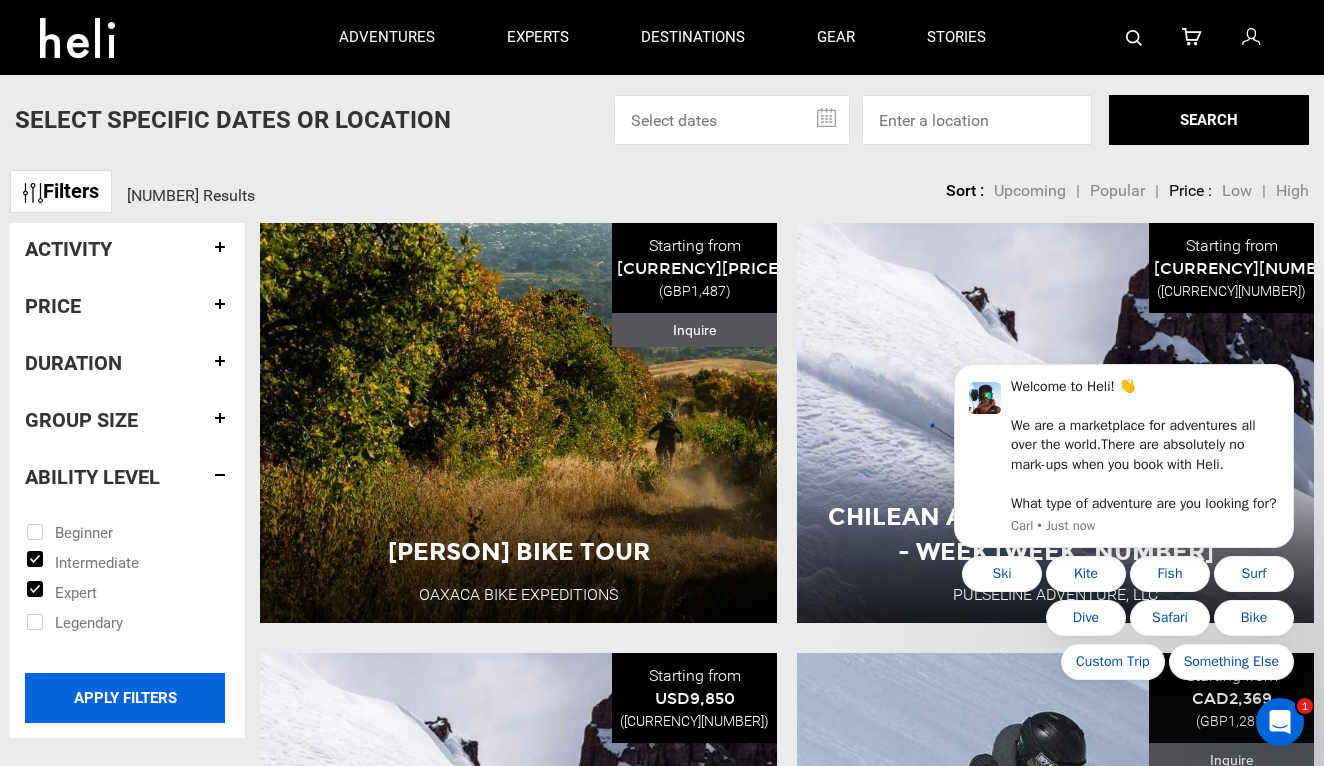 click on "APPLY FILTERS" at bounding box center (125, 698) 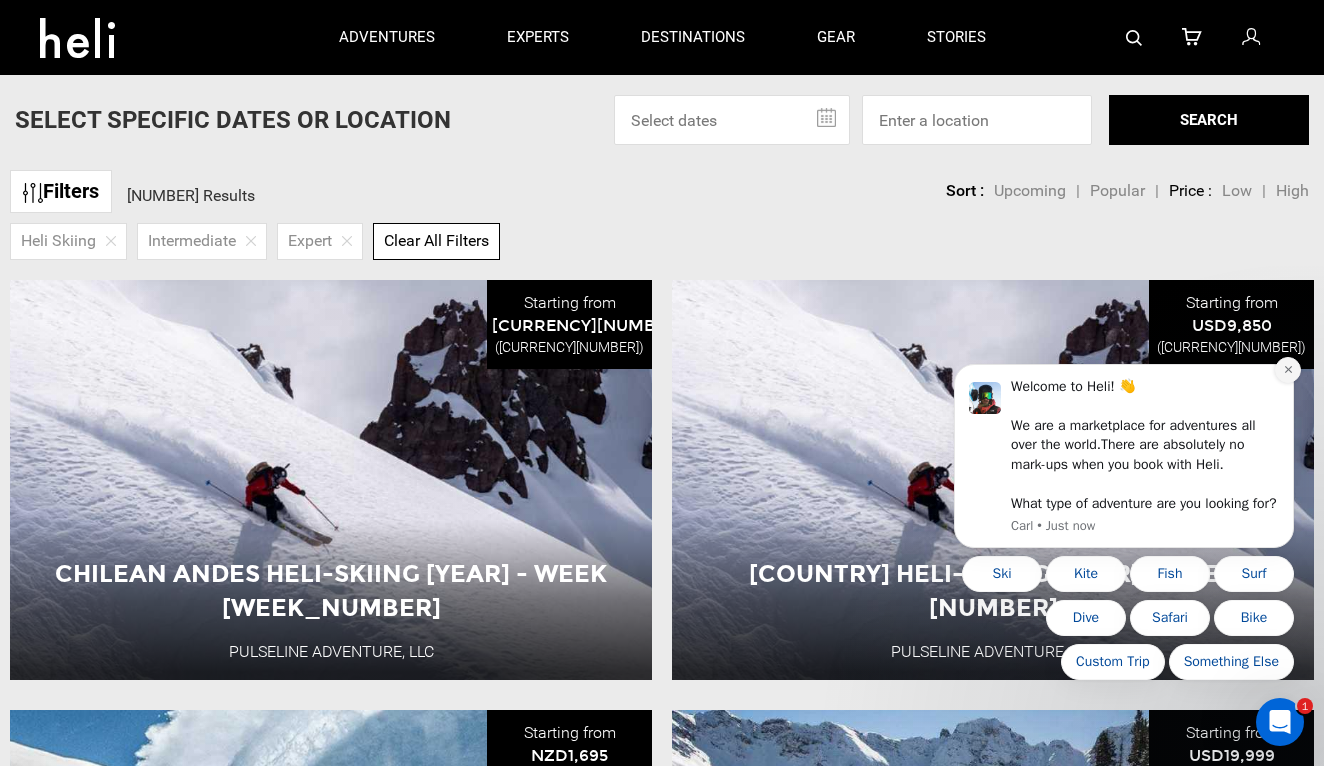 click 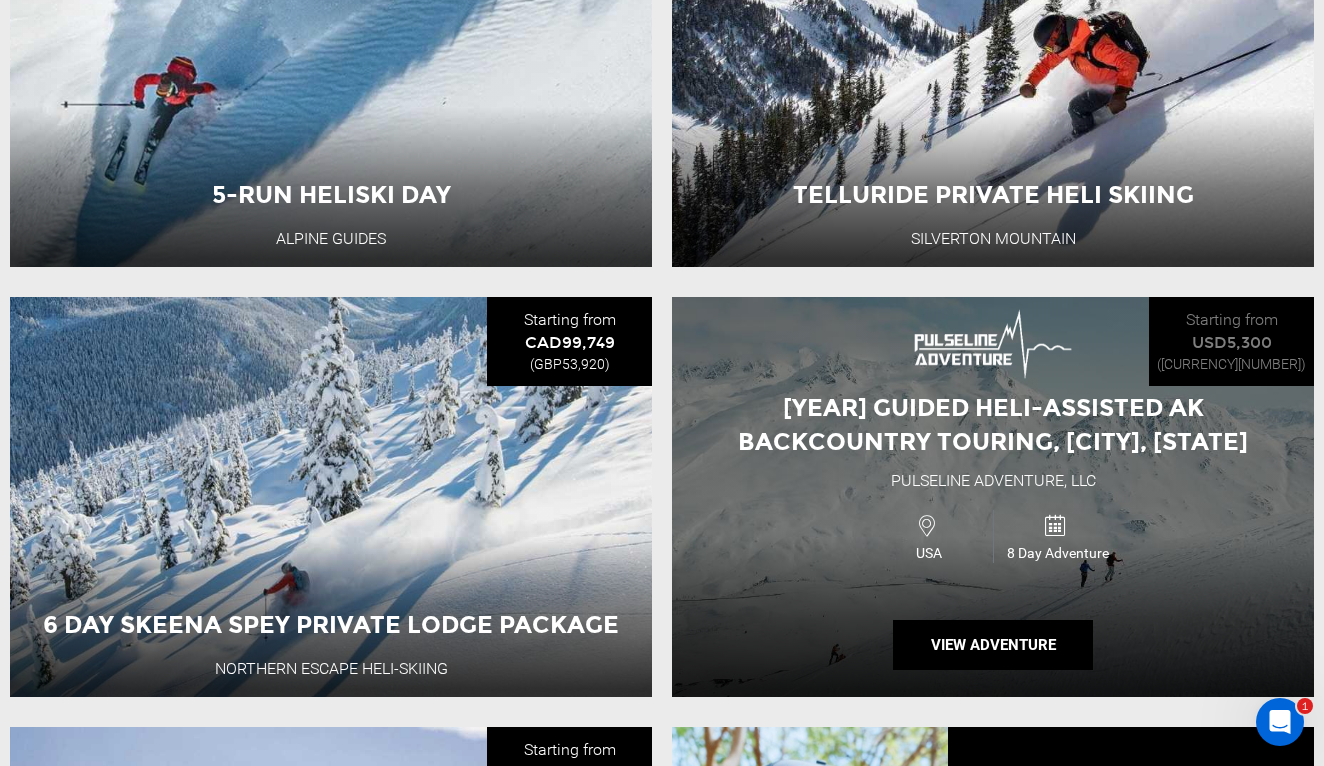 scroll, scrollTop: 845, scrollLeft: 0, axis: vertical 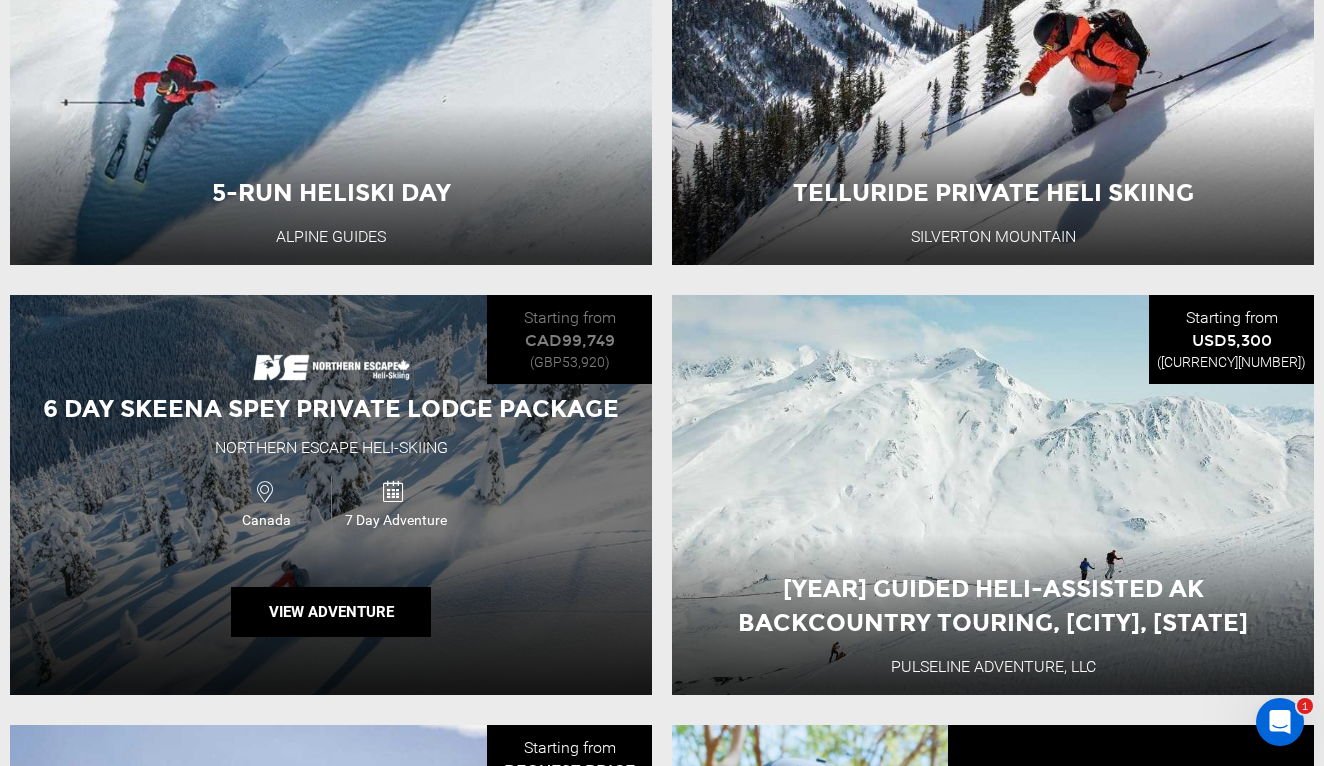 click on "6 Day Skeena Spey Private Lodge Package Northern Escape Heli-Skiing Canada 7 Day Adventure View Adventure" at bounding box center (331, 495) 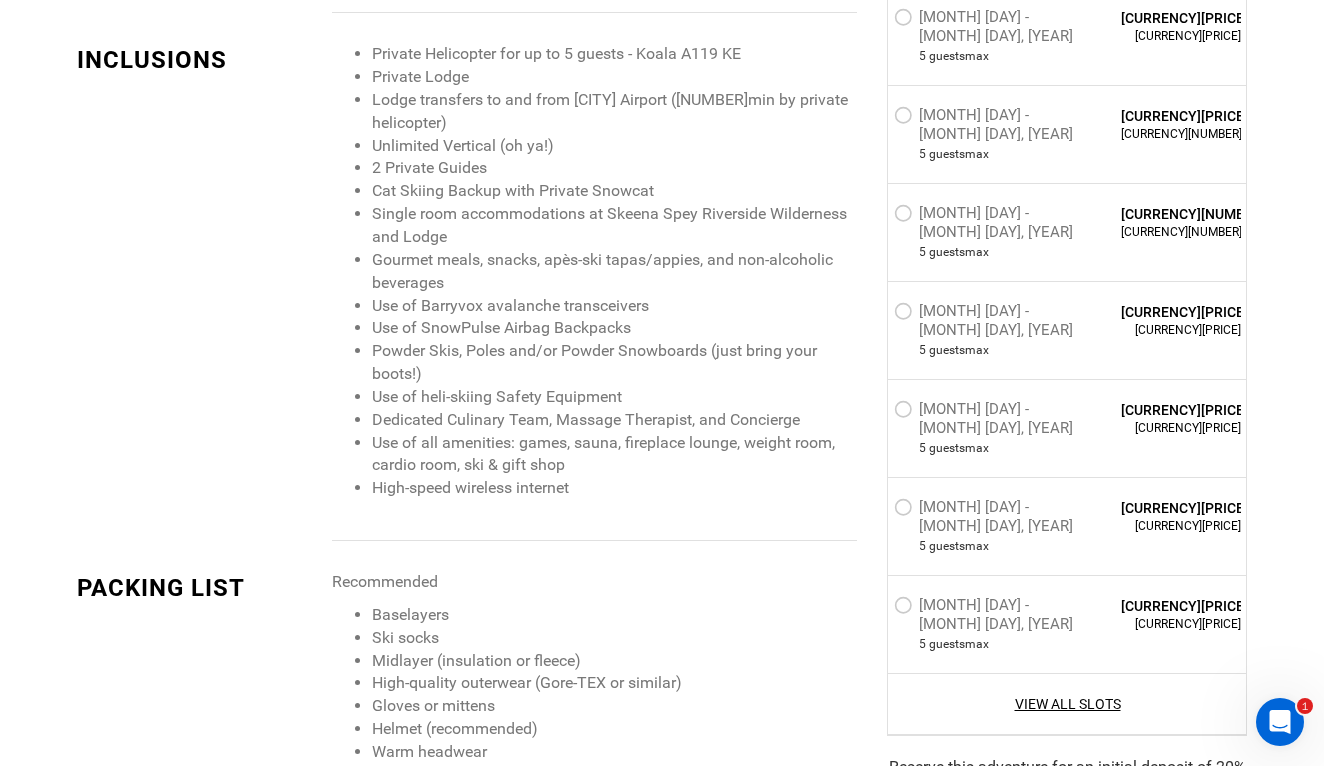 scroll, scrollTop: 2162, scrollLeft: 0, axis: vertical 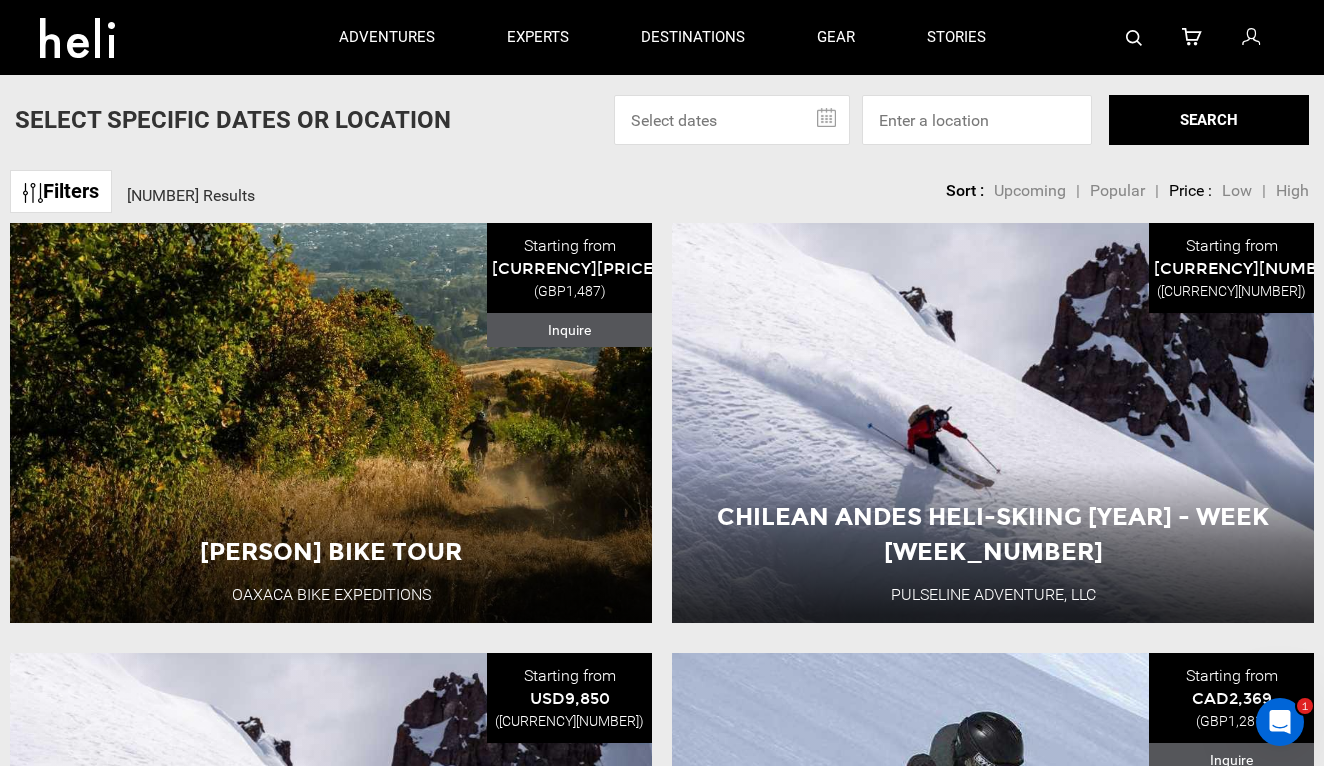 click on "Filters" at bounding box center [61, 191] 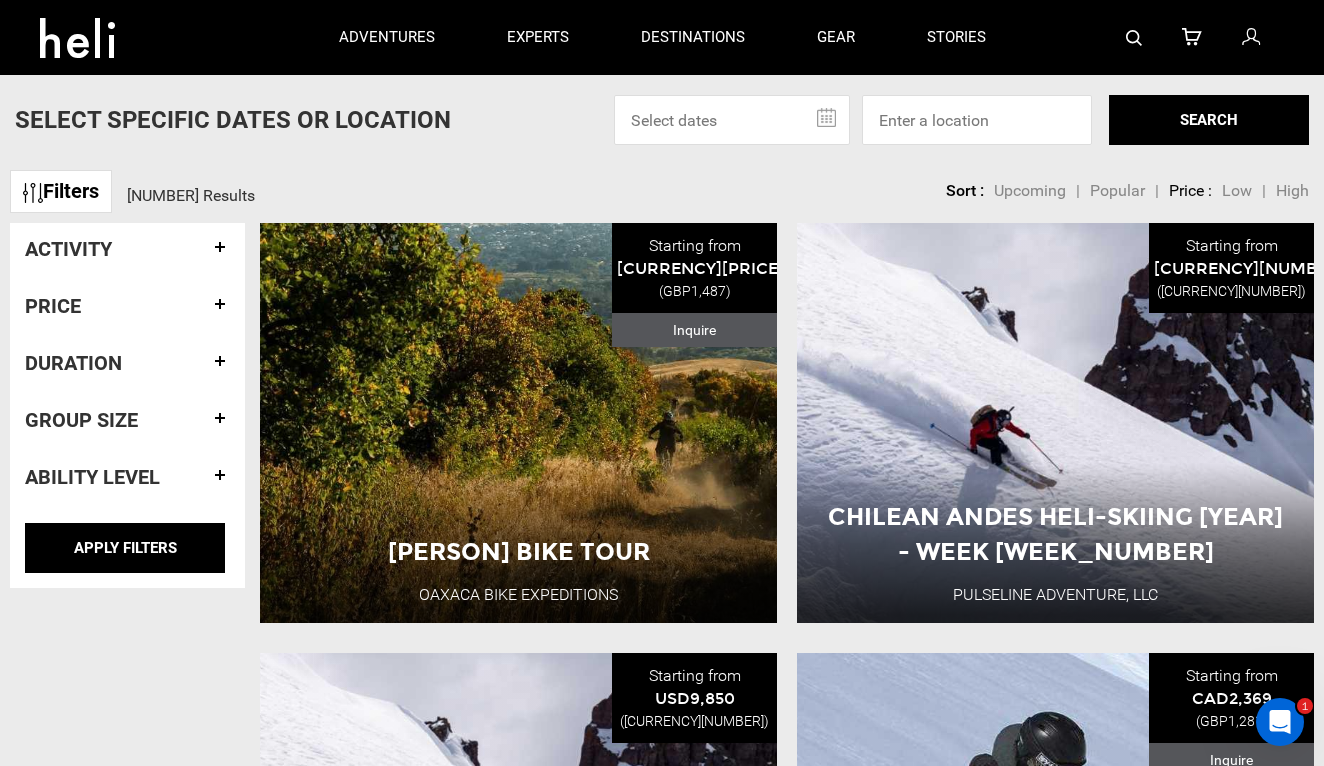 click on "Activity" at bounding box center [127, 249] 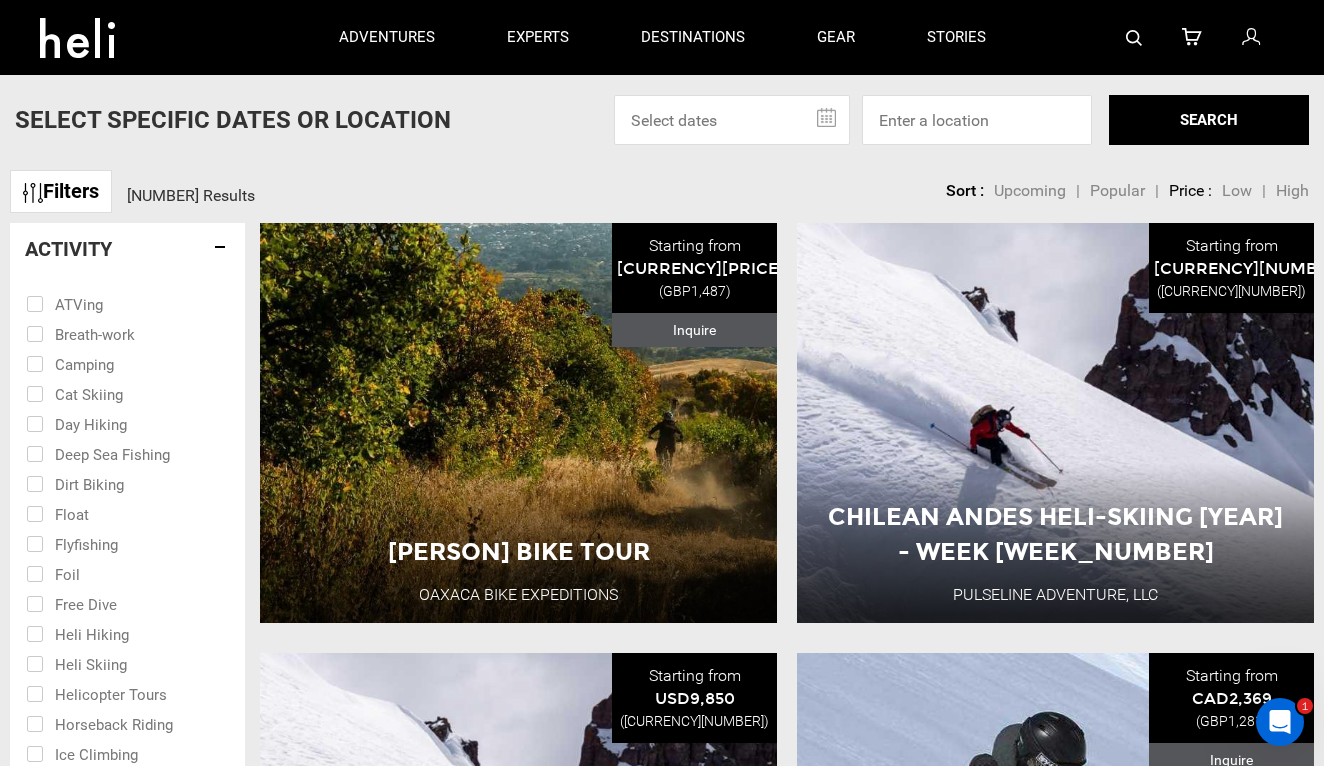 click at bounding box center [113, 663] 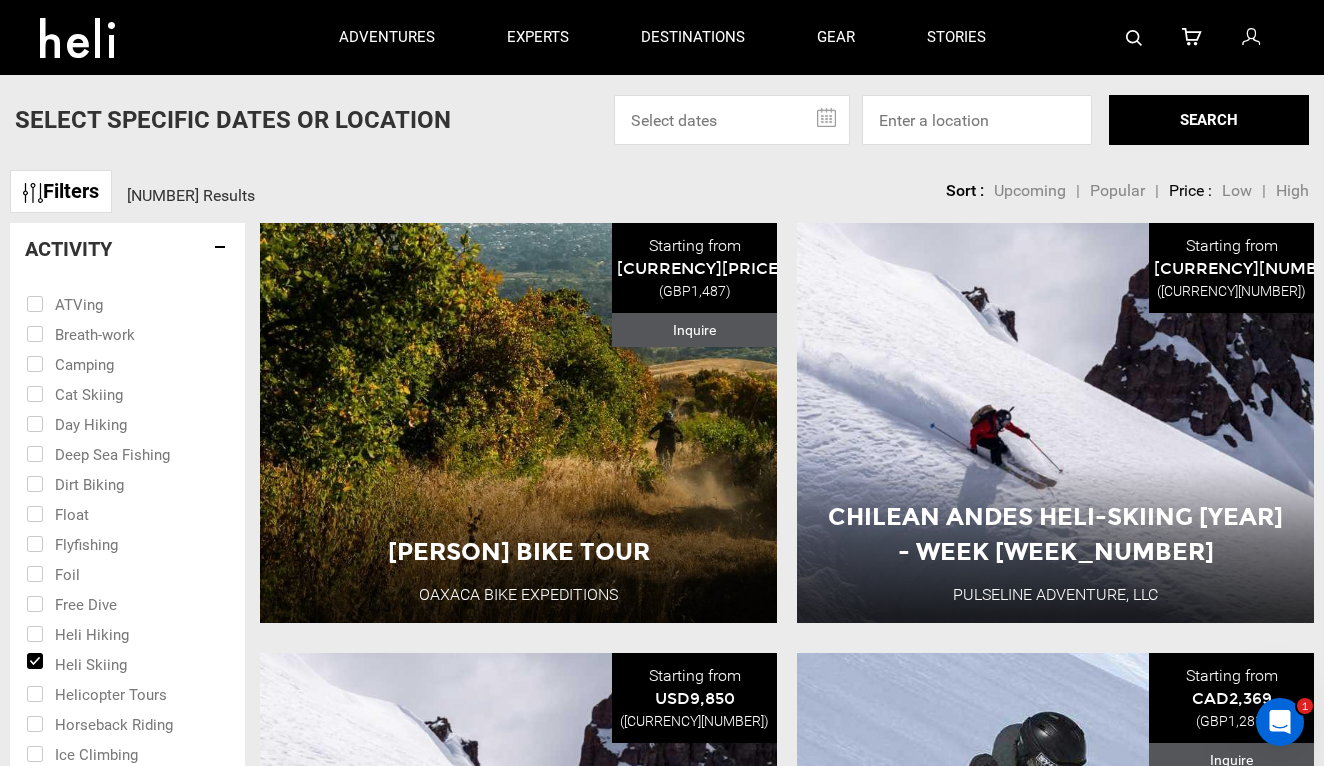 click on "Activity" at bounding box center [127, 249] 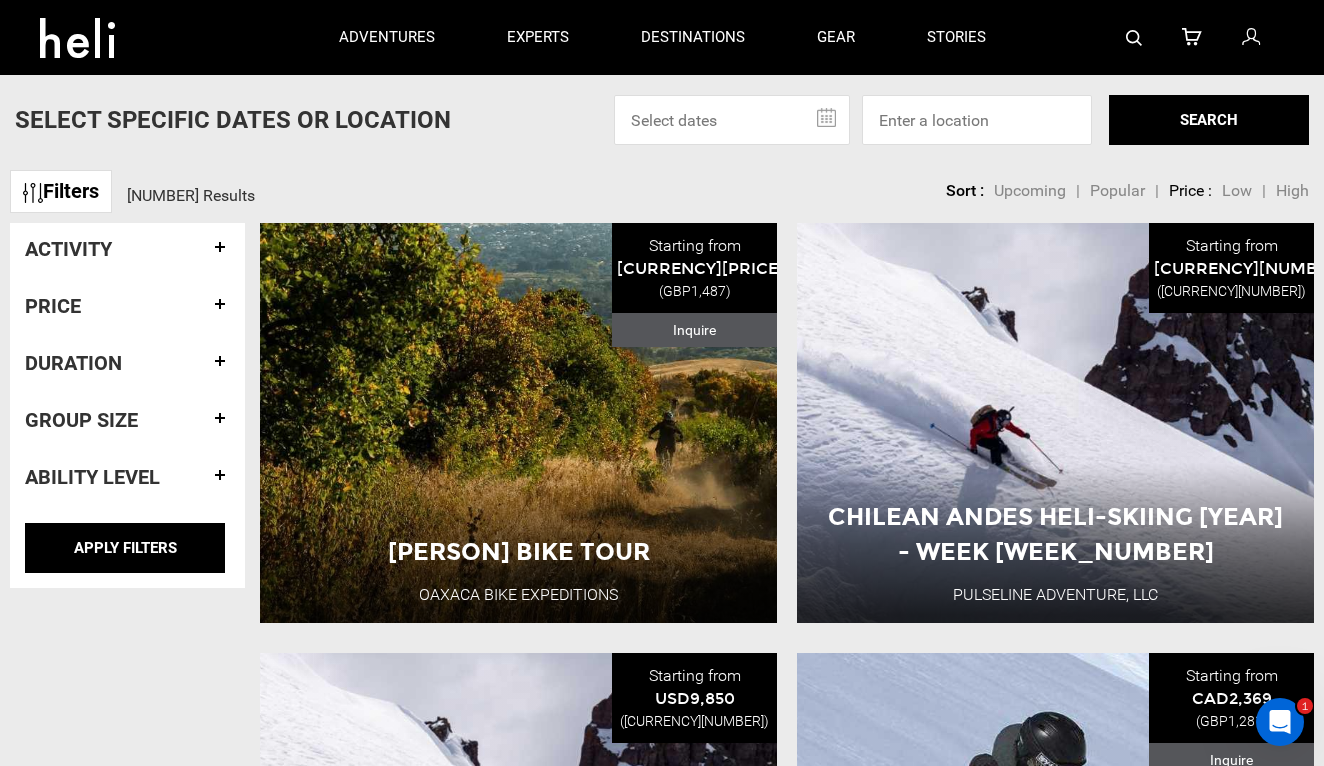 click on "Ability Level" at bounding box center (127, 477) 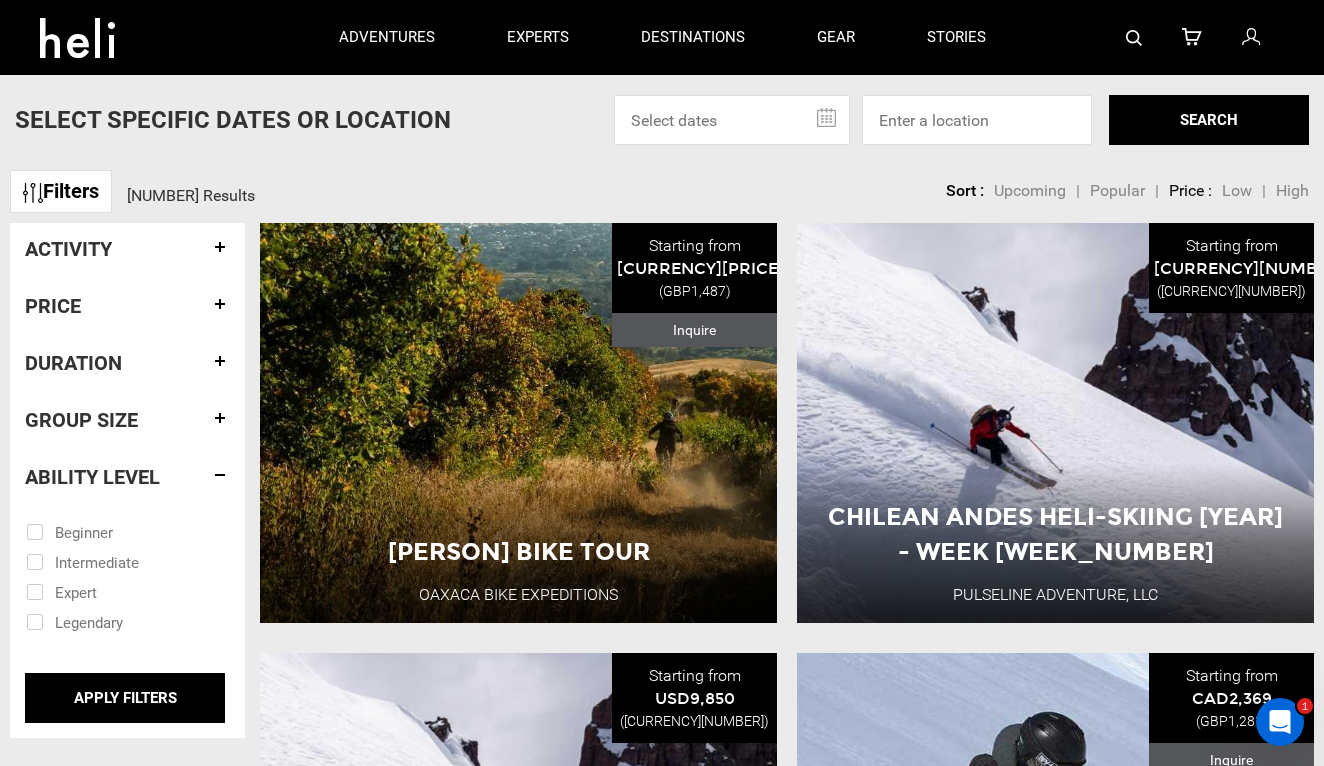 click at bounding box center (113, 591) 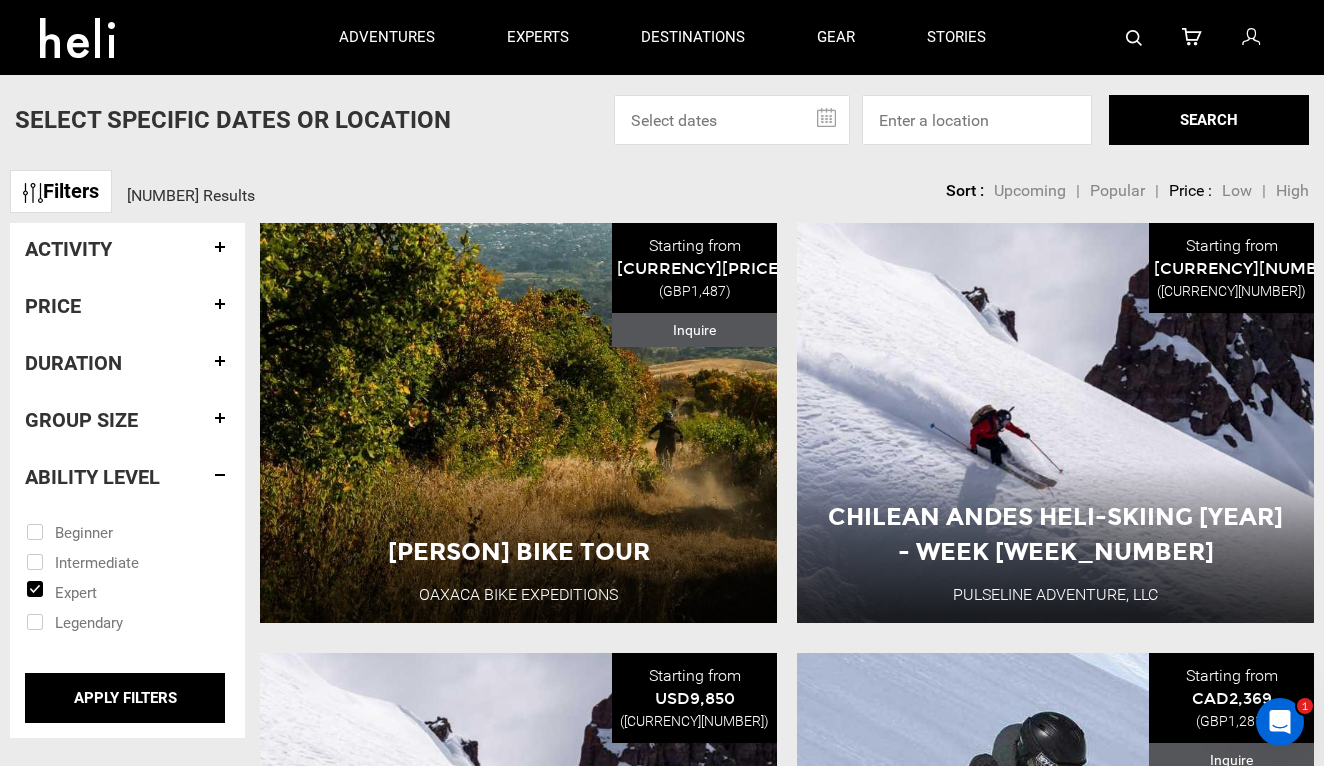 click at bounding box center (113, 561) 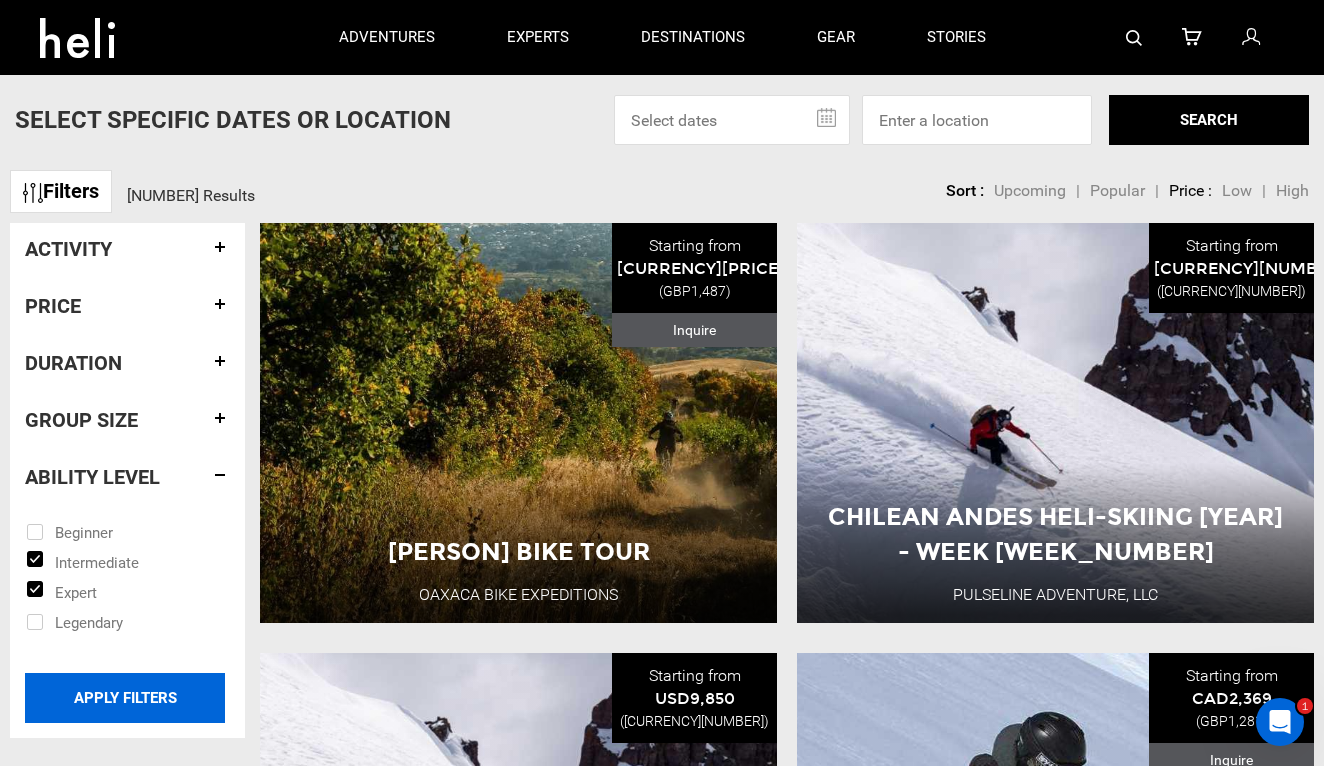 click on "APPLY FILTERS" at bounding box center (125, 698) 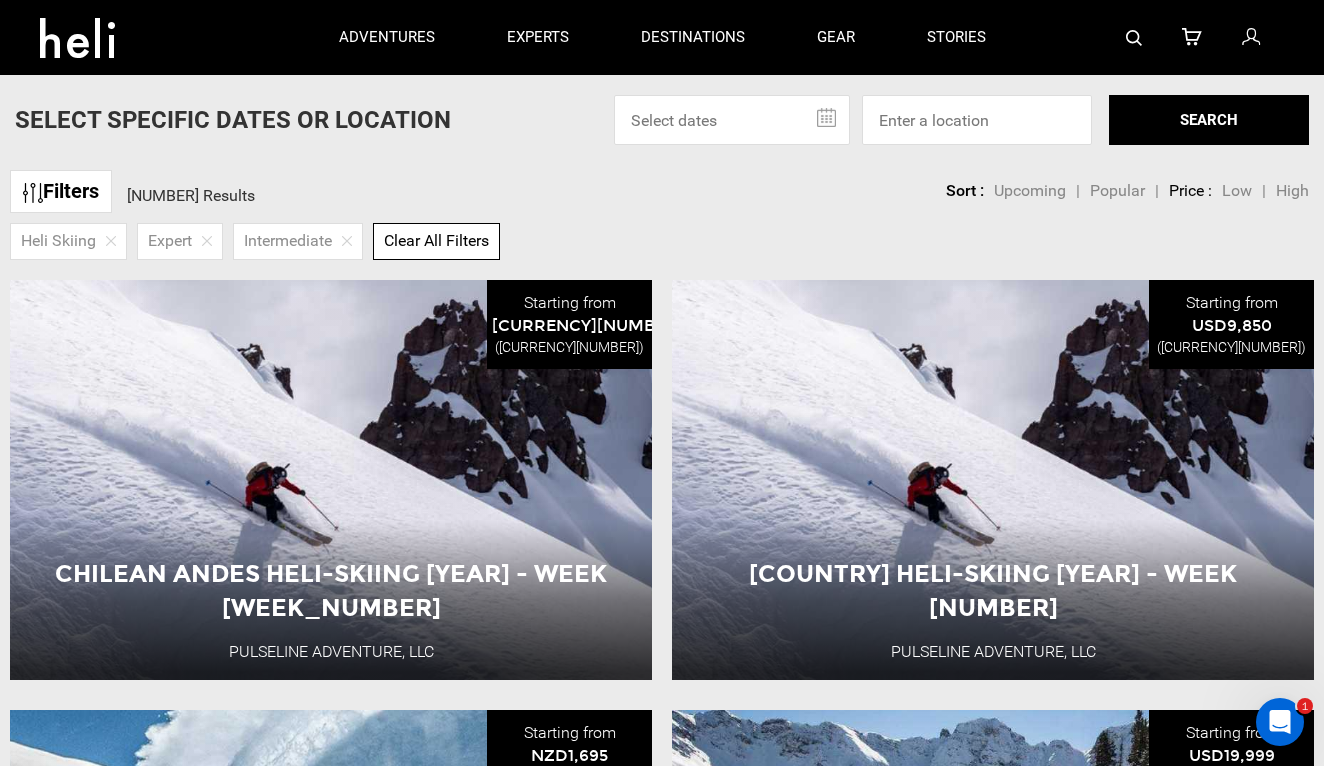 scroll, scrollTop: 1, scrollLeft: 0, axis: vertical 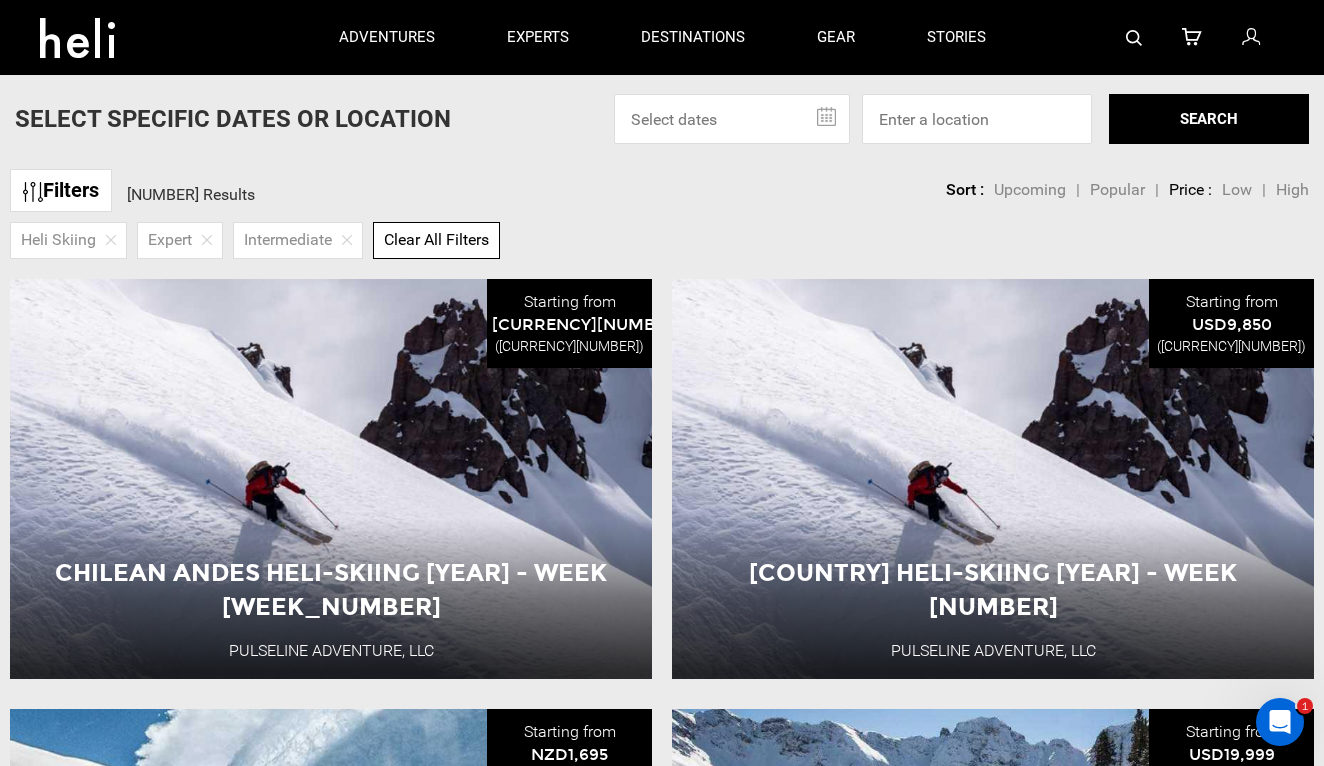 click on "Filters" at bounding box center [61, 190] 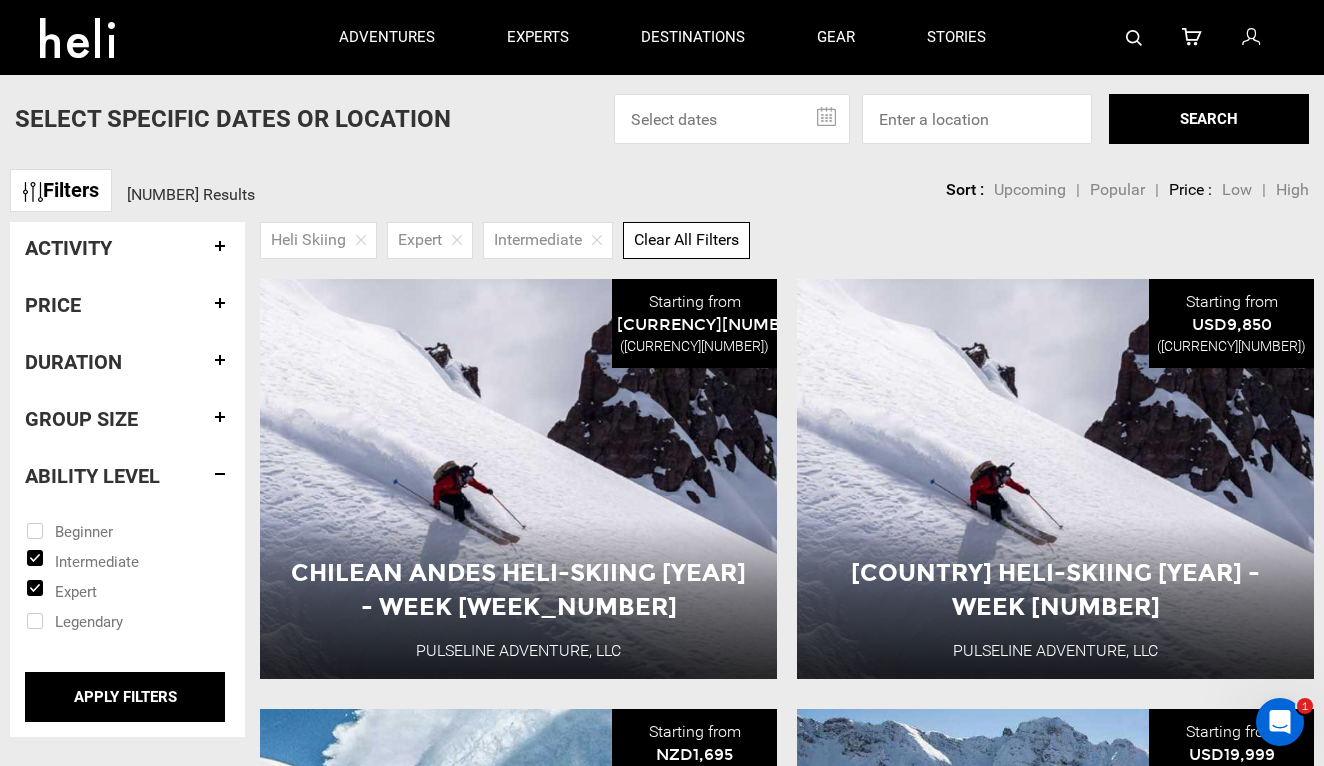 click on "Duration" at bounding box center [127, 362] 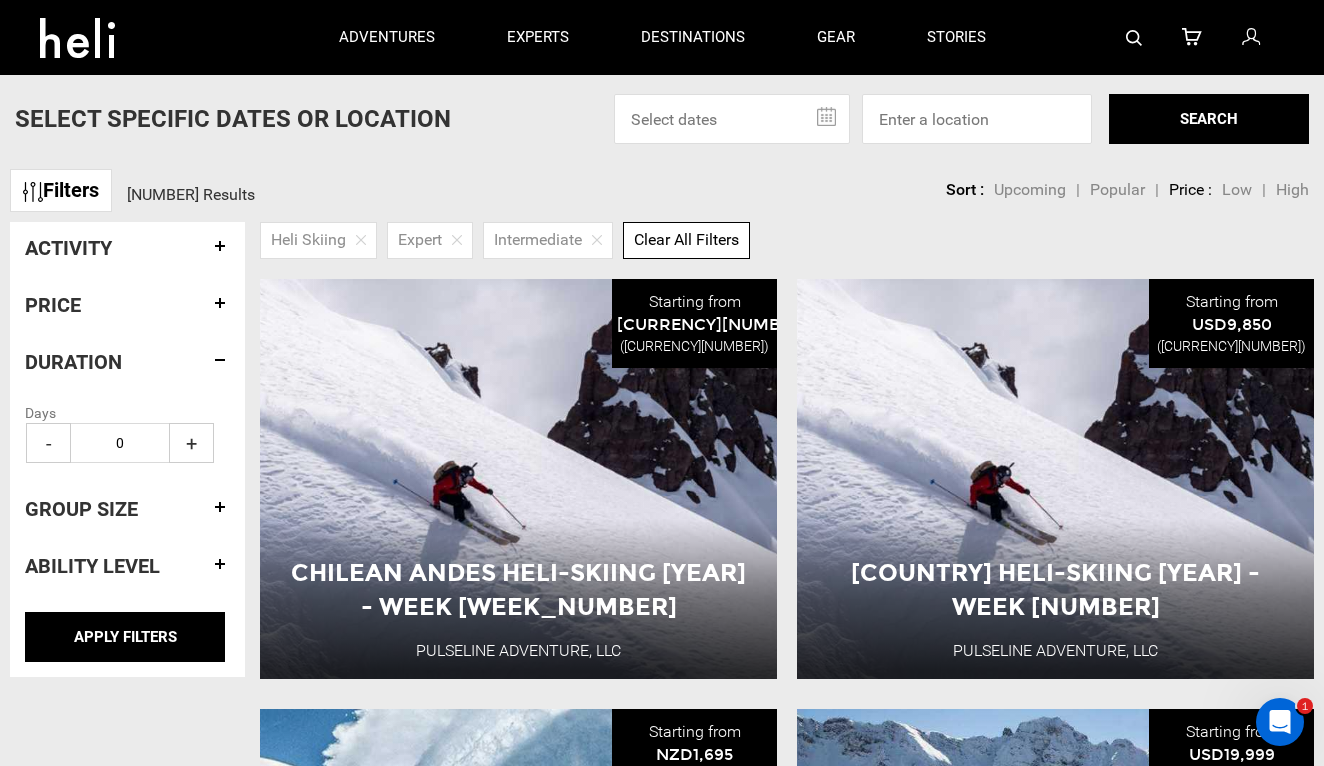 click on "Duration" at bounding box center (127, 362) 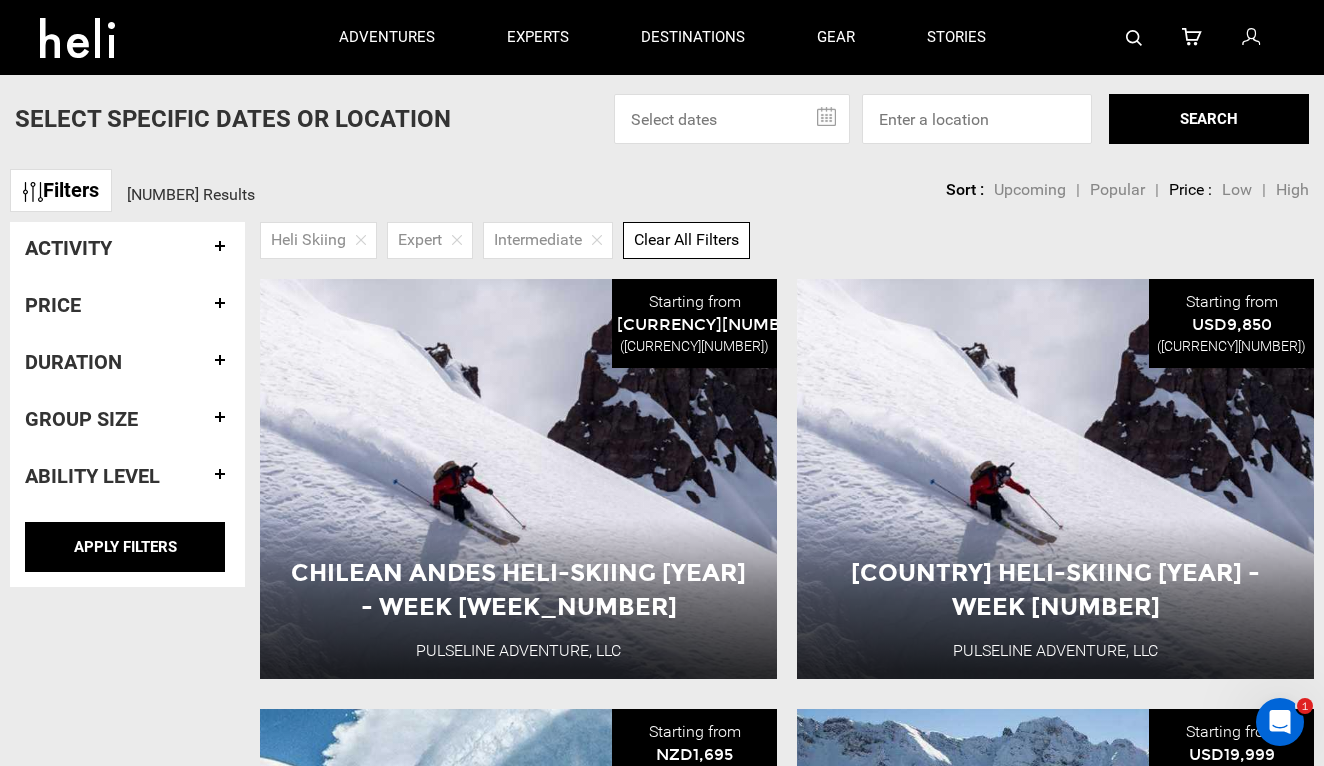 click on "Activity" at bounding box center (127, 248) 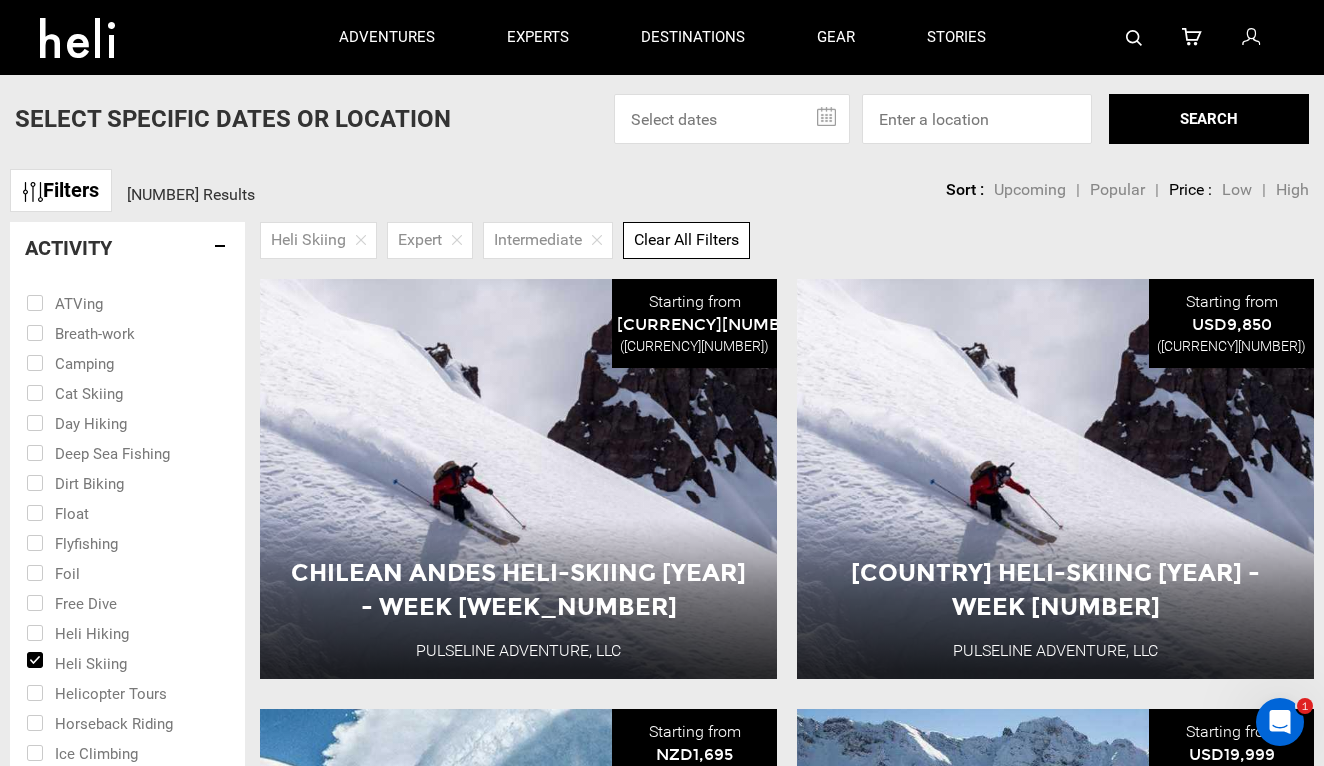 click on "Activity" at bounding box center [127, 248] 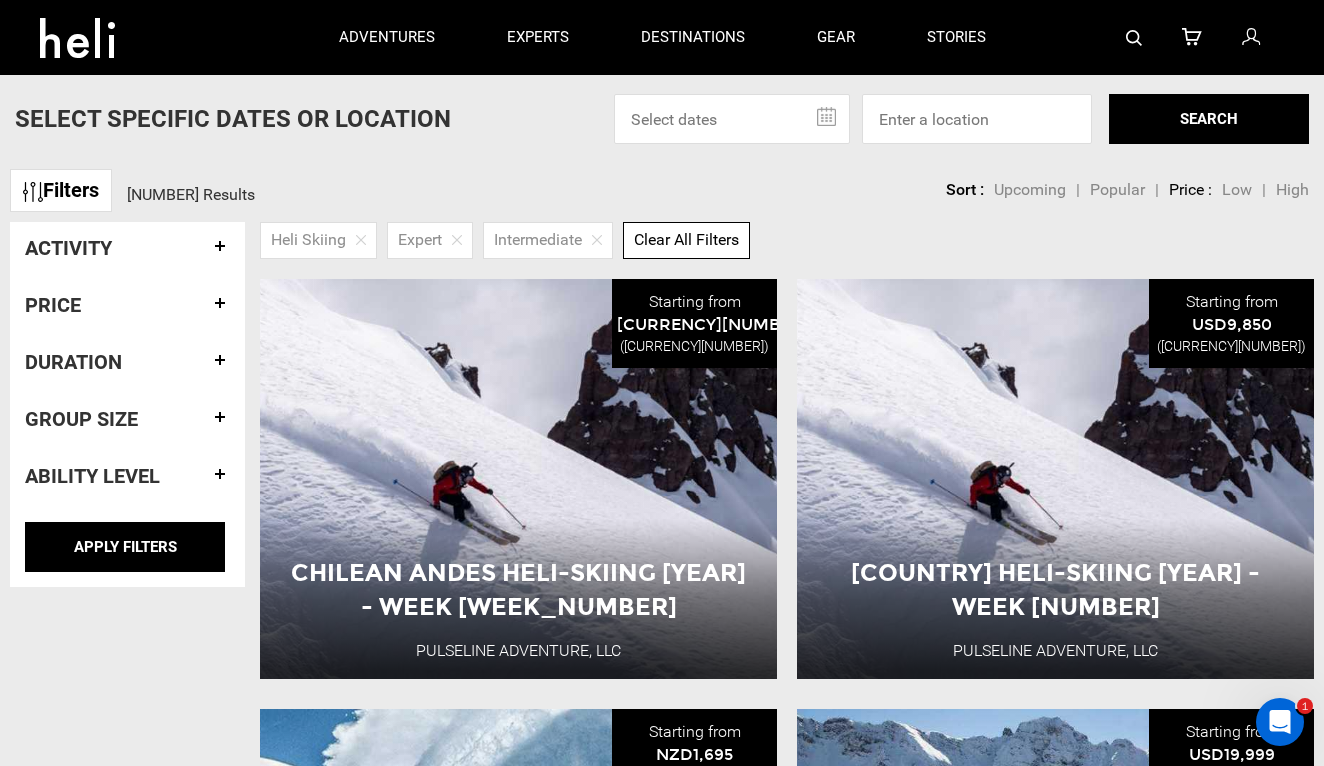 click on "Filters [NUMBER] Results  sortby  Sort Upcoming Popular Price: Low to High Price : High to Low Sort :  Upcoming | Popular |  Price :  Low | High" 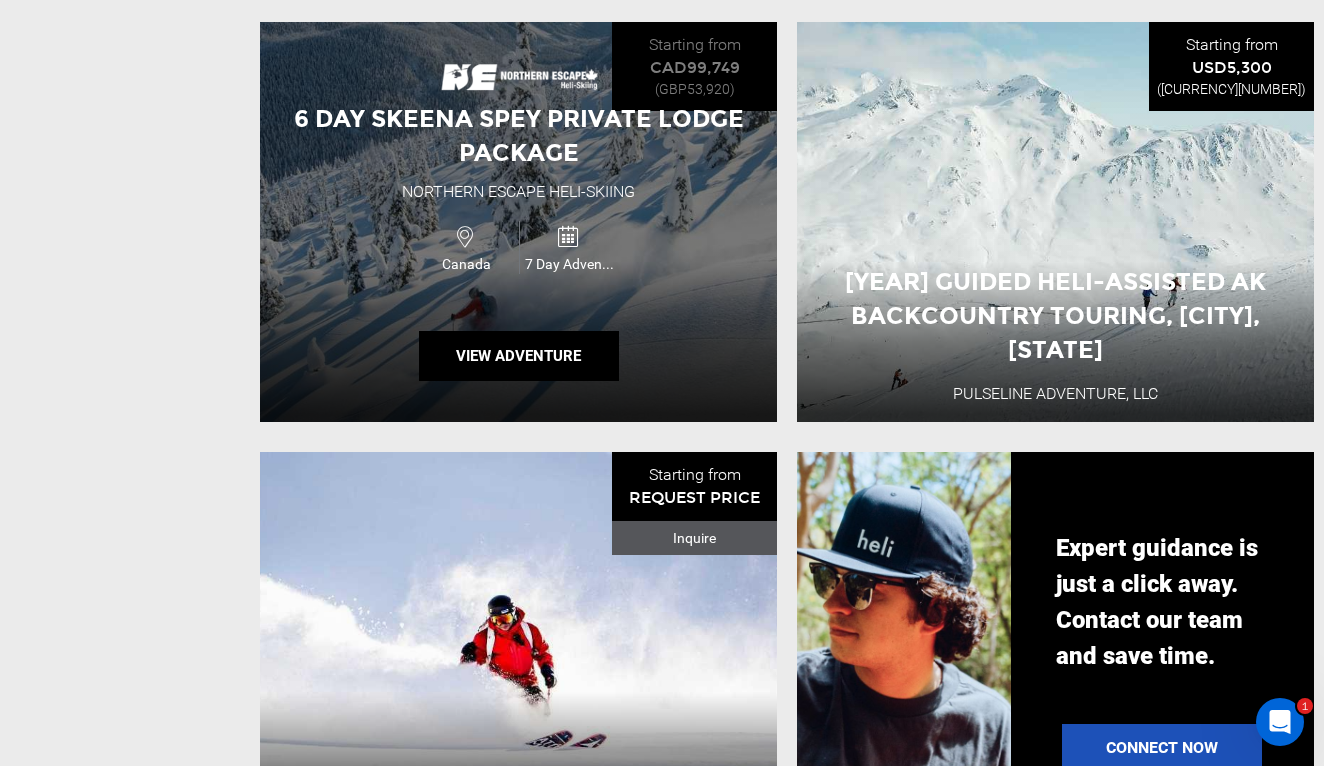 scroll, scrollTop: 1124, scrollLeft: 0, axis: vertical 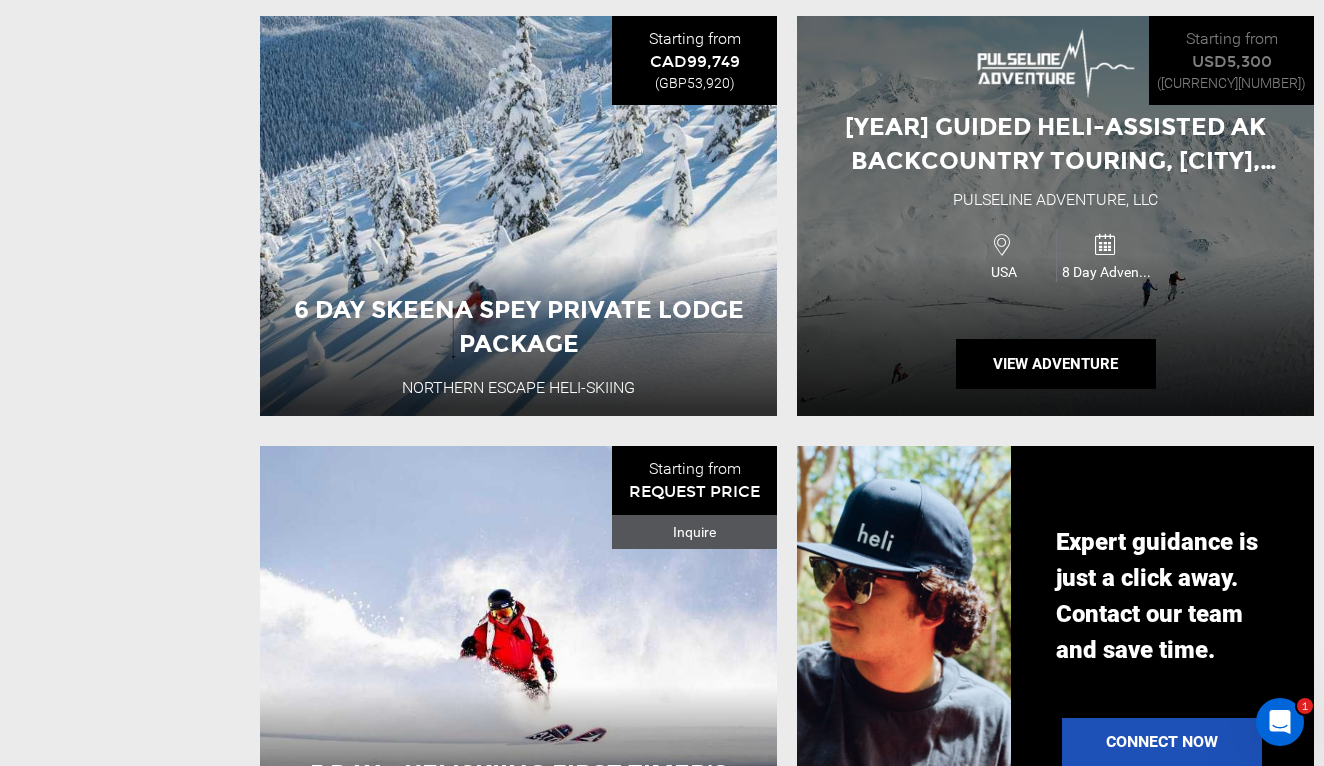 click on "[YEAR] Guided Heli-Assisted AK Backcountry Touring, [CITY], [STATE] [COMPANY] [NUMBER] Day Adventure View Adventure" at bounding box center [1055, 216] 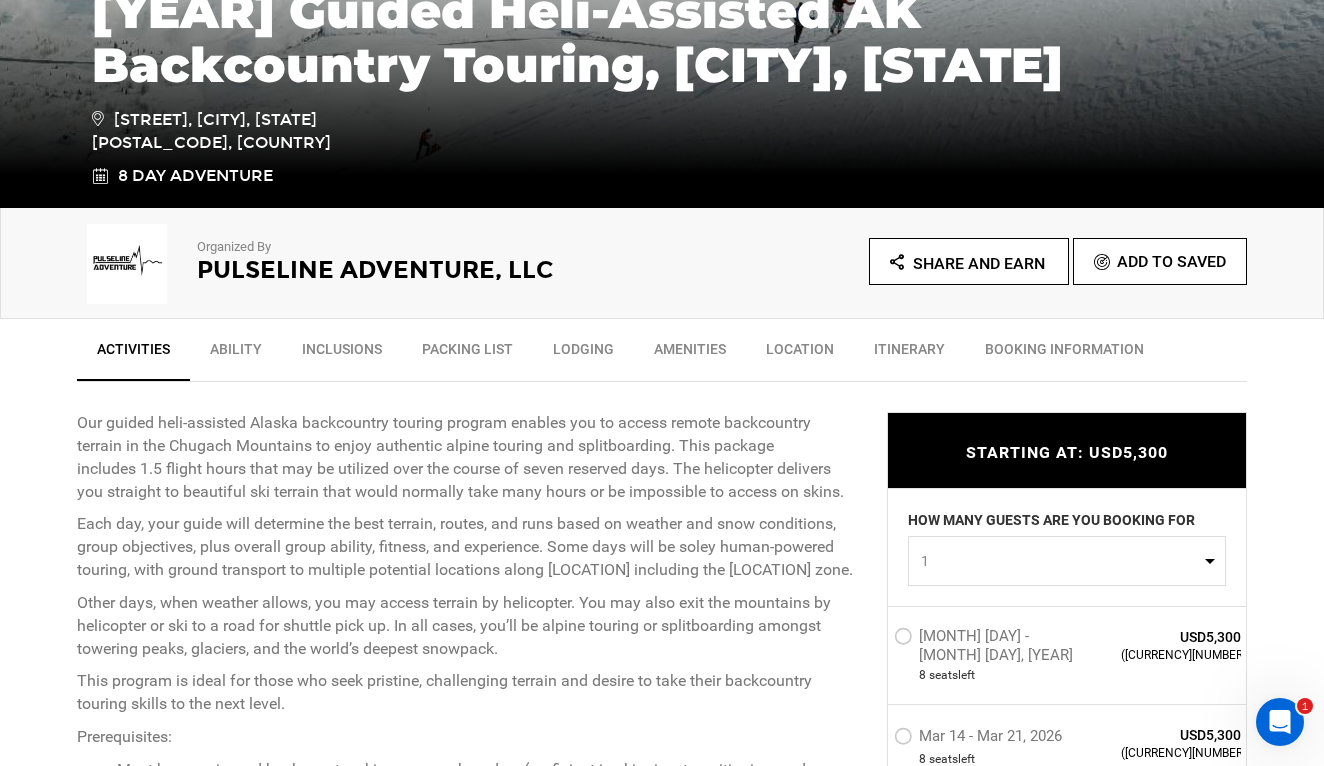 scroll, scrollTop: 466, scrollLeft: 0, axis: vertical 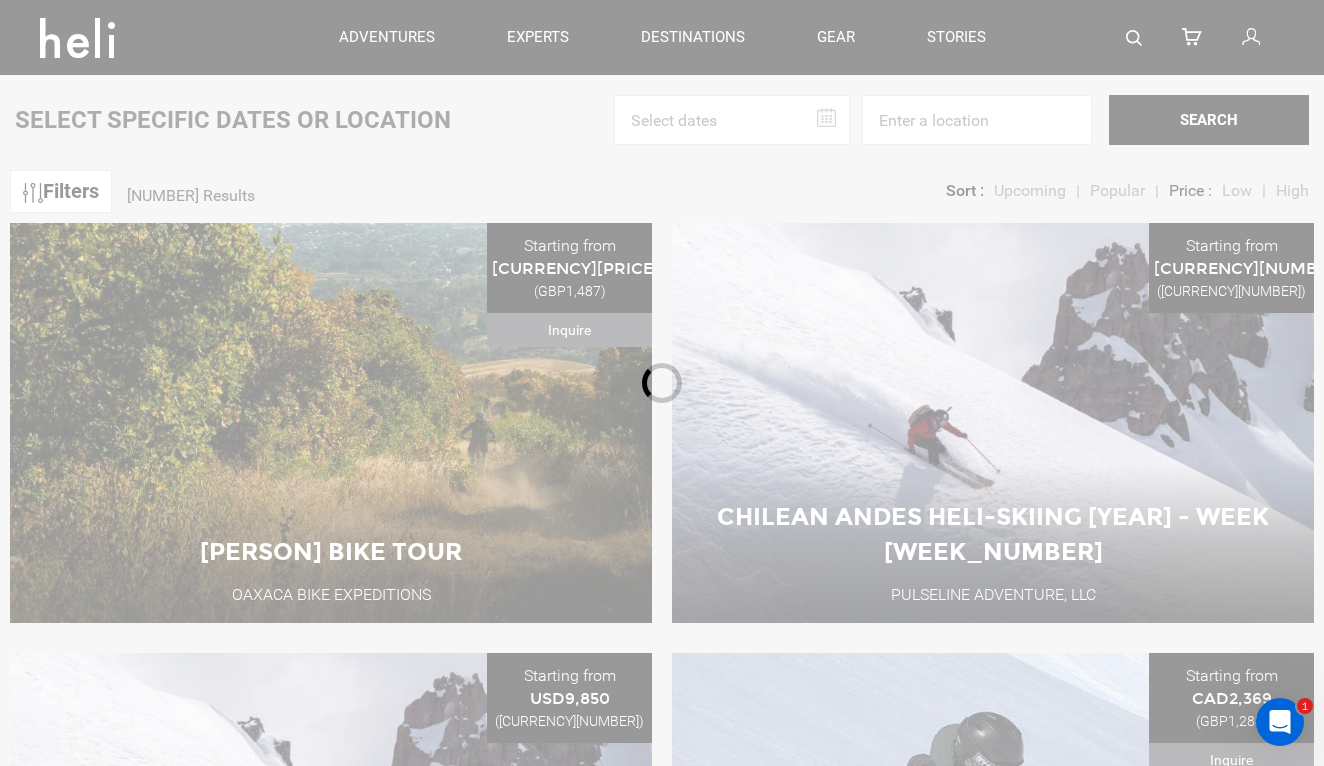click at bounding box center (662, 383) 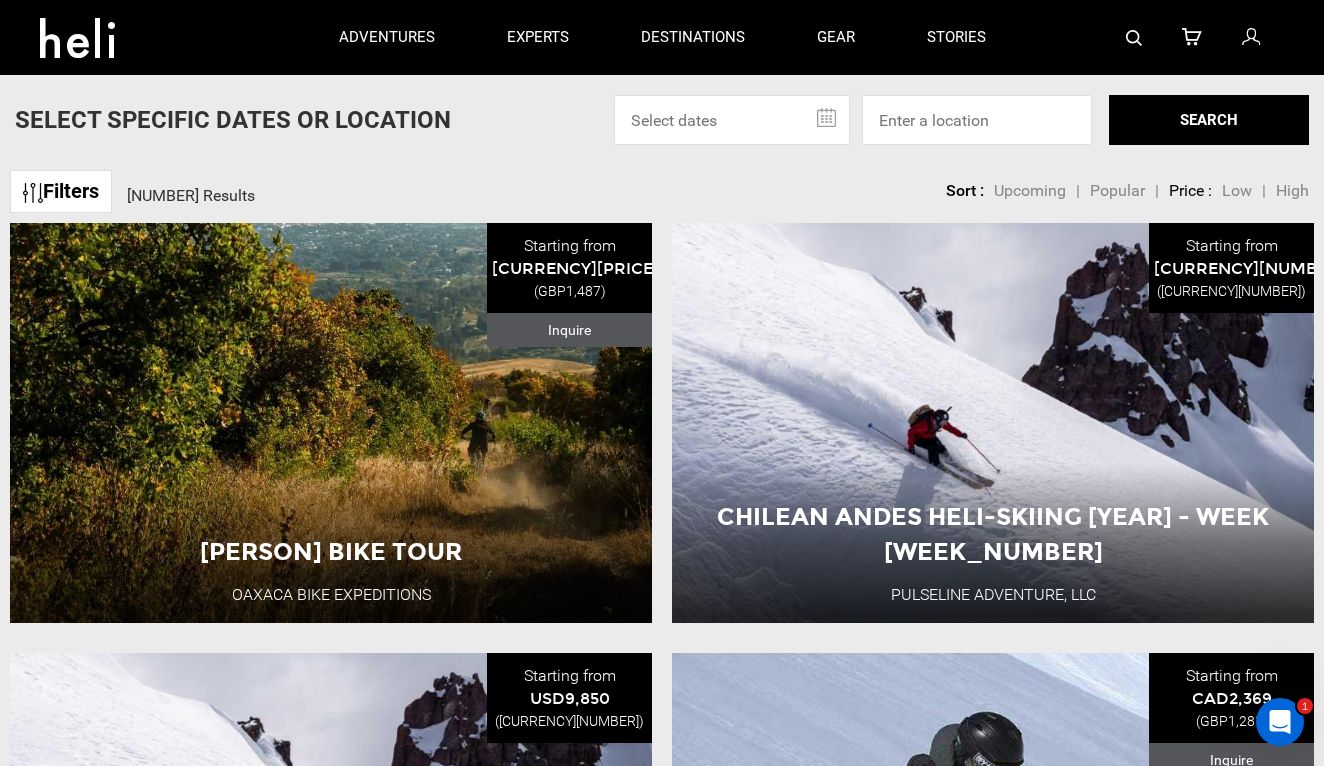 click on "Filters" at bounding box center [61, 191] 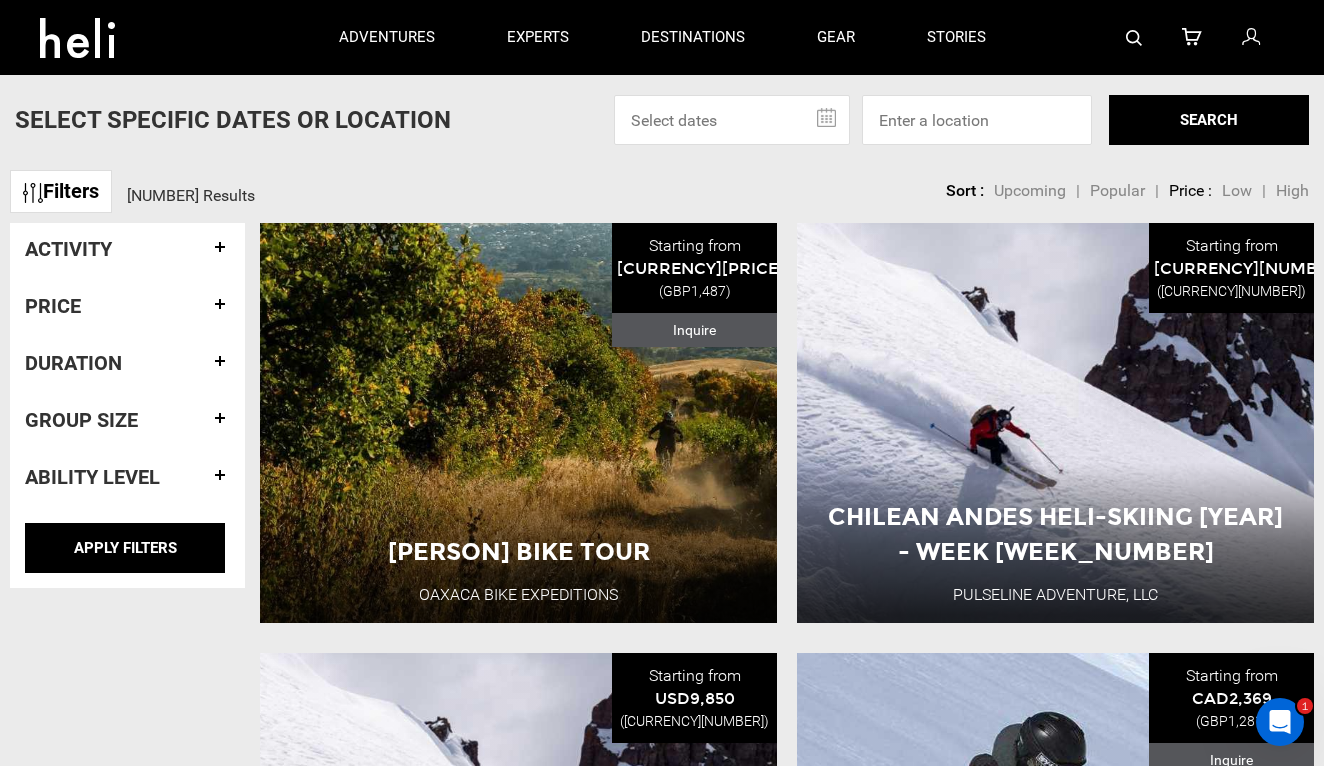 click on "Activity" at bounding box center [127, 249] 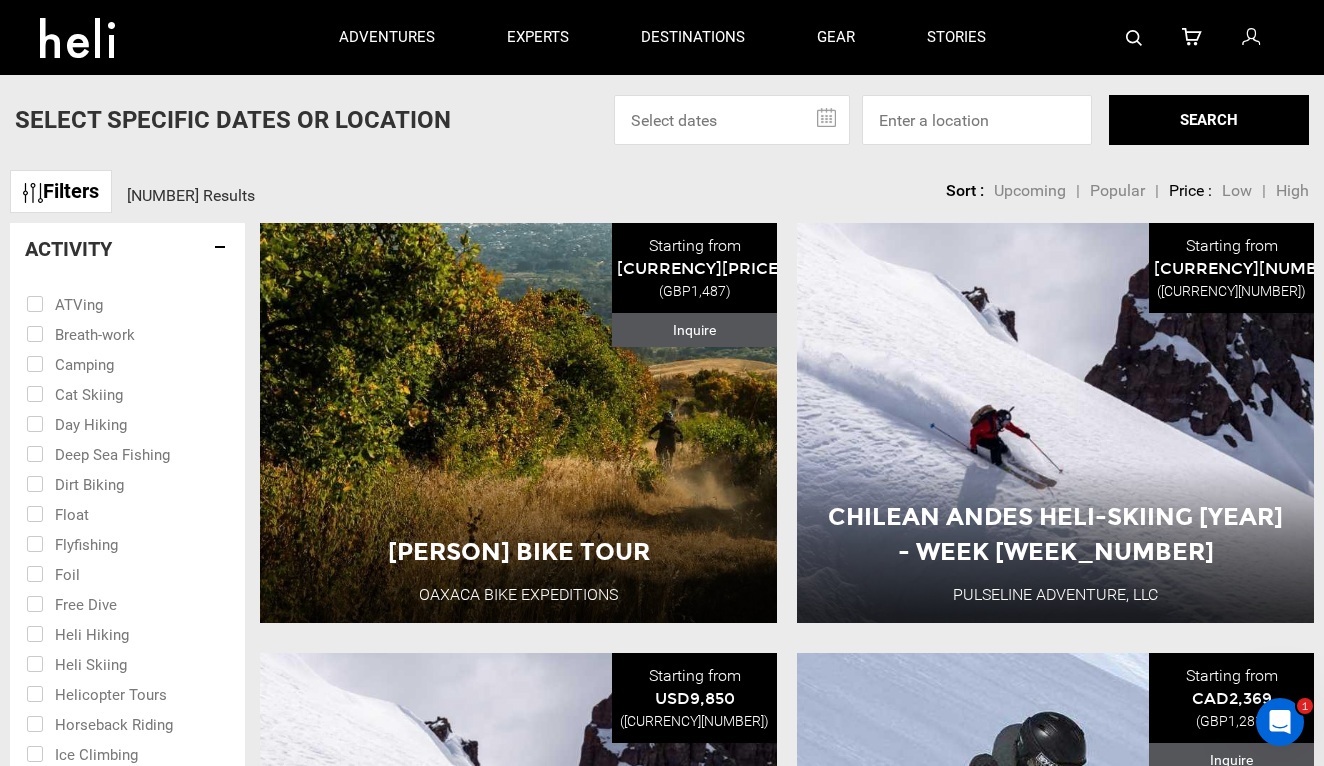 click at bounding box center (113, 663) 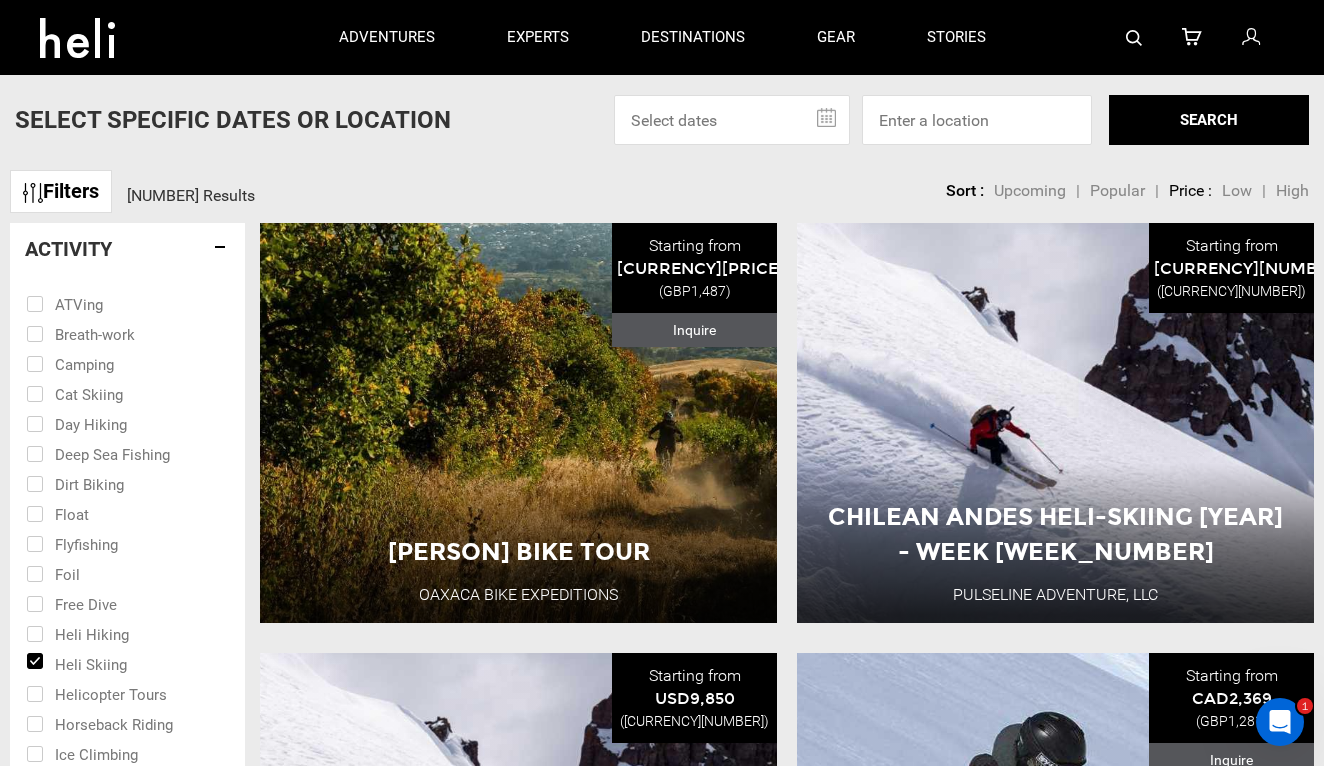 click on "Activity" at bounding box center (127, 249) 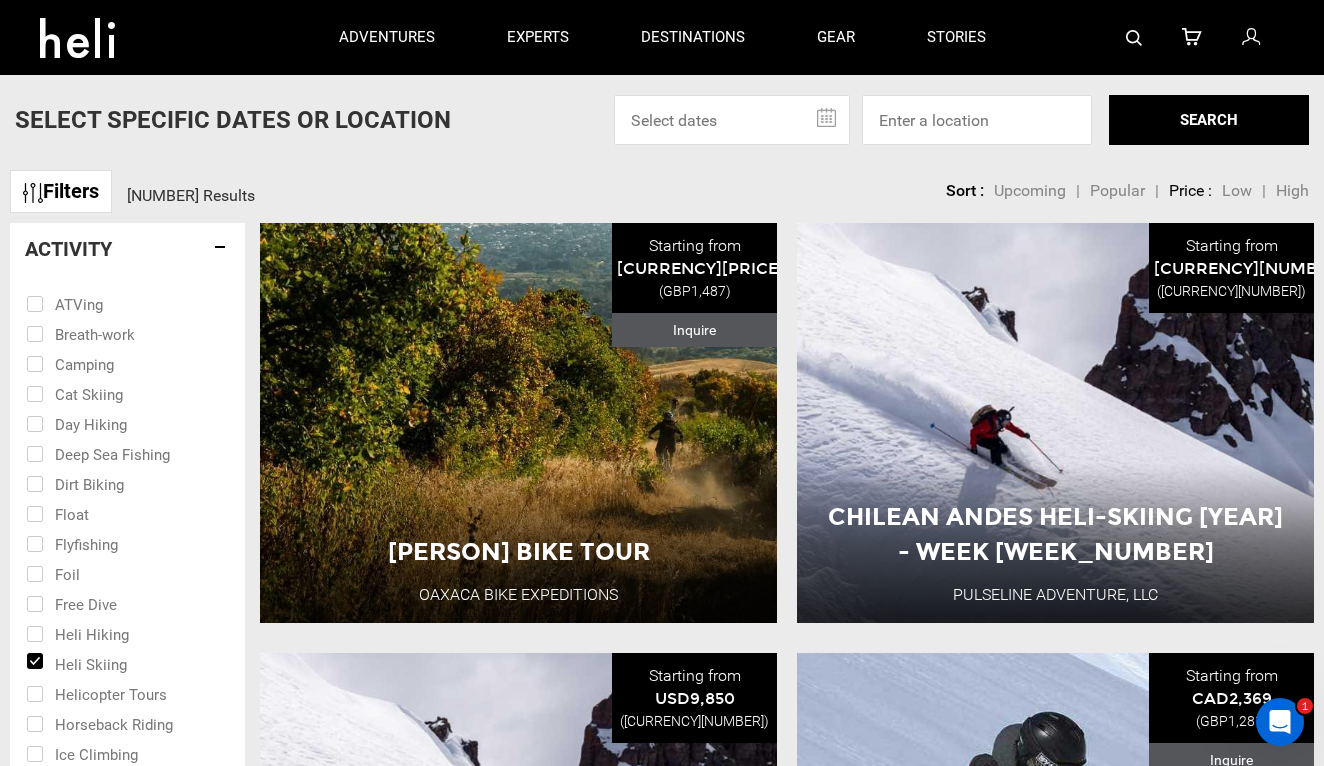 click on "Activity" at bounding box center (127, 249) 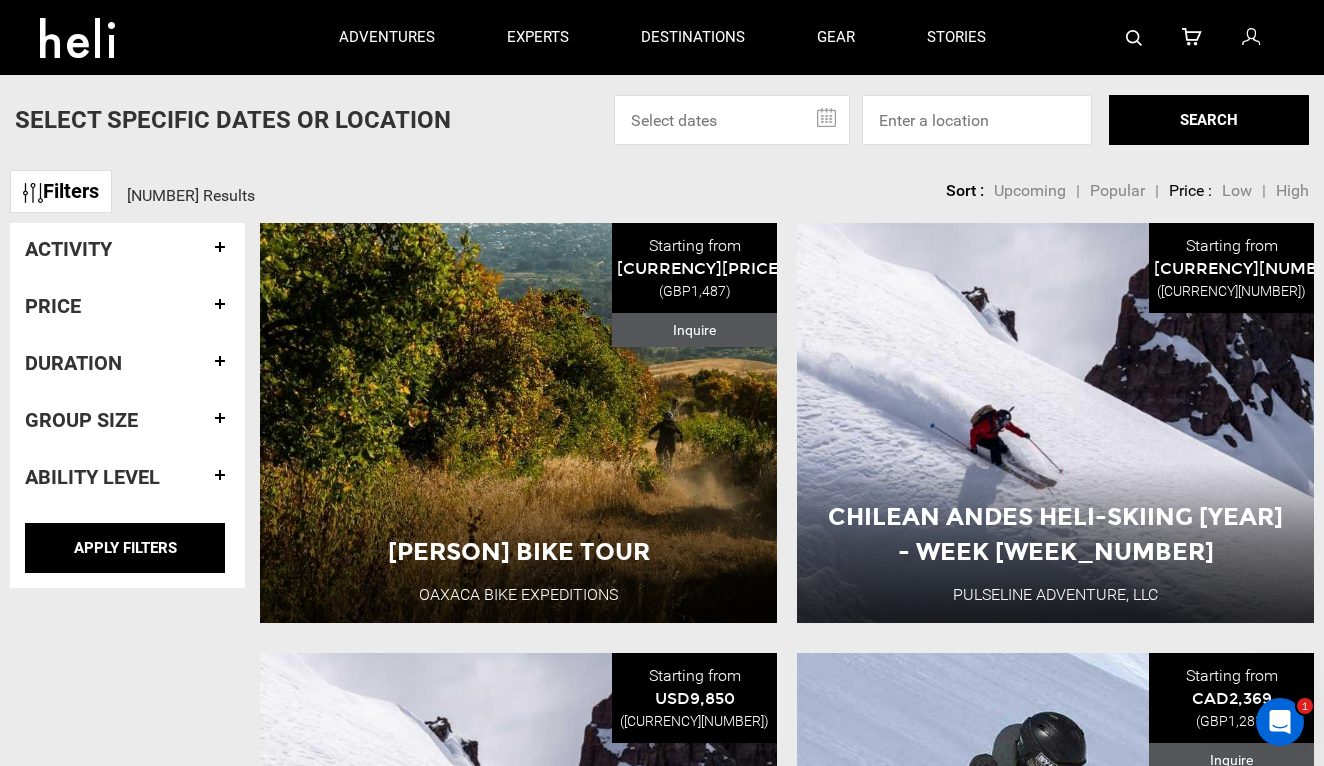 click on "Ability Level" at bounding box center (127, 477) 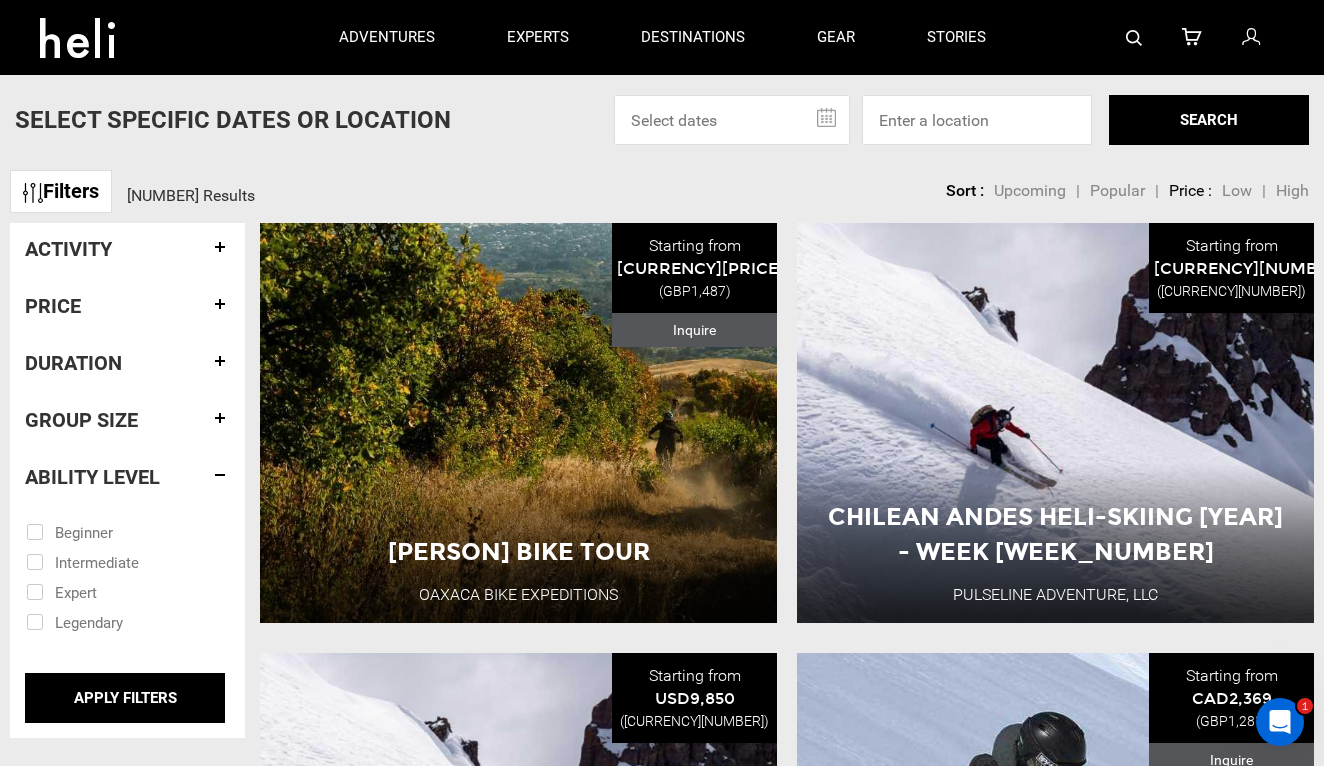 click at bounding box center (113, 561) 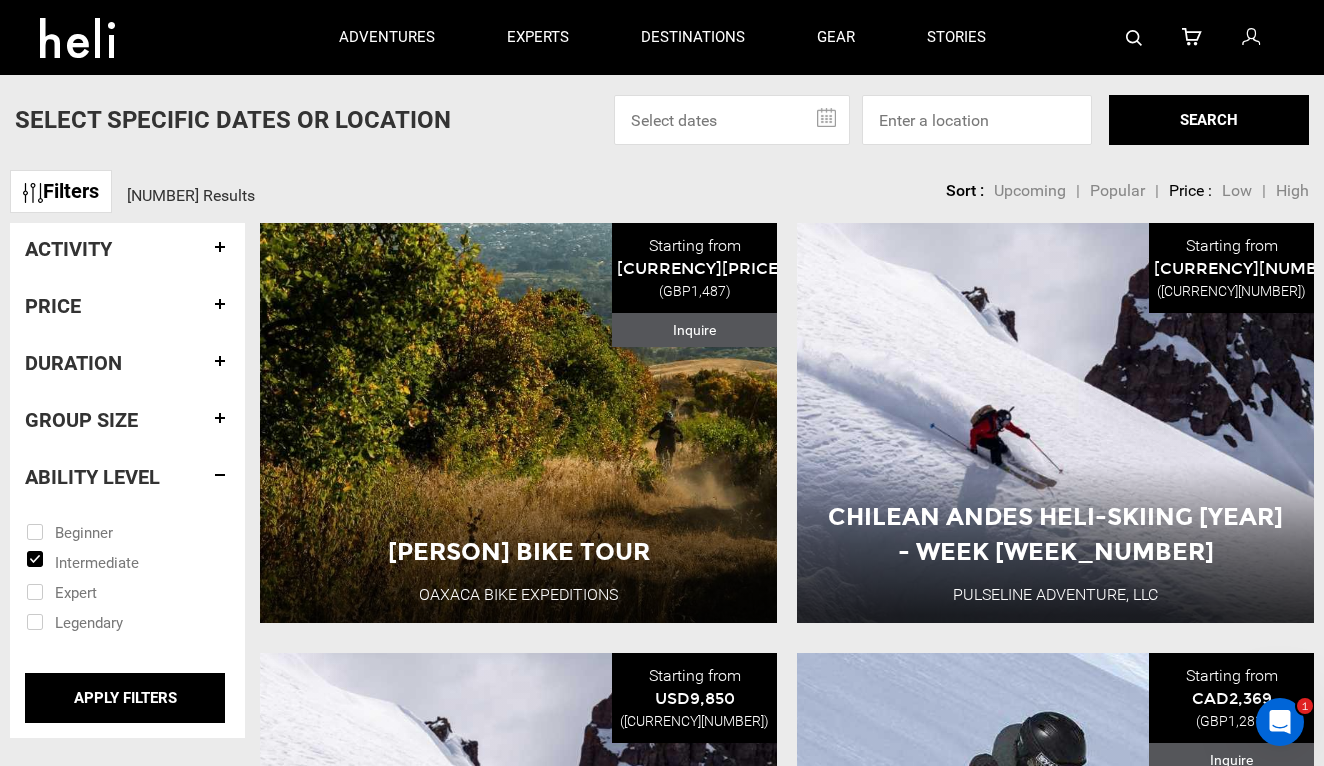 click at bounding box center [113, 591] 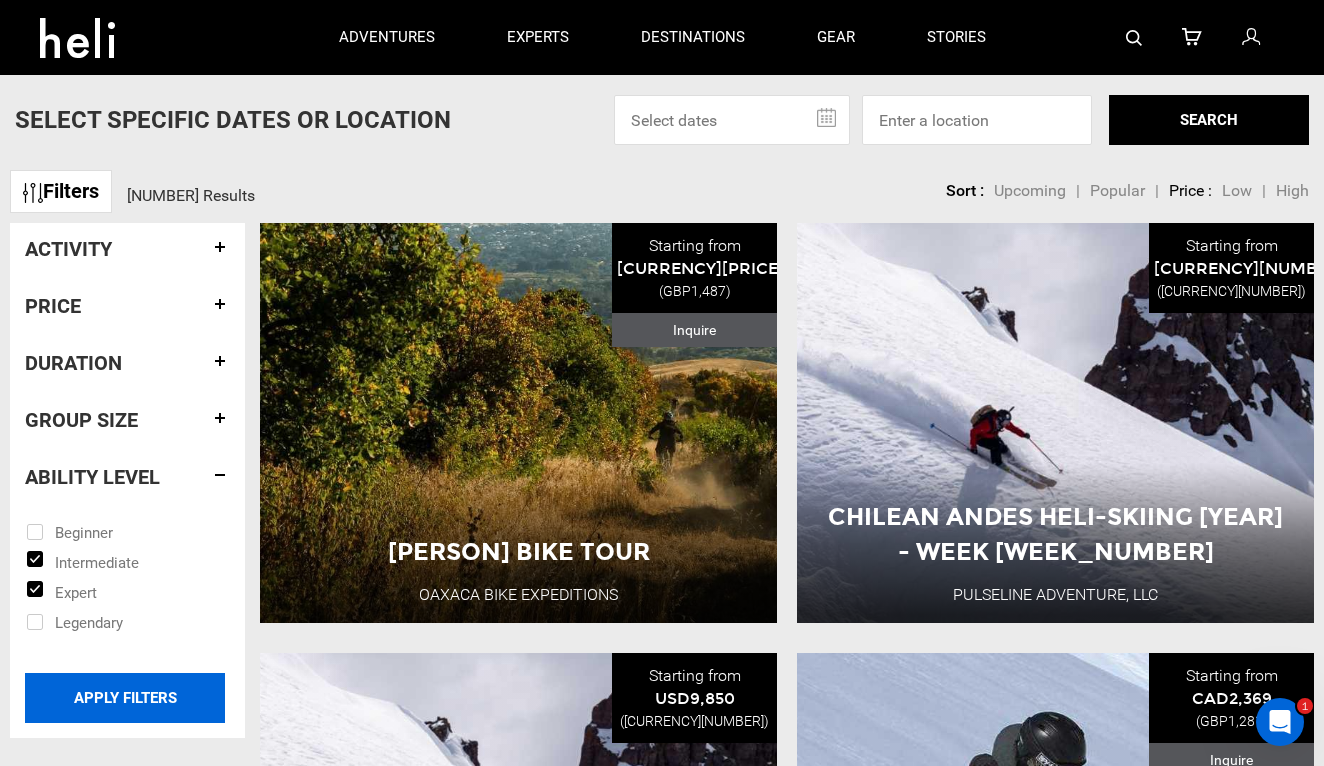 click on "APPLY FILTERS" at bounding box center [125, 698] 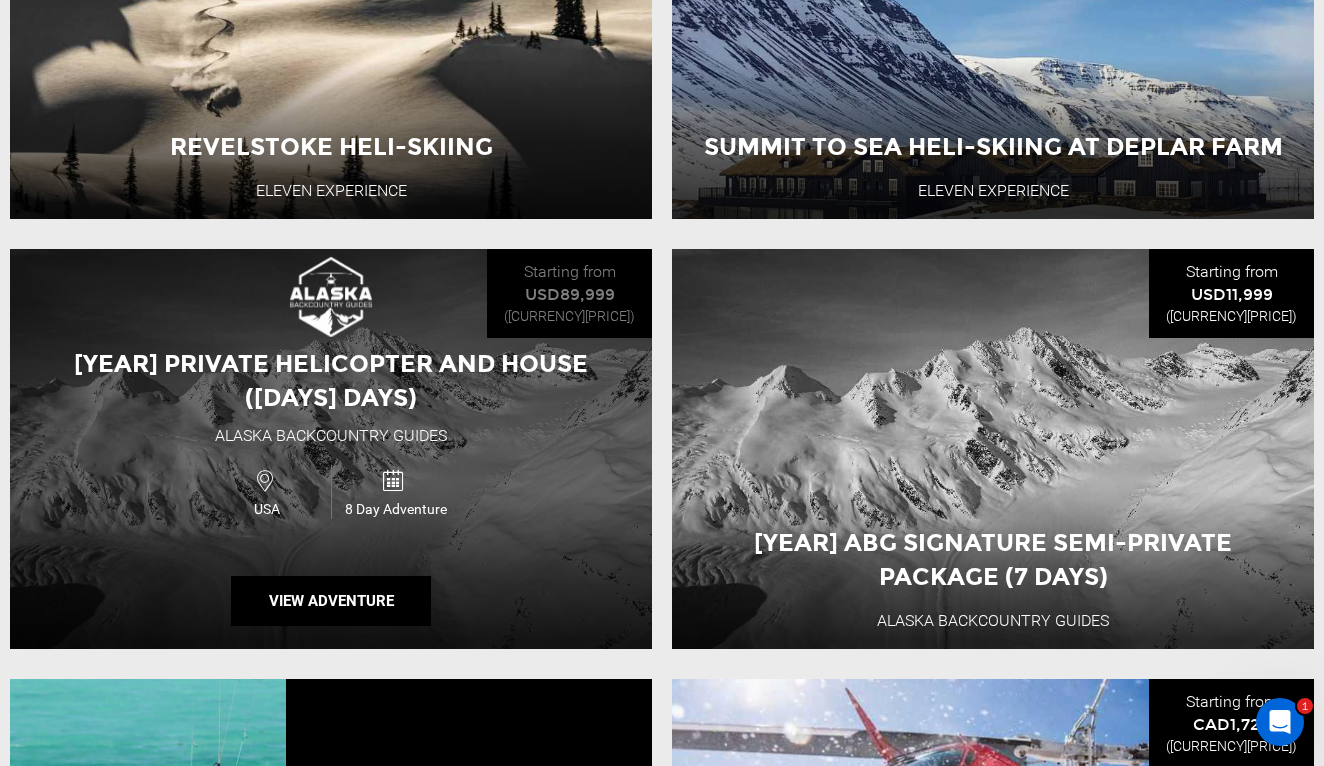 scroll, scrollTop: 2613, scrollLeft: 0, axis: vertical 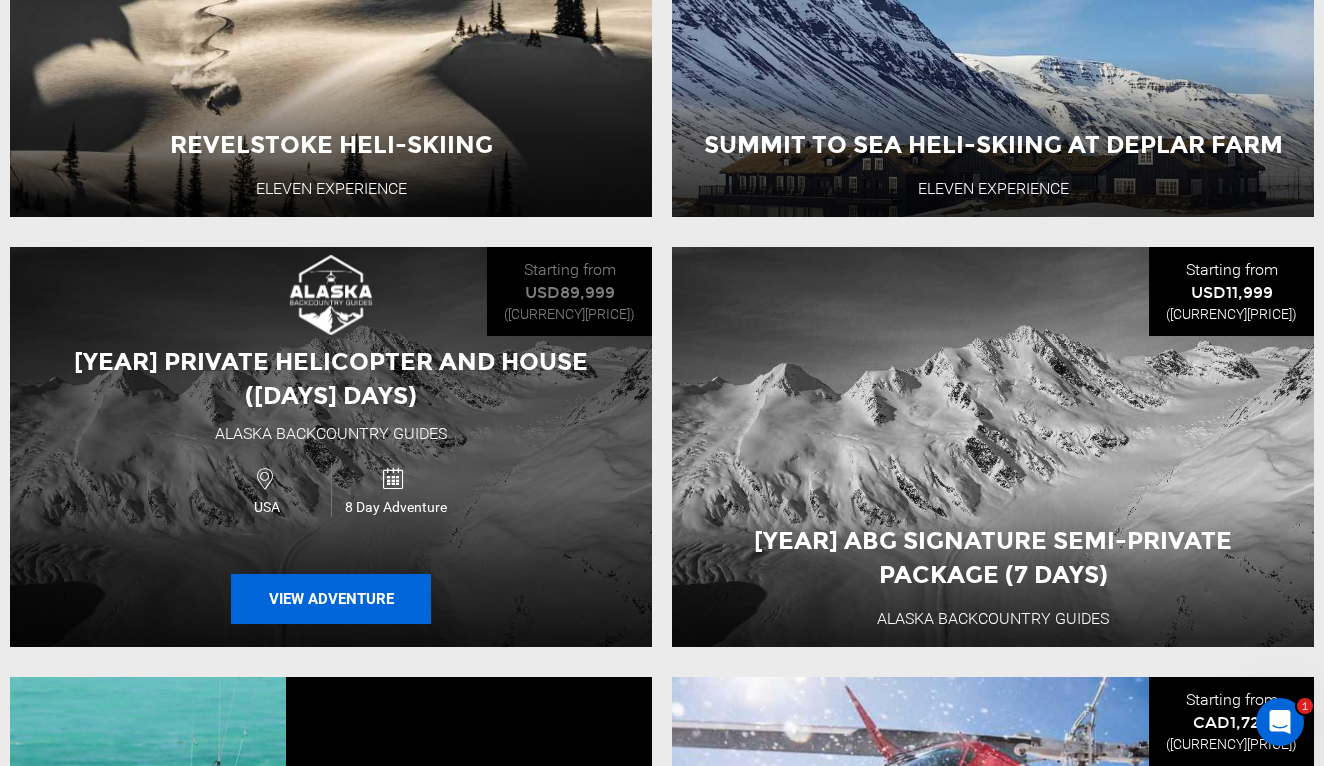 click on "View Adventure" at bounding box center [331, 599] 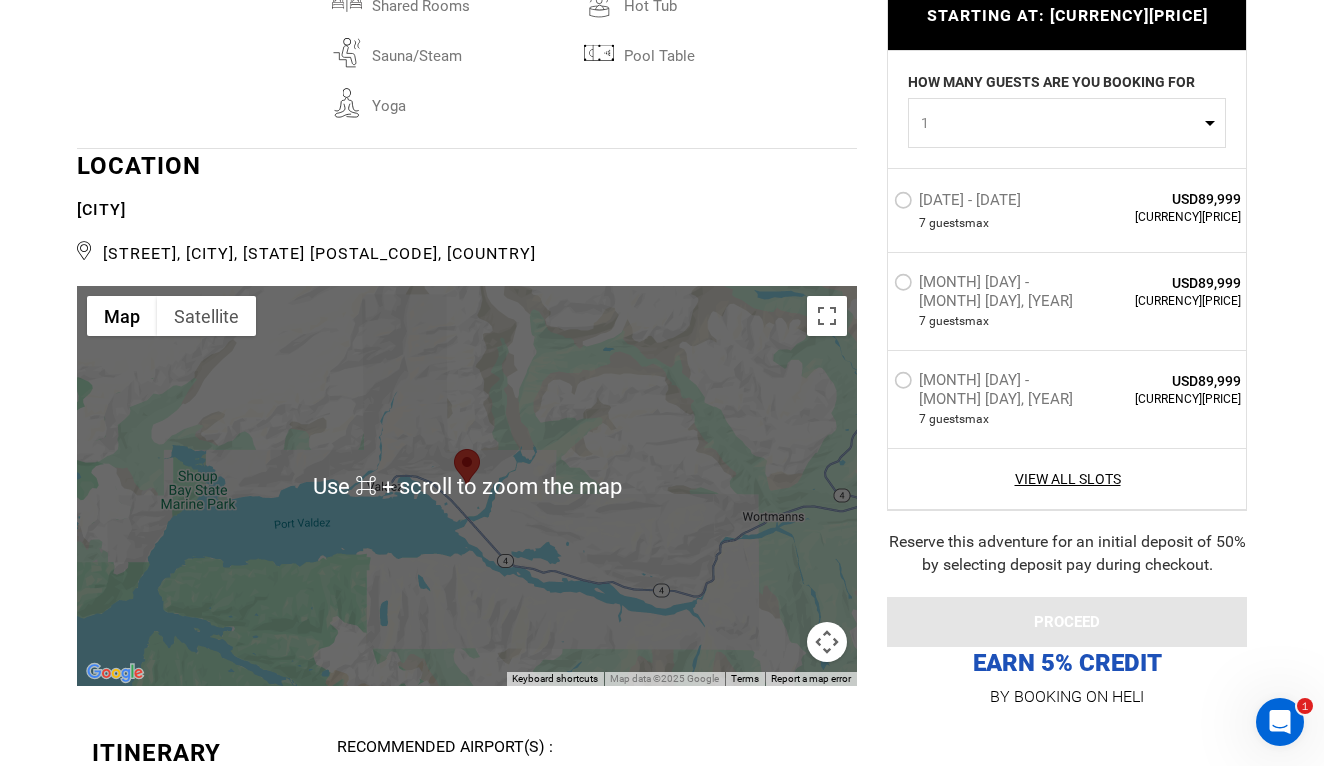 scroll, scrollTop: 3445, scrollLeft: 0, axis: vertical 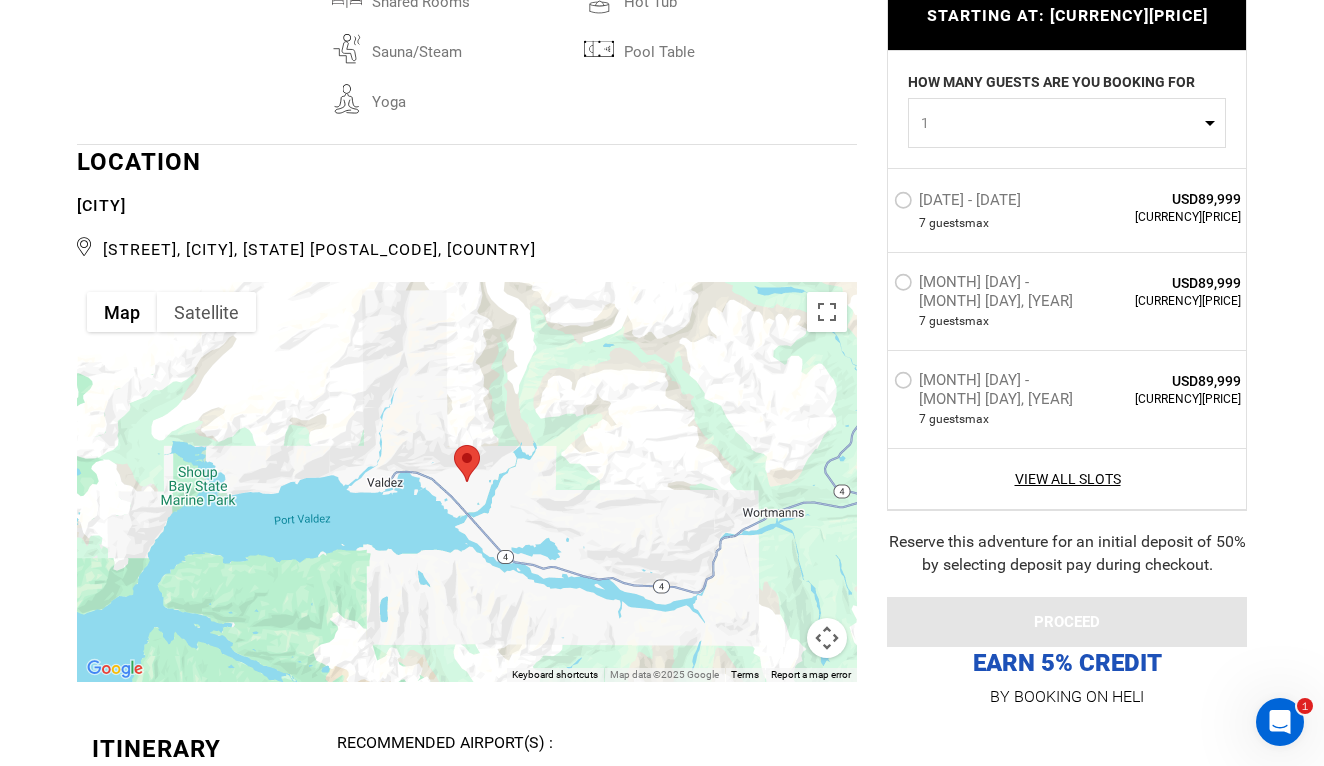 click at bounding box center [467, 482] 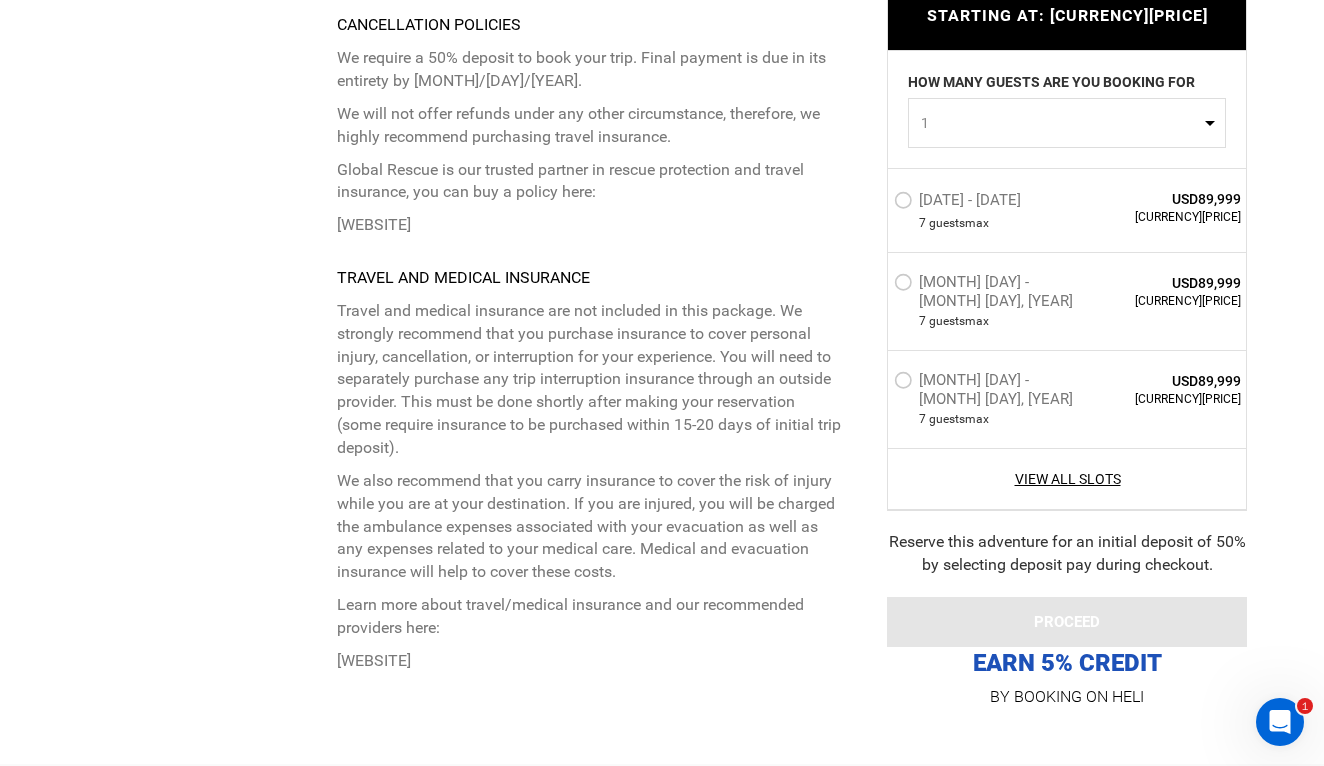 scroll, scrollTop: 5561, scrollLeft: 0, axis: vertical 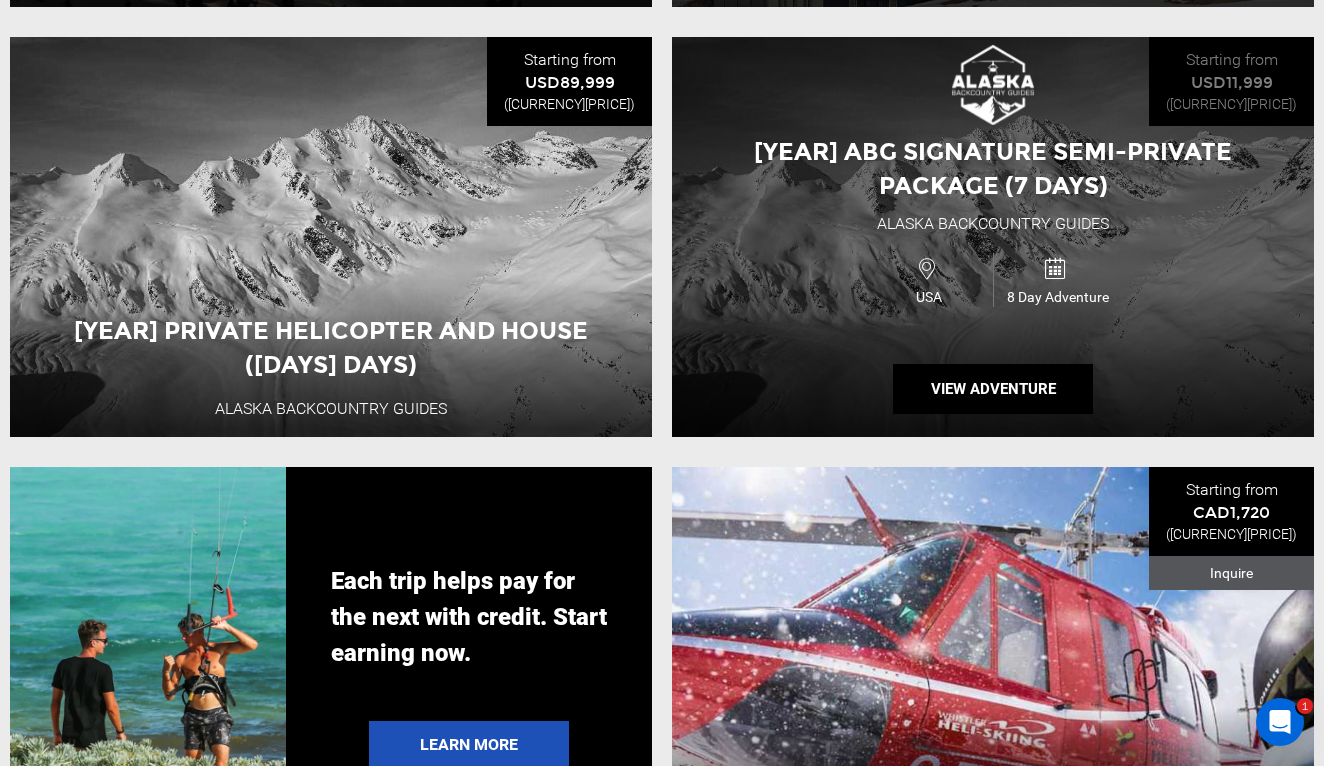 click on "[COUNTRY] [DAYS] Day Adventure" at bounding box center [992, 279] 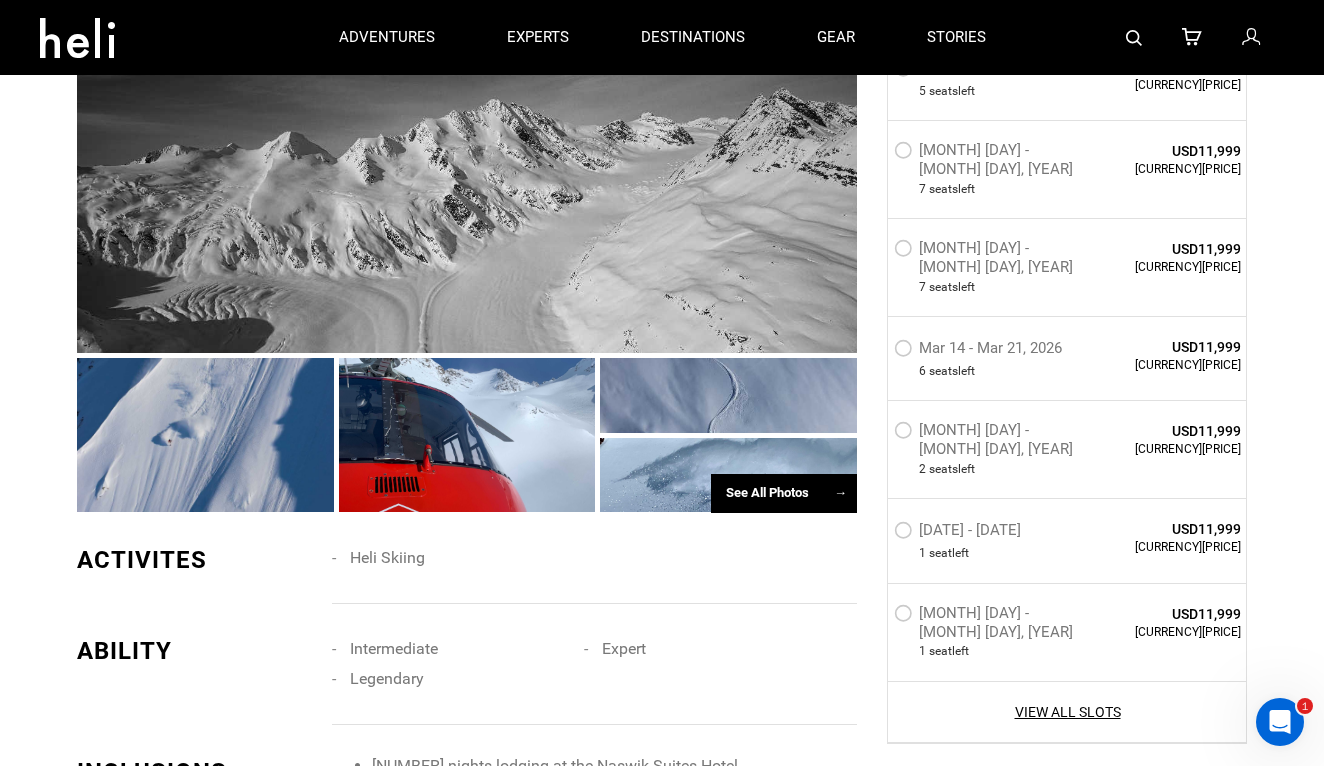 scroll, scrollTop: 1023, scrollLeft: 0, axis: vertical 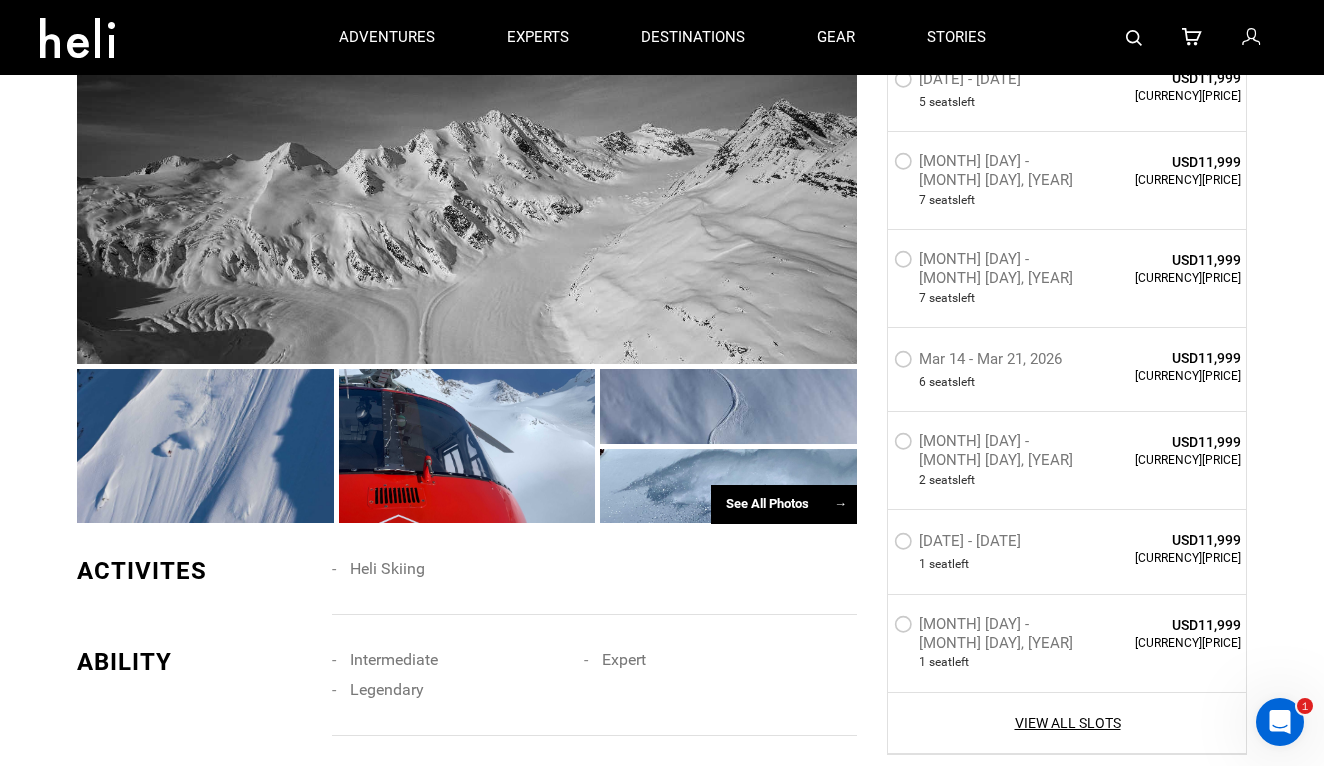 click on "See All Photos →" at bounding box center (784, 504) 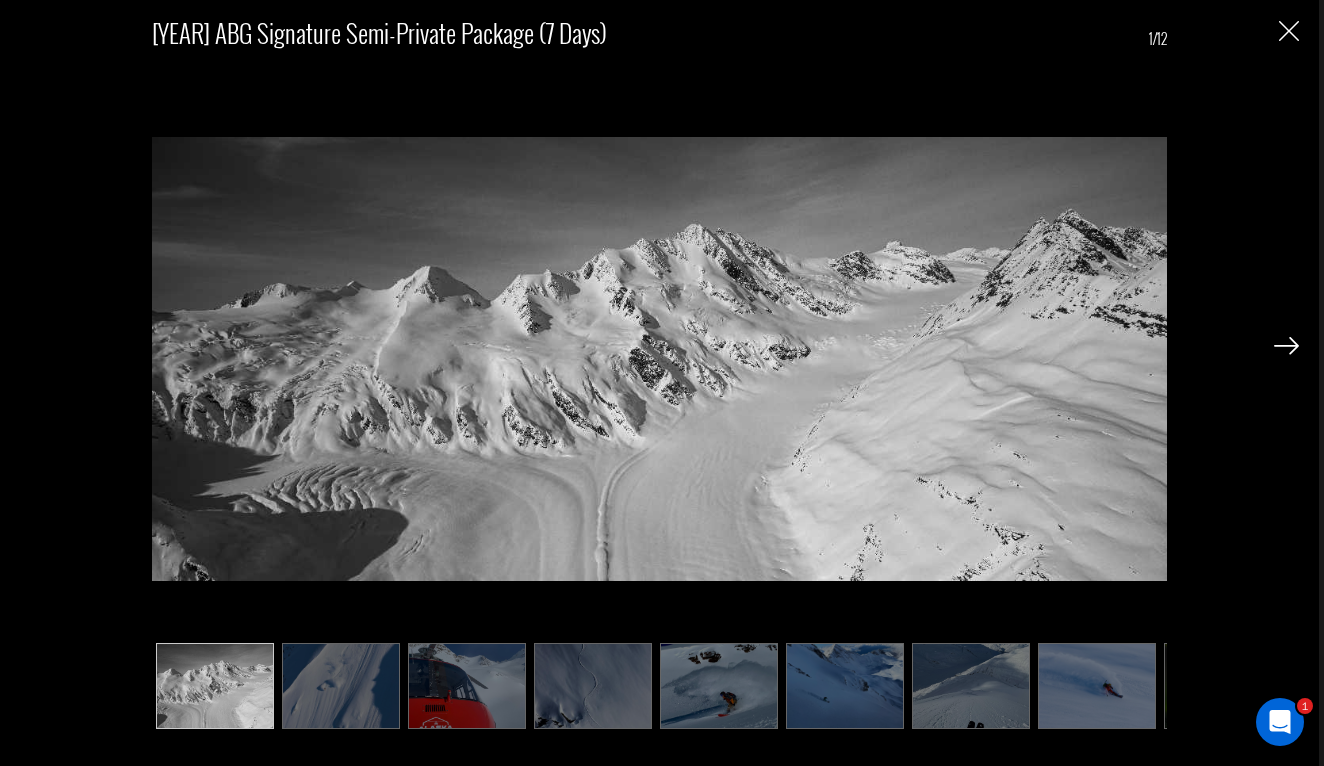scroll, scrollTop: 1326, scrollLeft: 0, axis: vertical 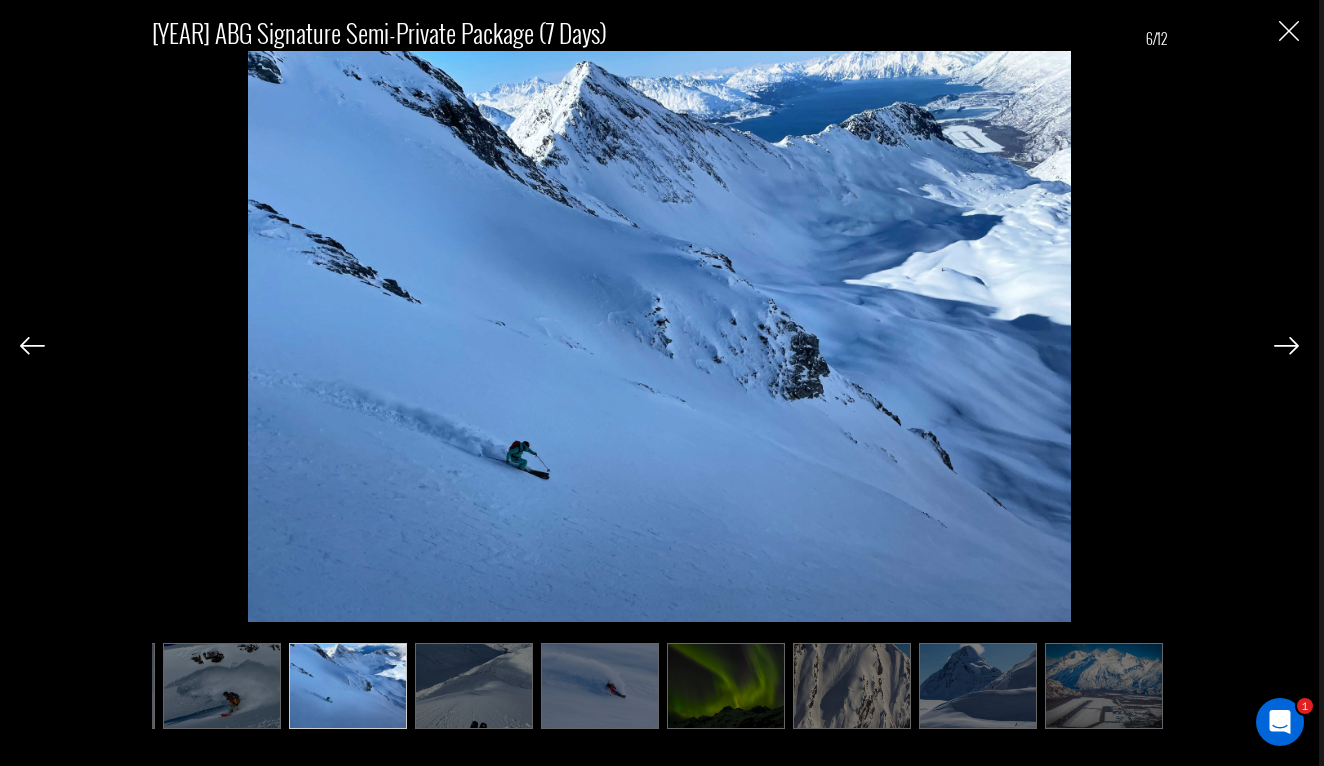 click at bounding box center [978, 686] 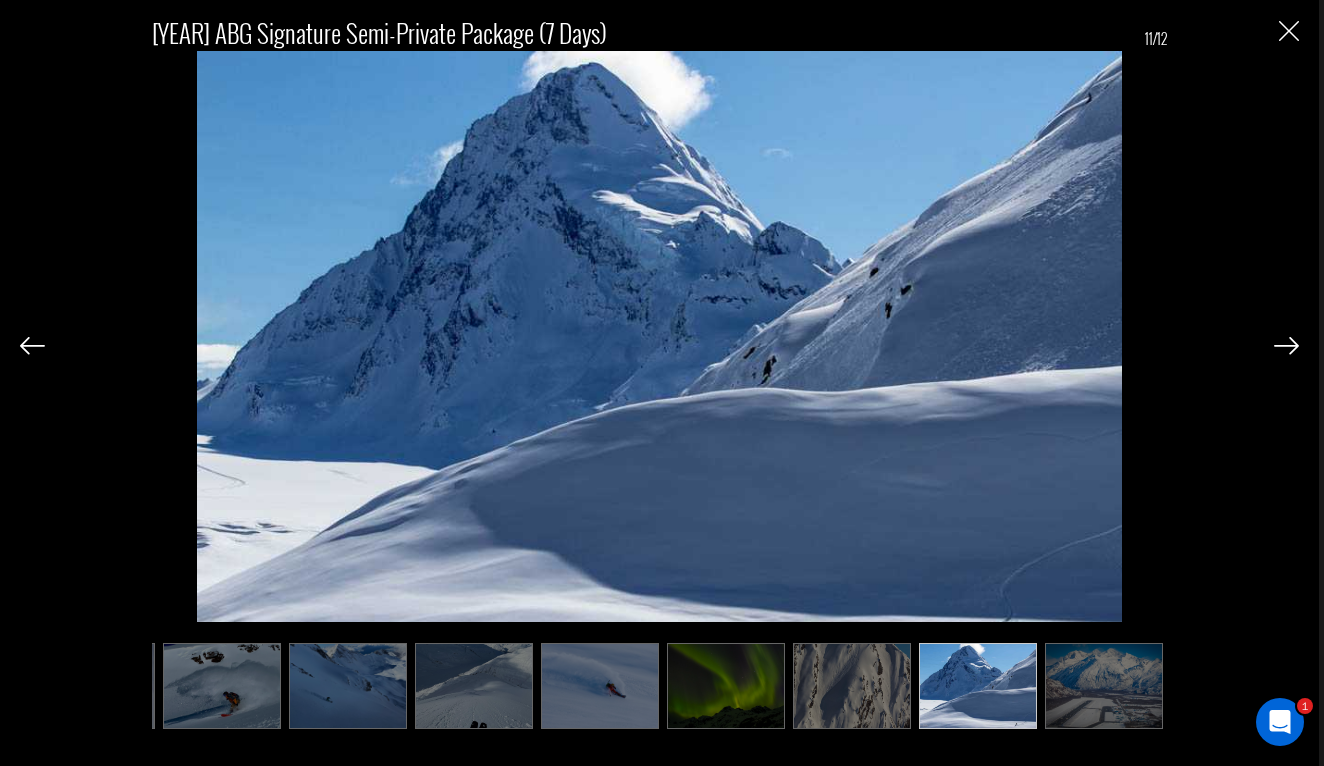 scroll, scrollTop: 1909, scrollLeft: 0, axis: vertical 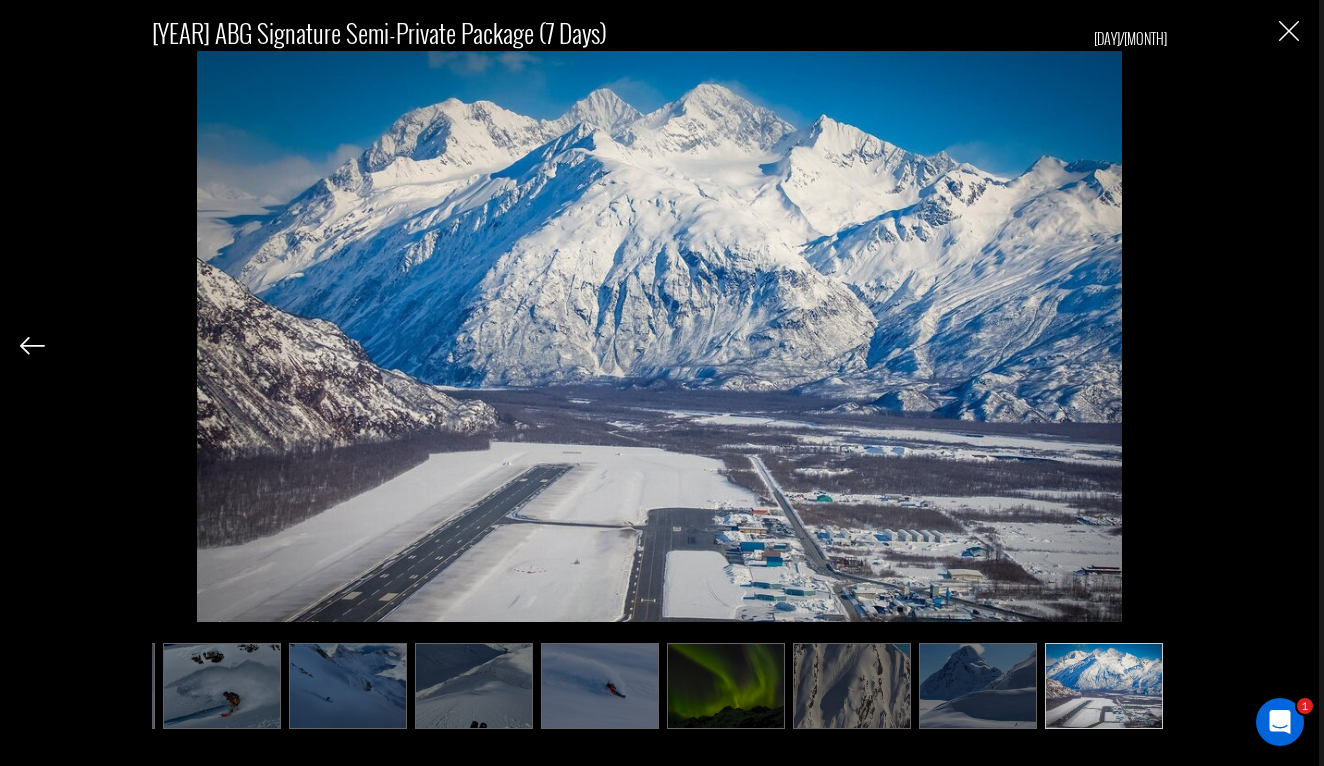 click at bounding box center (1289, 31) 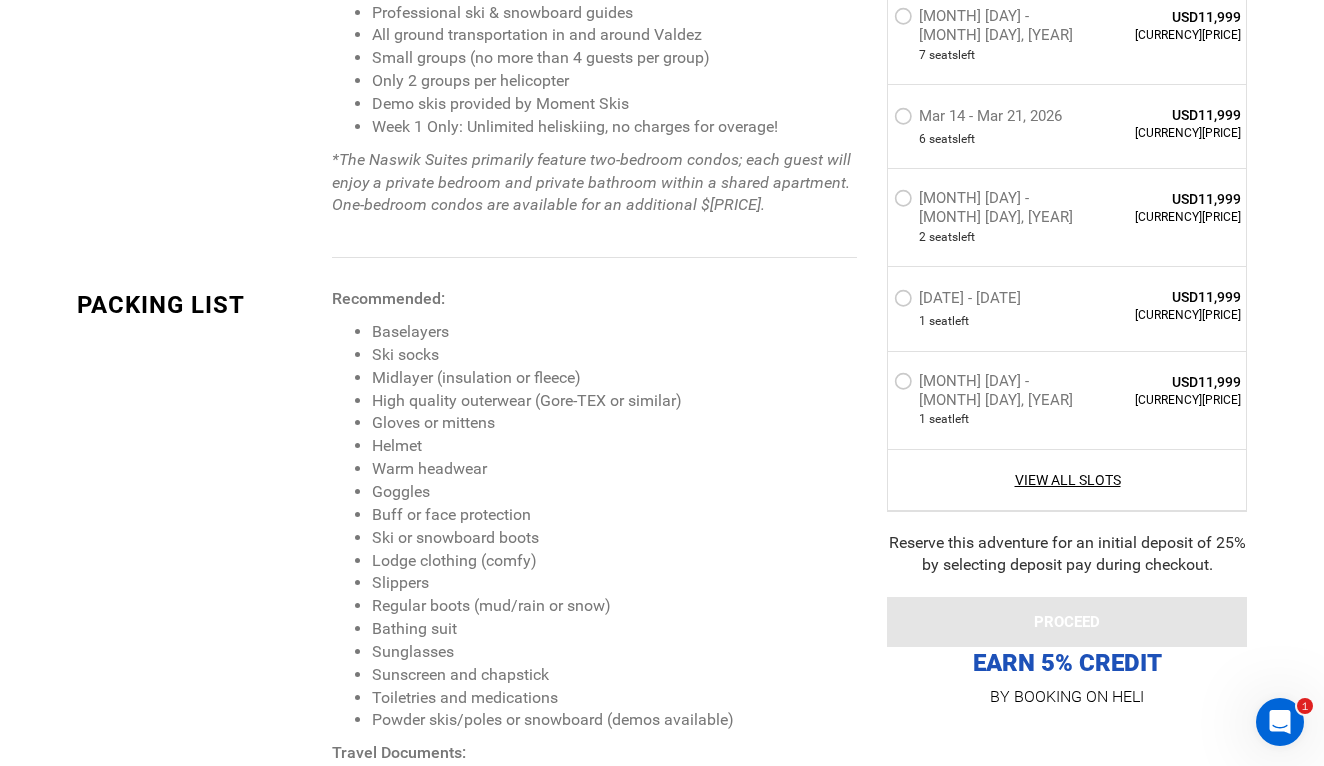 scroll, scrollTop: 0, scrollLeft: 0, axis: both 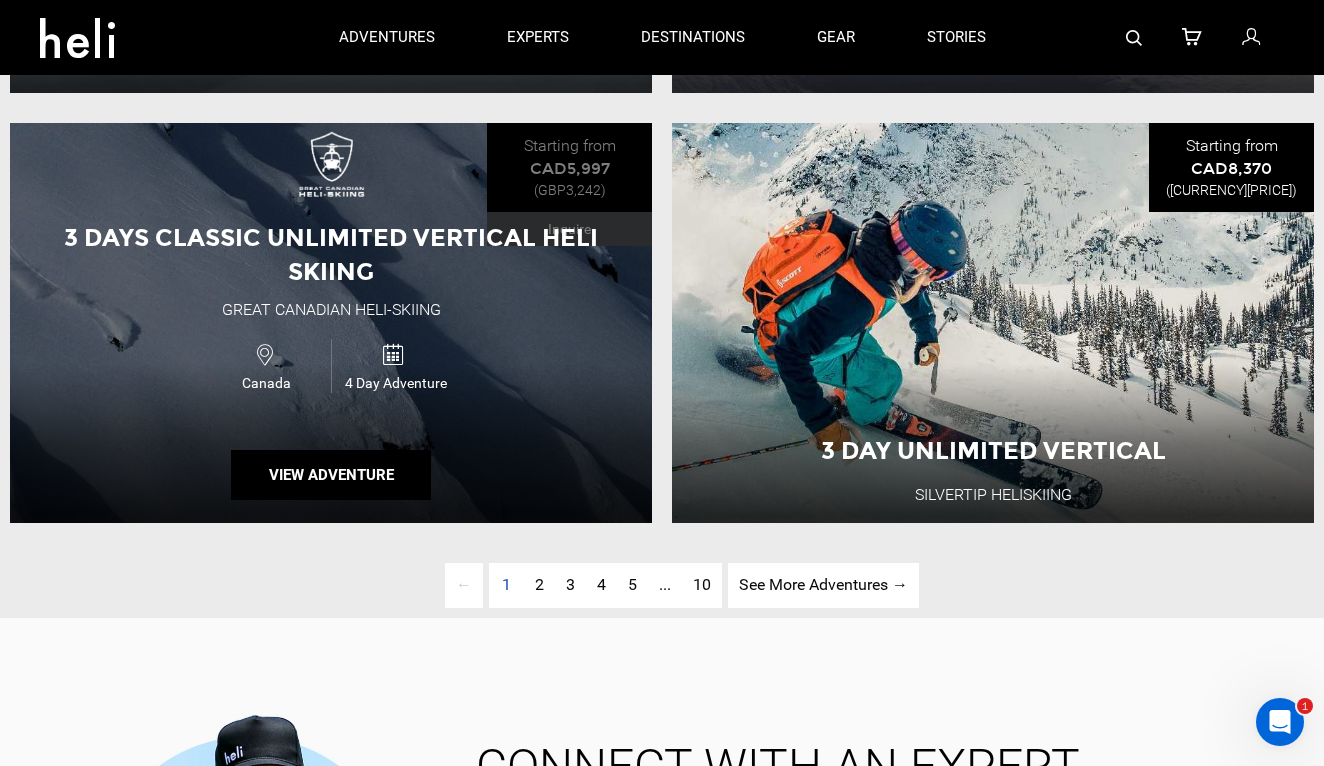 click on "[NUMBER] Days Classic Unlimited Vertical Heli Skiing [COMPANY] [NUMBER] Day Adventure View Adventure" at bounding box center [331, 323] 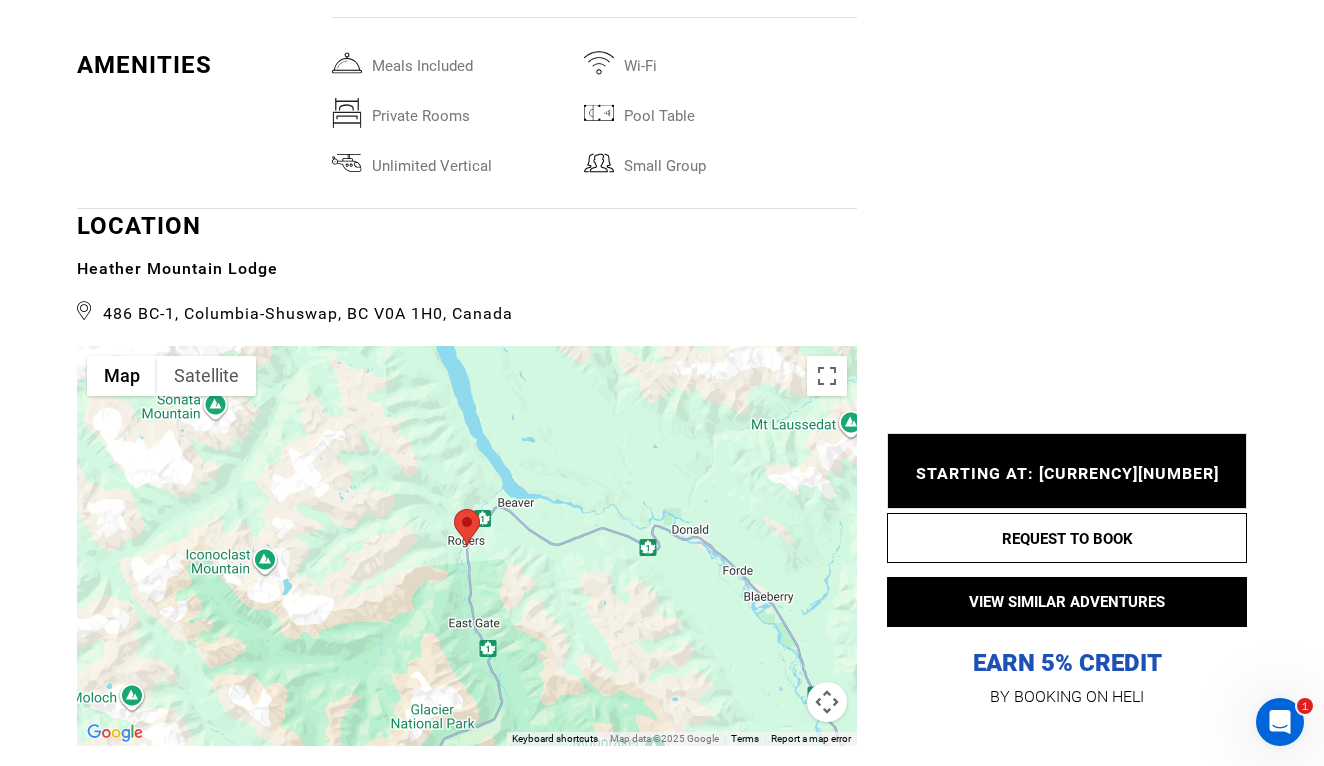 scroll, scrollTop: 3380, scrollLeft: 0, axis: vertical 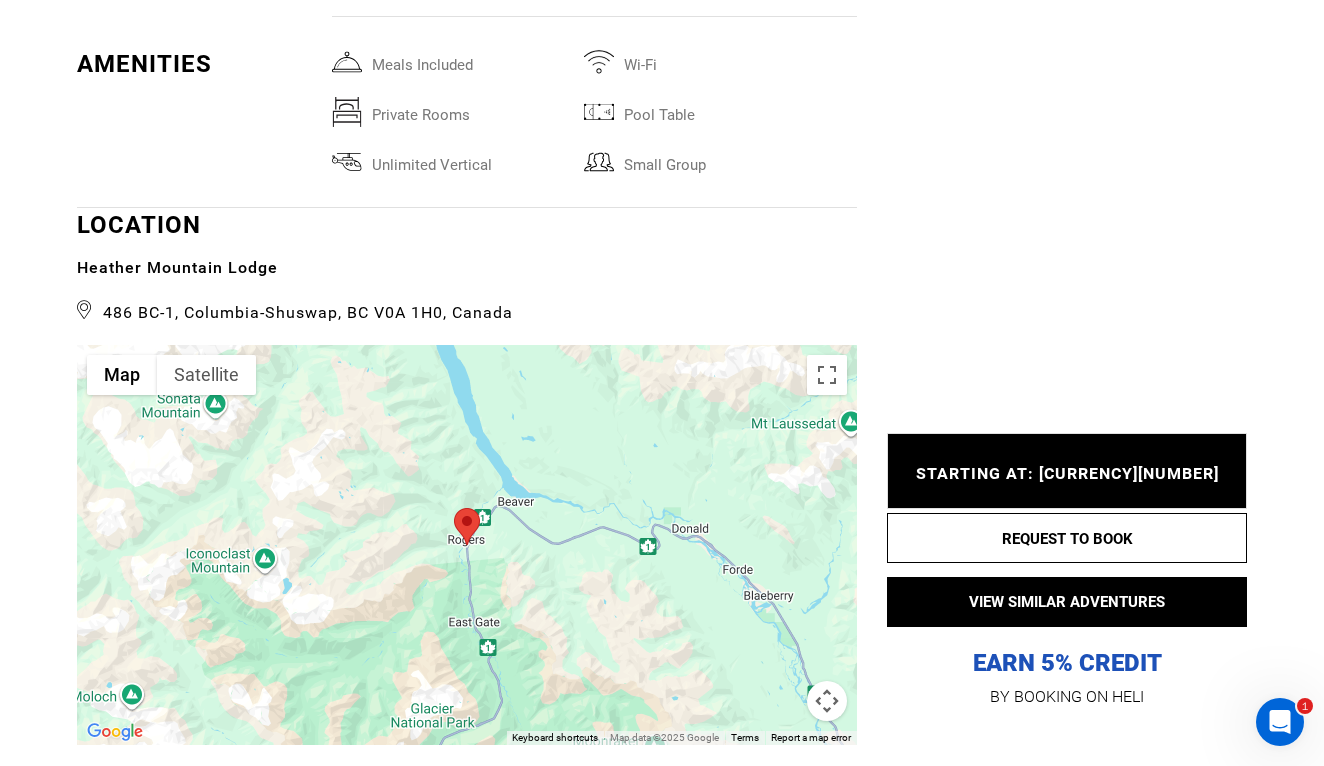 click at bounding box center [467, 545] 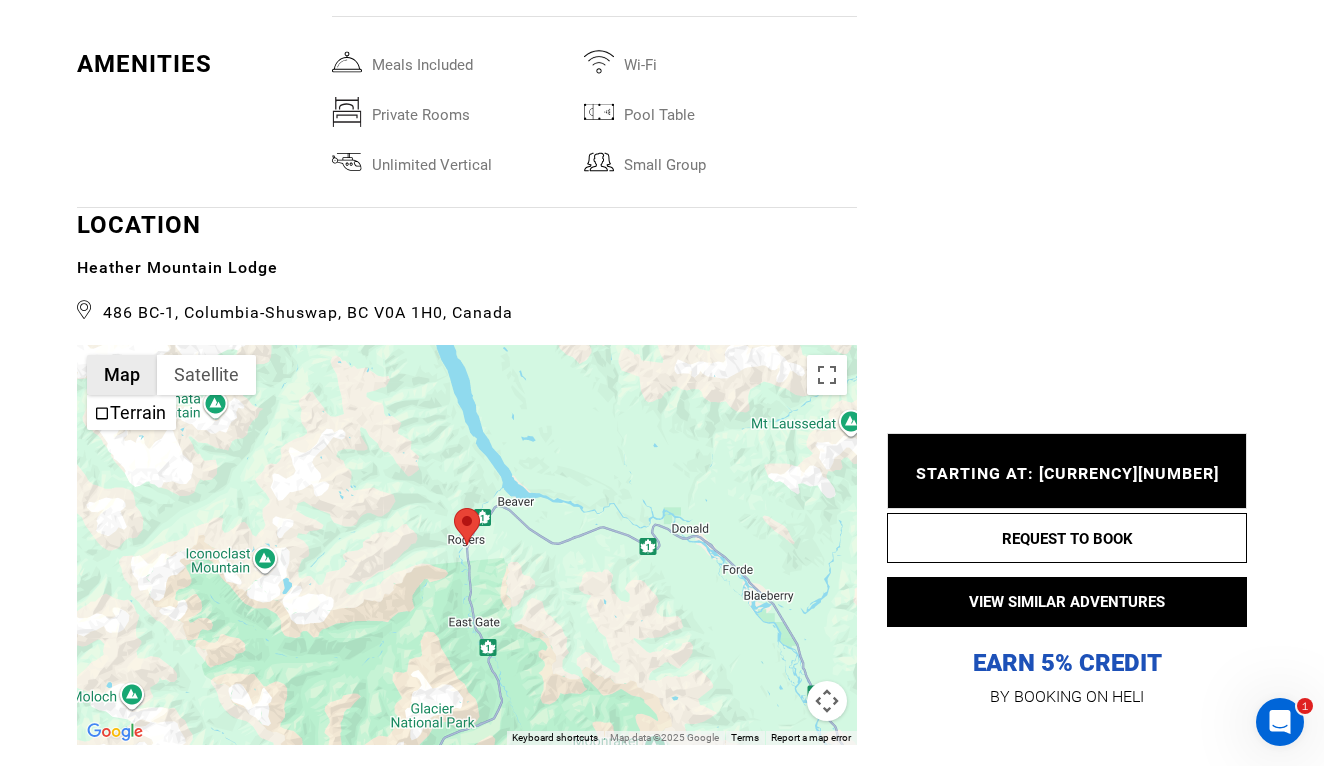 click on "Map" at bounding box center (122, 375) 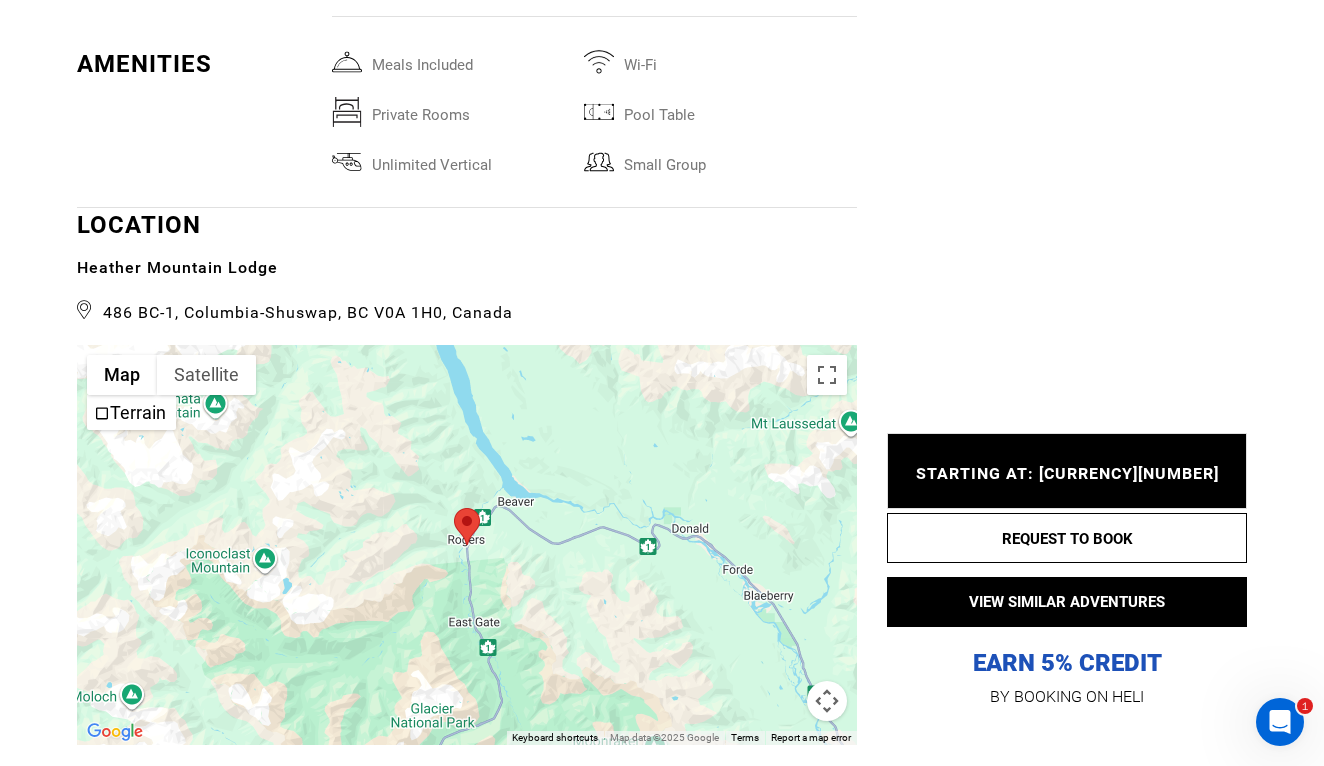click at bounding box center [454, 508] 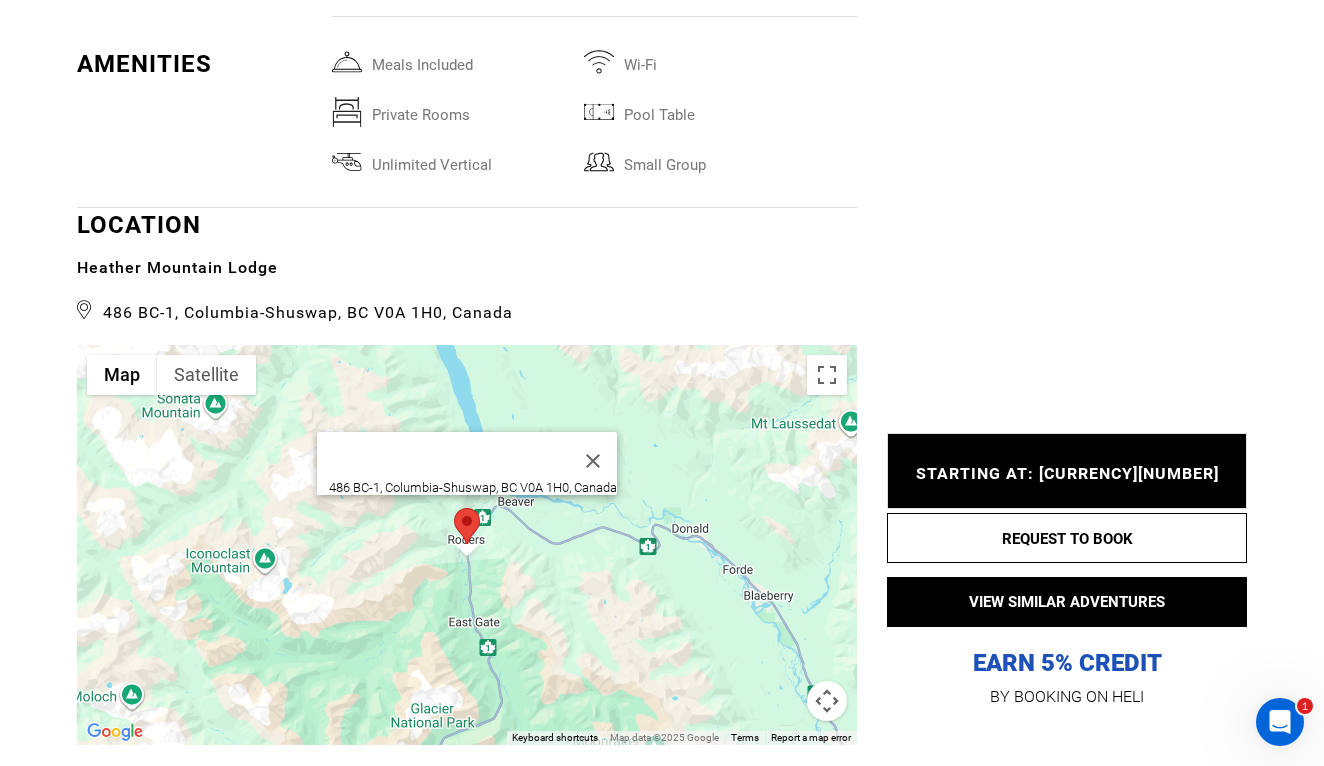 click on "486 BC-1, Columbia-Shuswap, BC V0A 1H0, Canada" at bounding box center (467, 545) 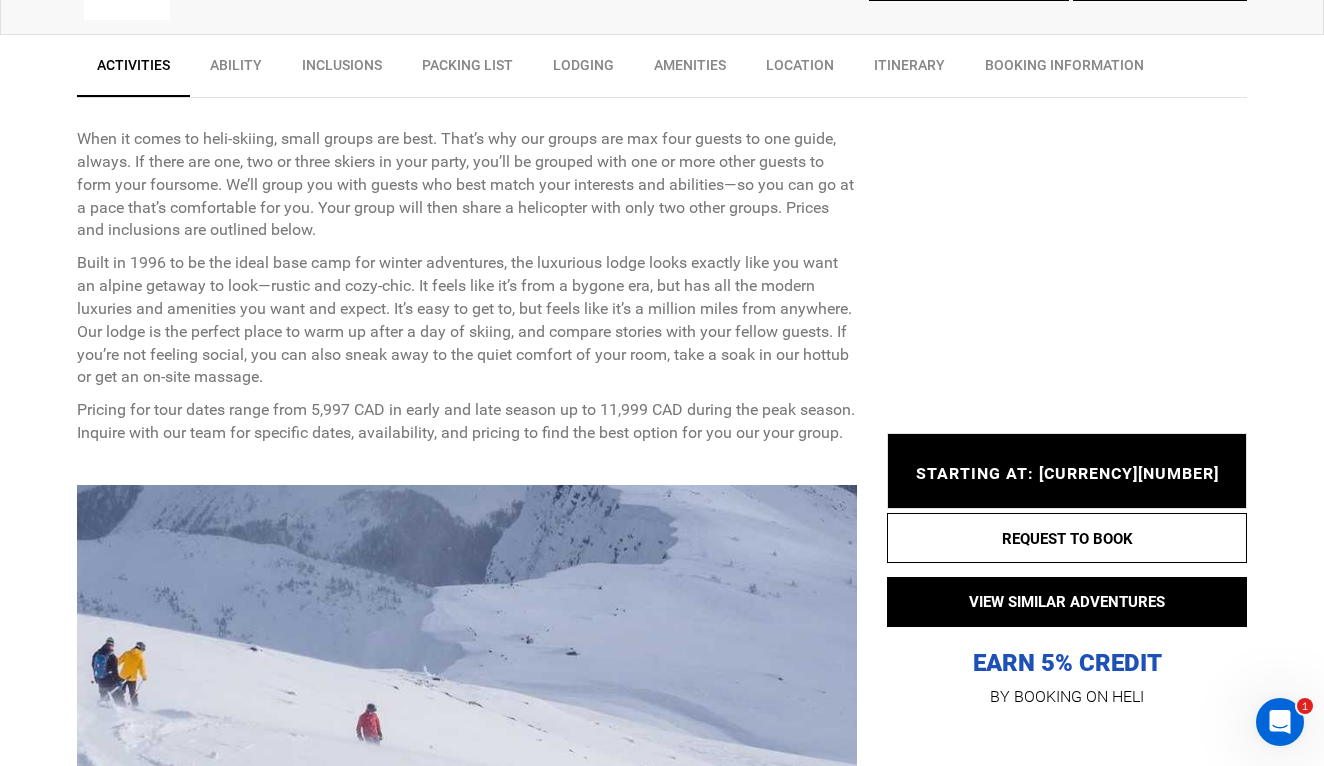 scroll, scrollTop: 750, scrollLeft: 0, axis: vertical 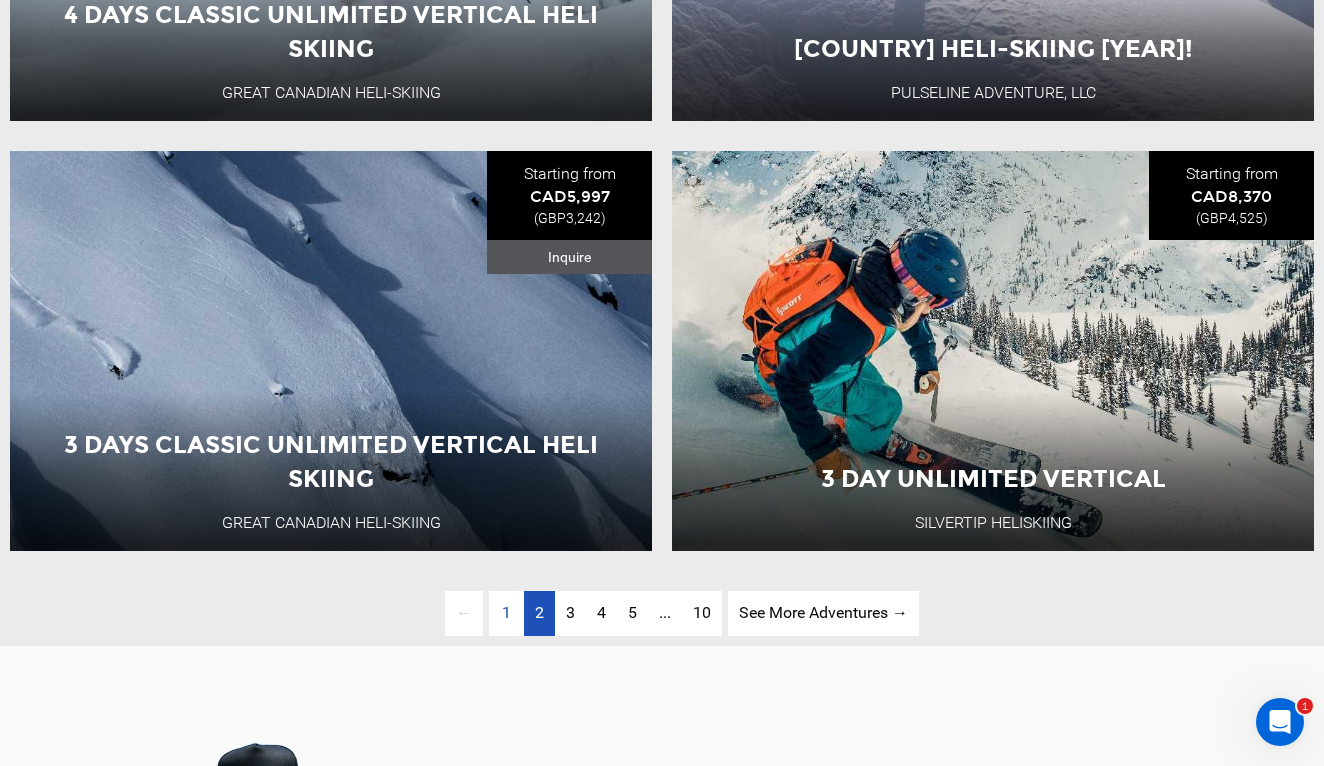 click on "2" at bounding box center (539, 612) 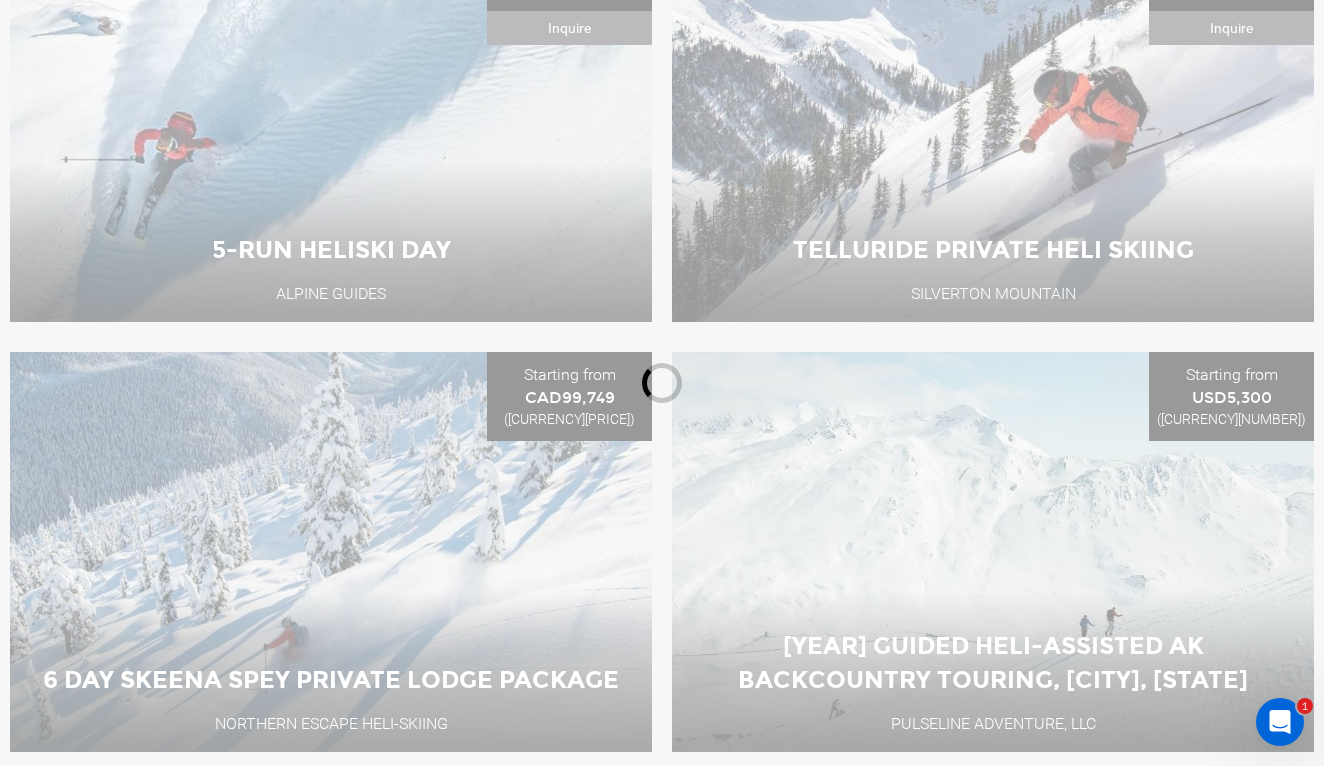 scroll, scrollTop: 183, scrollLeft: 0, axis: vertical 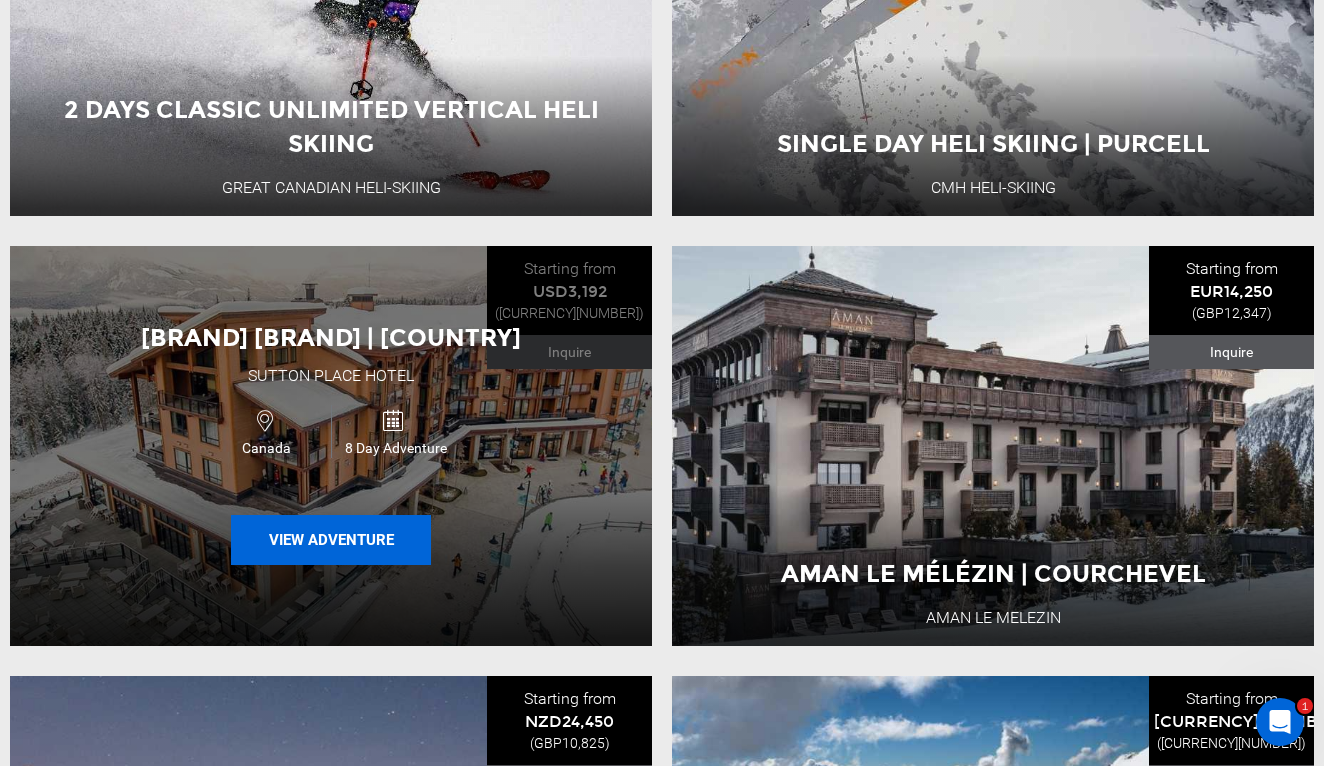 click on "View Adventure" at bounding box center (331, 540) 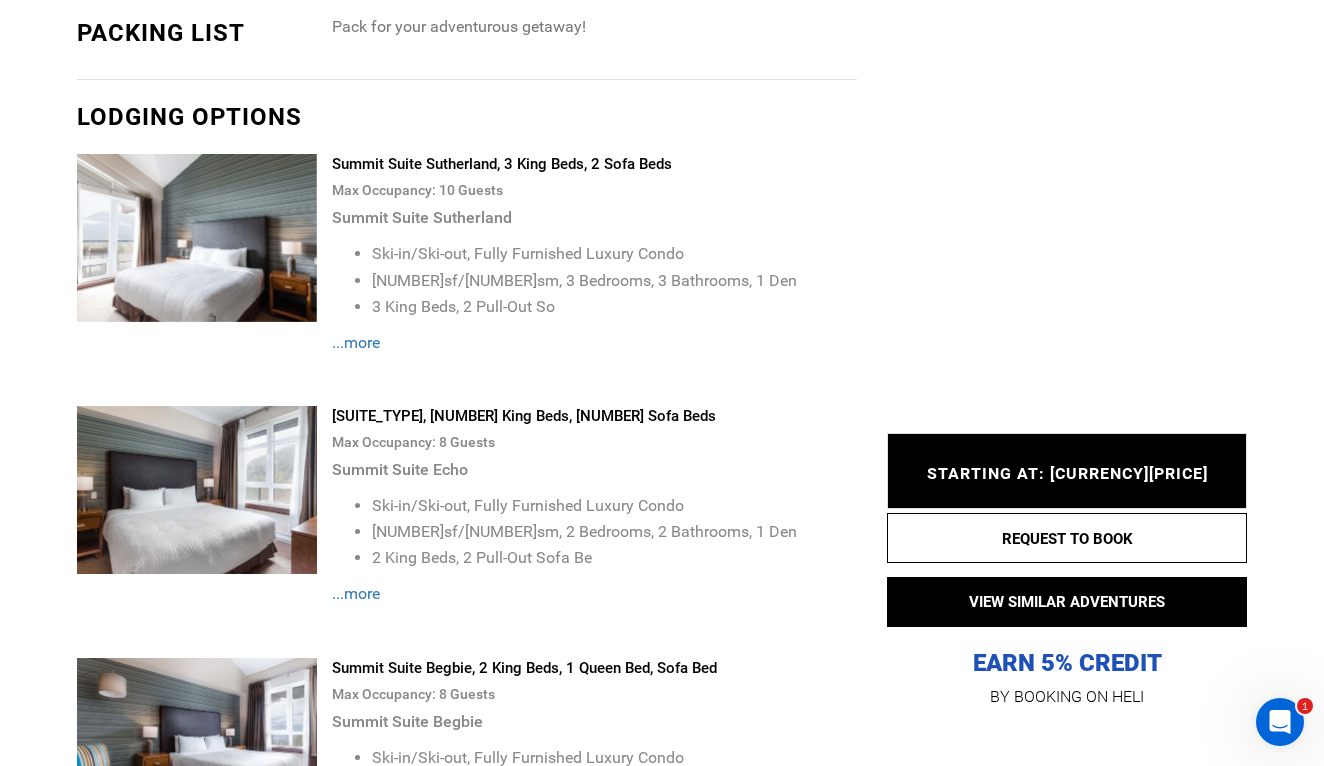 scroll, scrollTop: 2853, scrollLeft: 0, axis: vertical 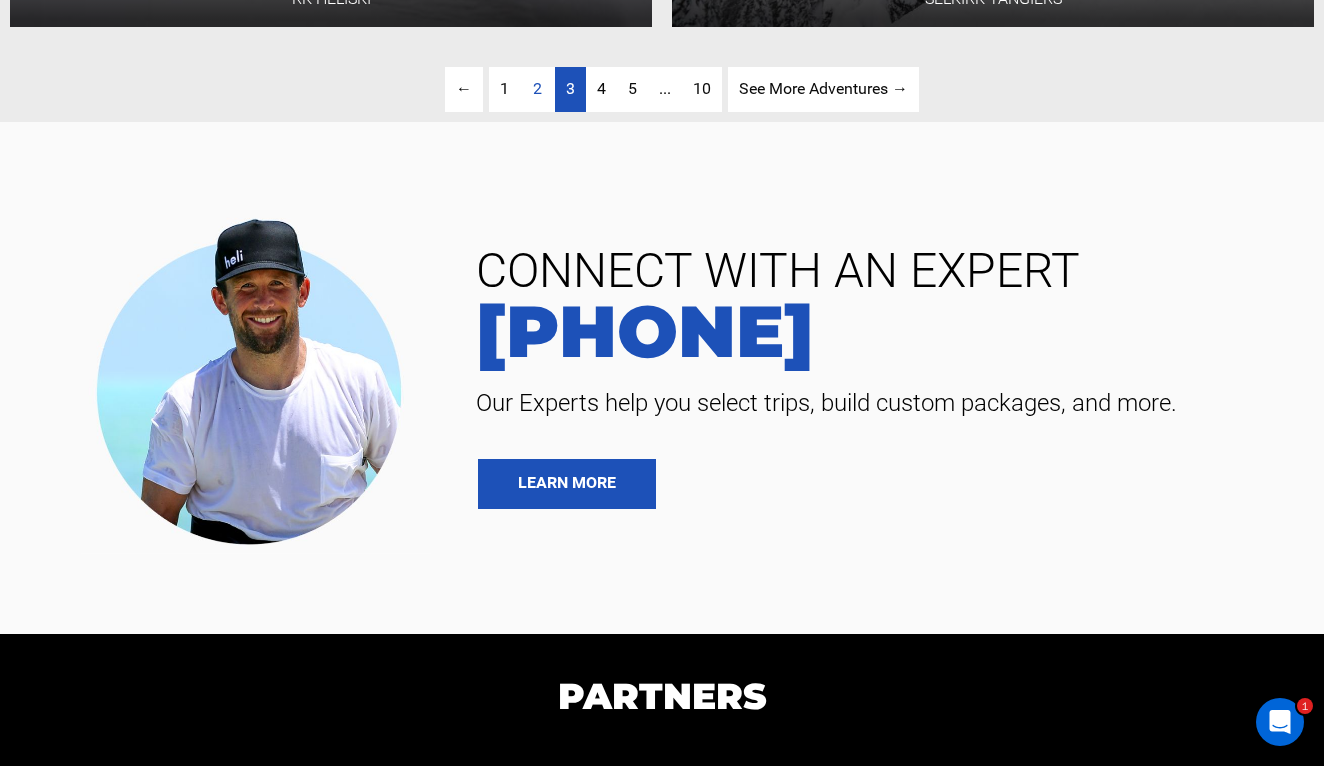 click on "3" at bounding box center [570, 88] 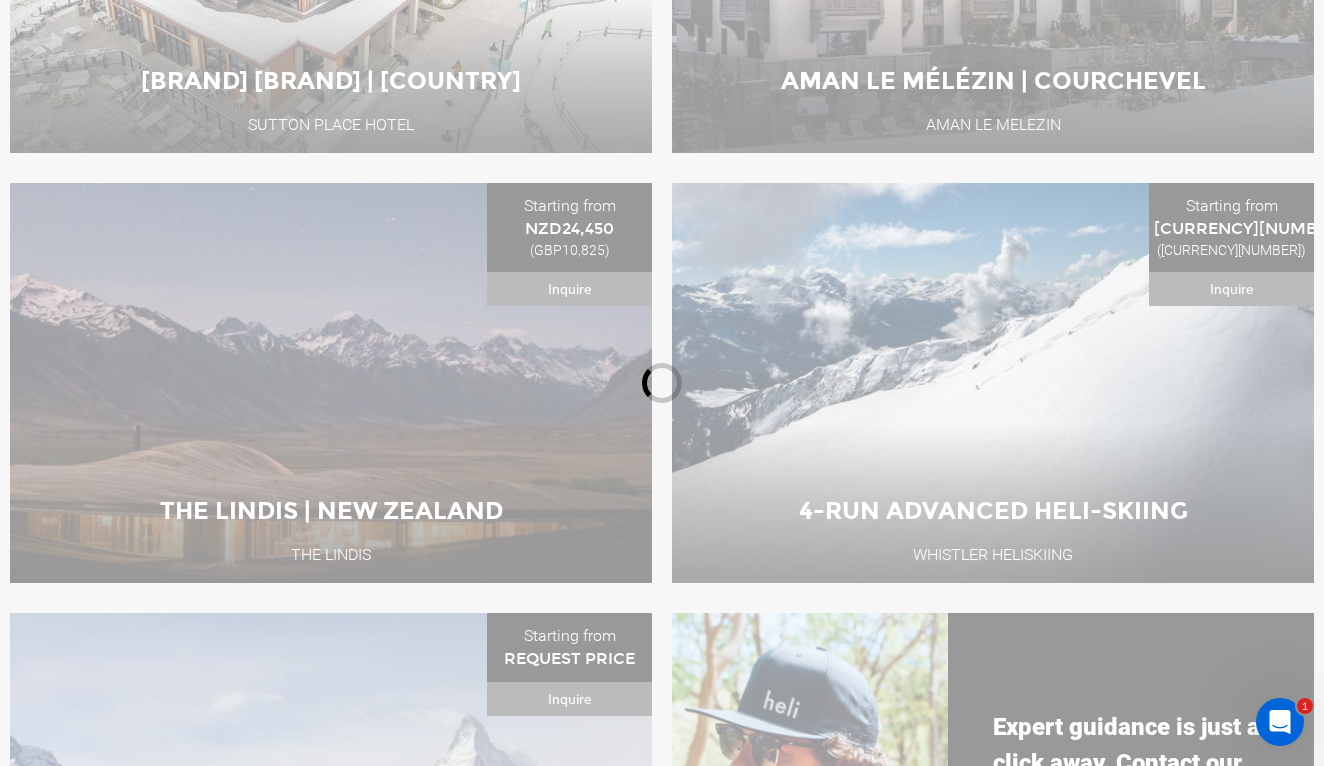 scroll, scrollTop: 183, scrollLeft: 0, axis: vertical 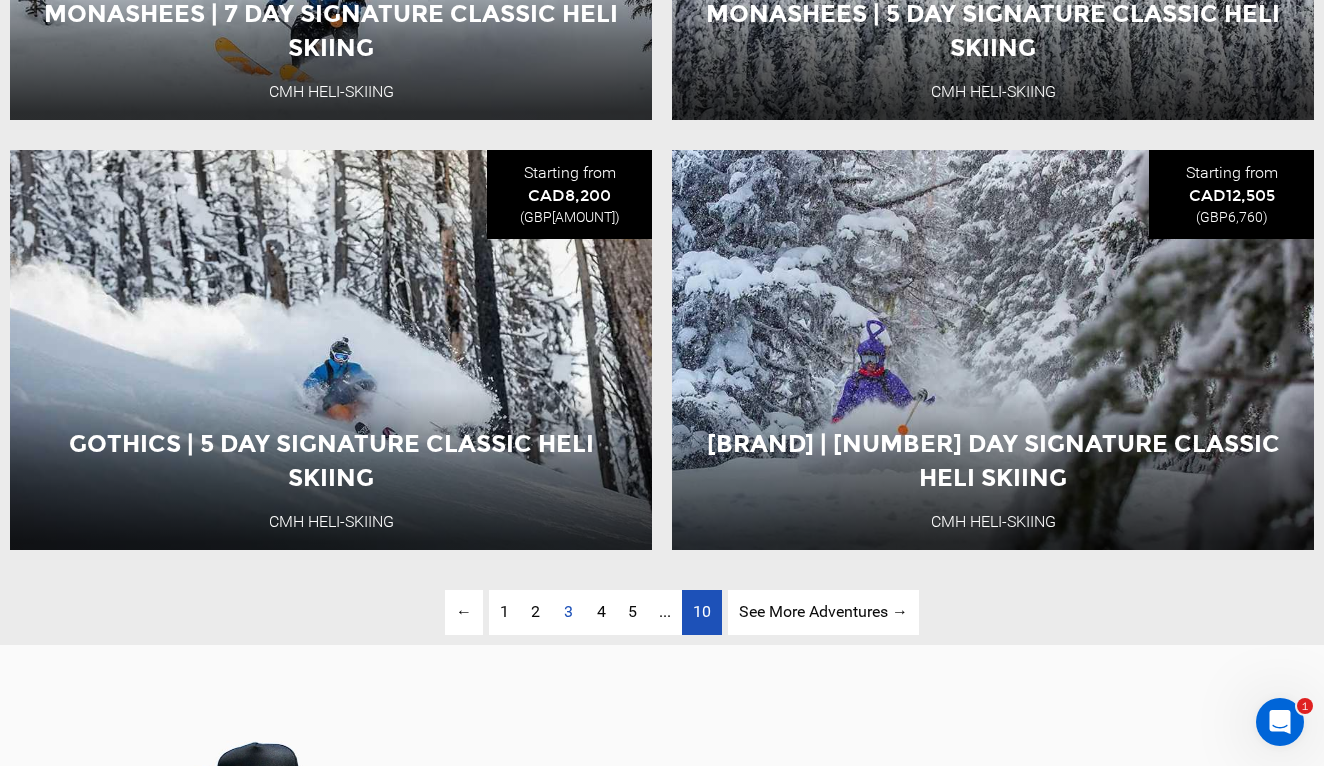 click on "10" at bounding box center [702, 611] 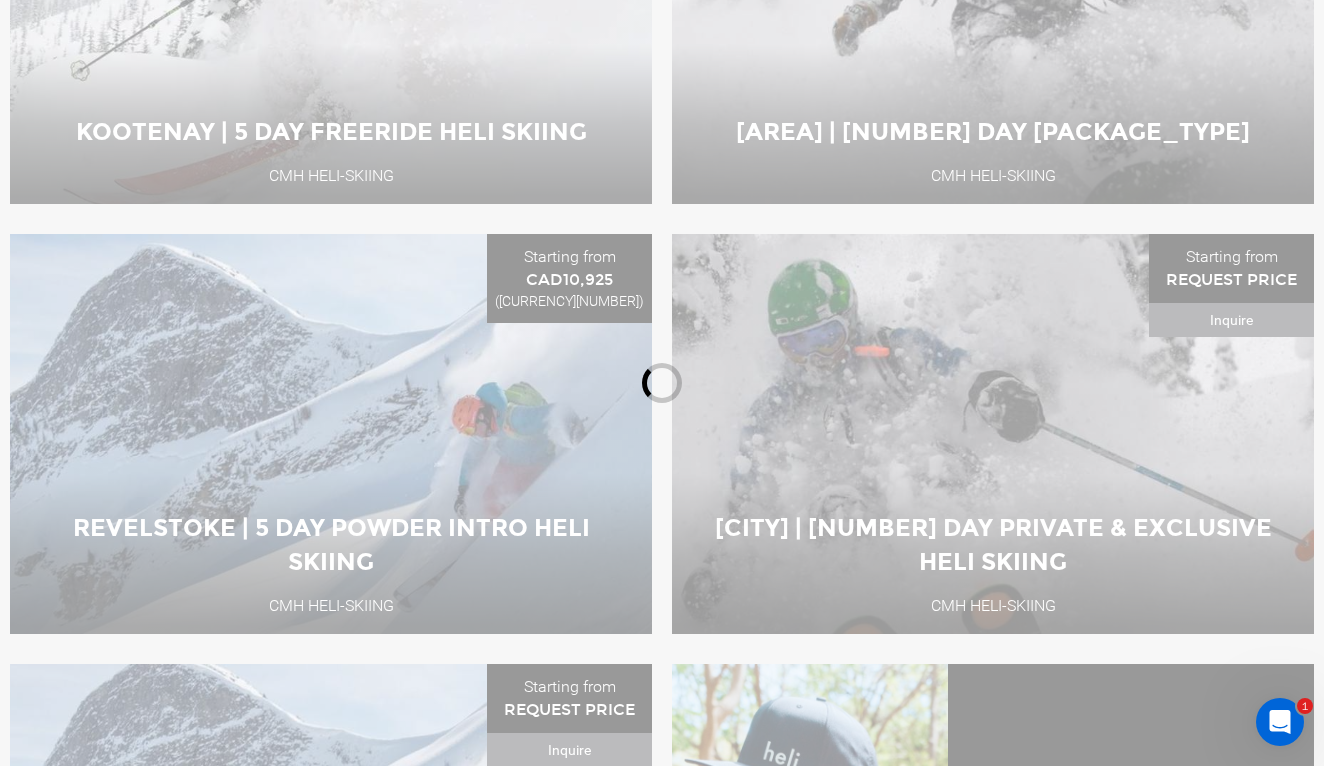 scroll, scrollTop: 183, scrollLeft: 0, axis: vertical 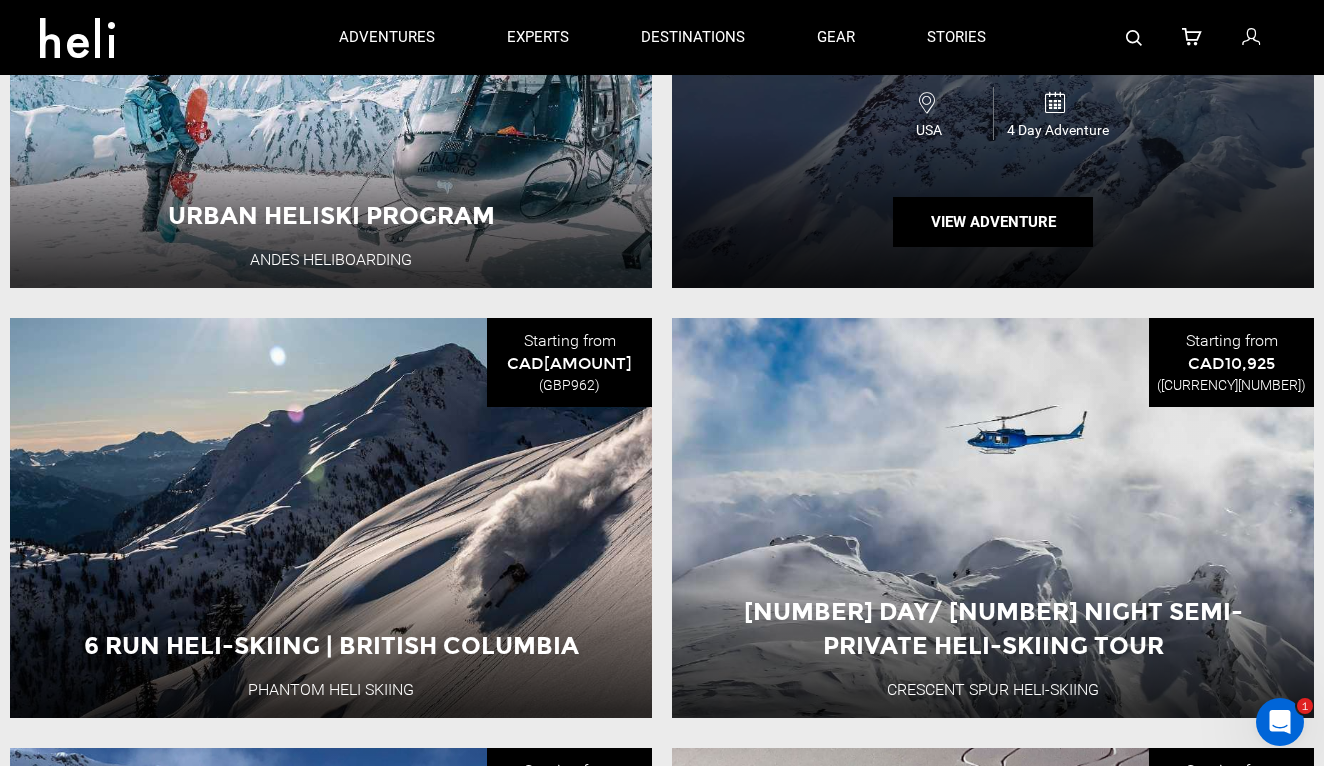 click on "Three Day Alaska Heli Ski Trip Majestic Heli Ski USA 4 Day Adventure View Adventure" at bounding box center (993, 88) 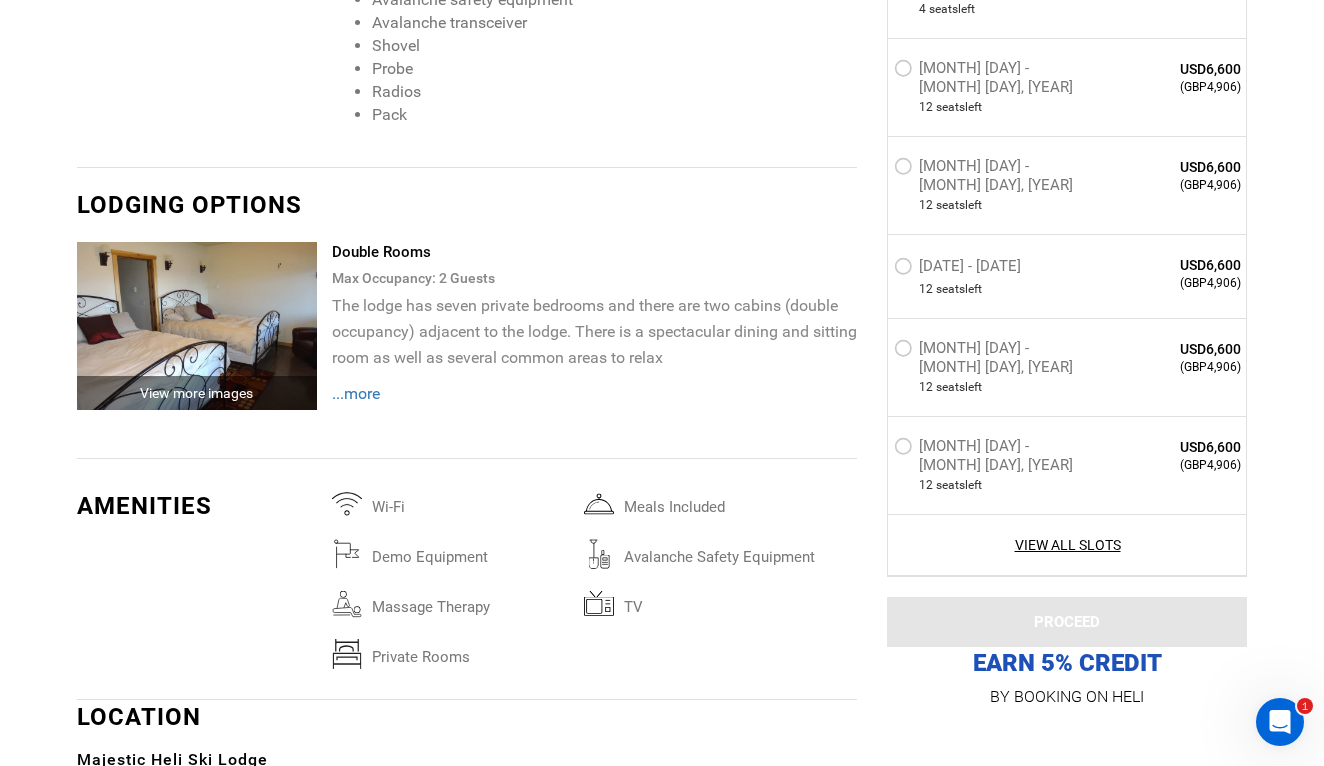 scroll, scrollTop: 3707, scrollLeft: 0, axis: vertical 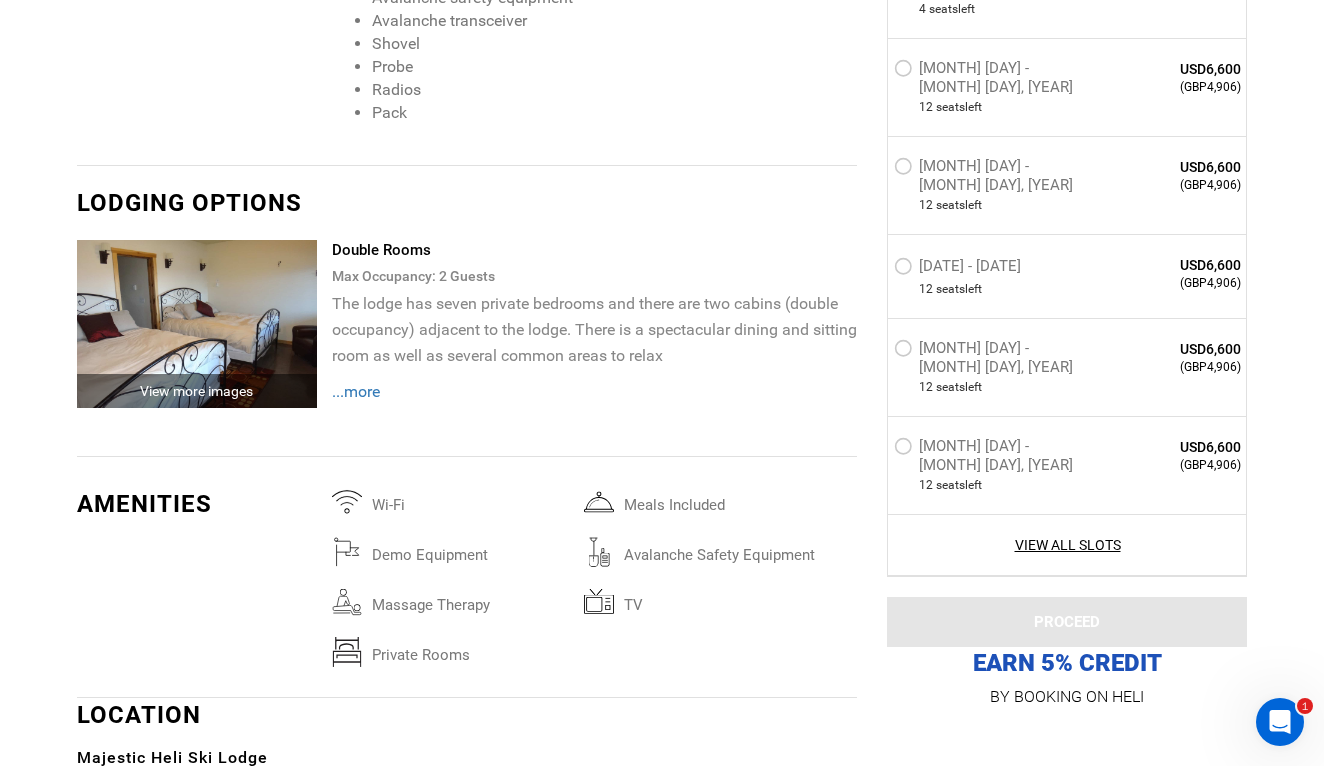 click on "...more" at bounding box center (356, 391) 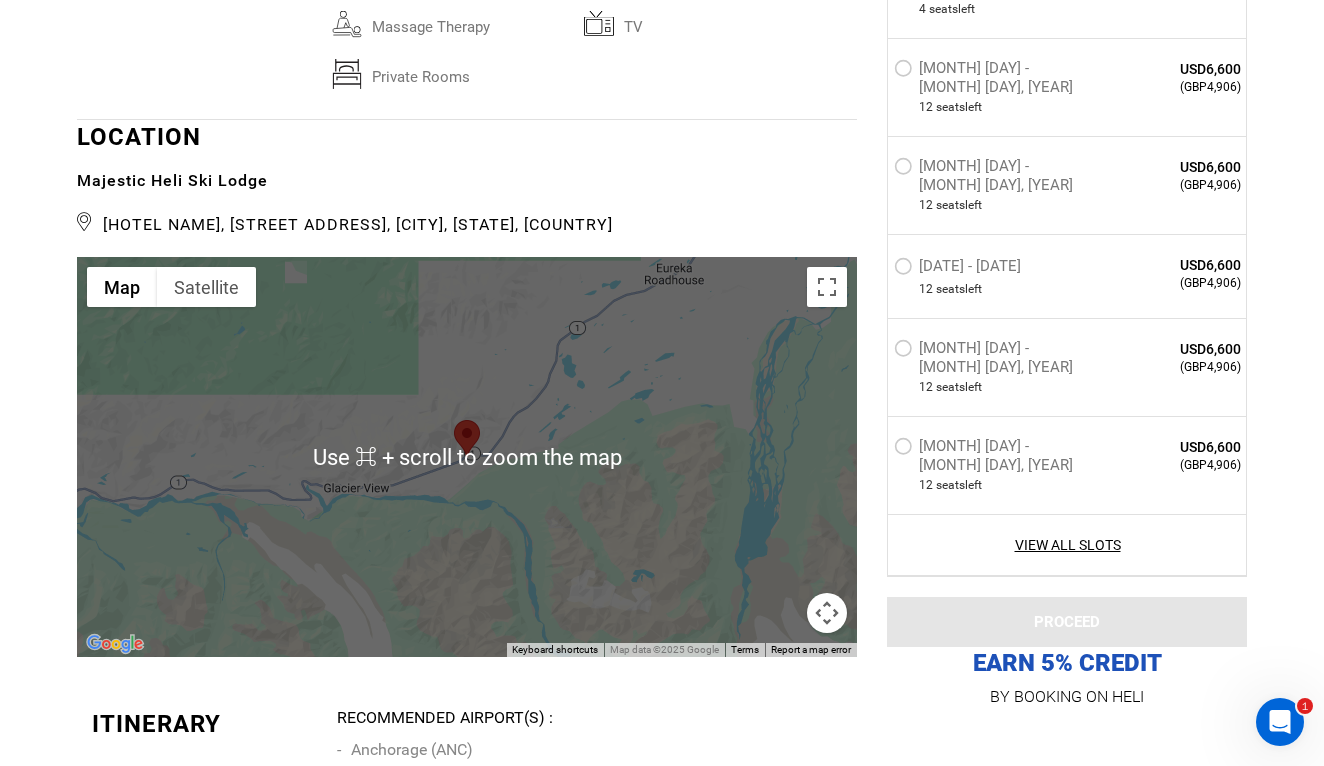 scroll, scrollTop: 4467, scrollLeft: 0, axis: vertical 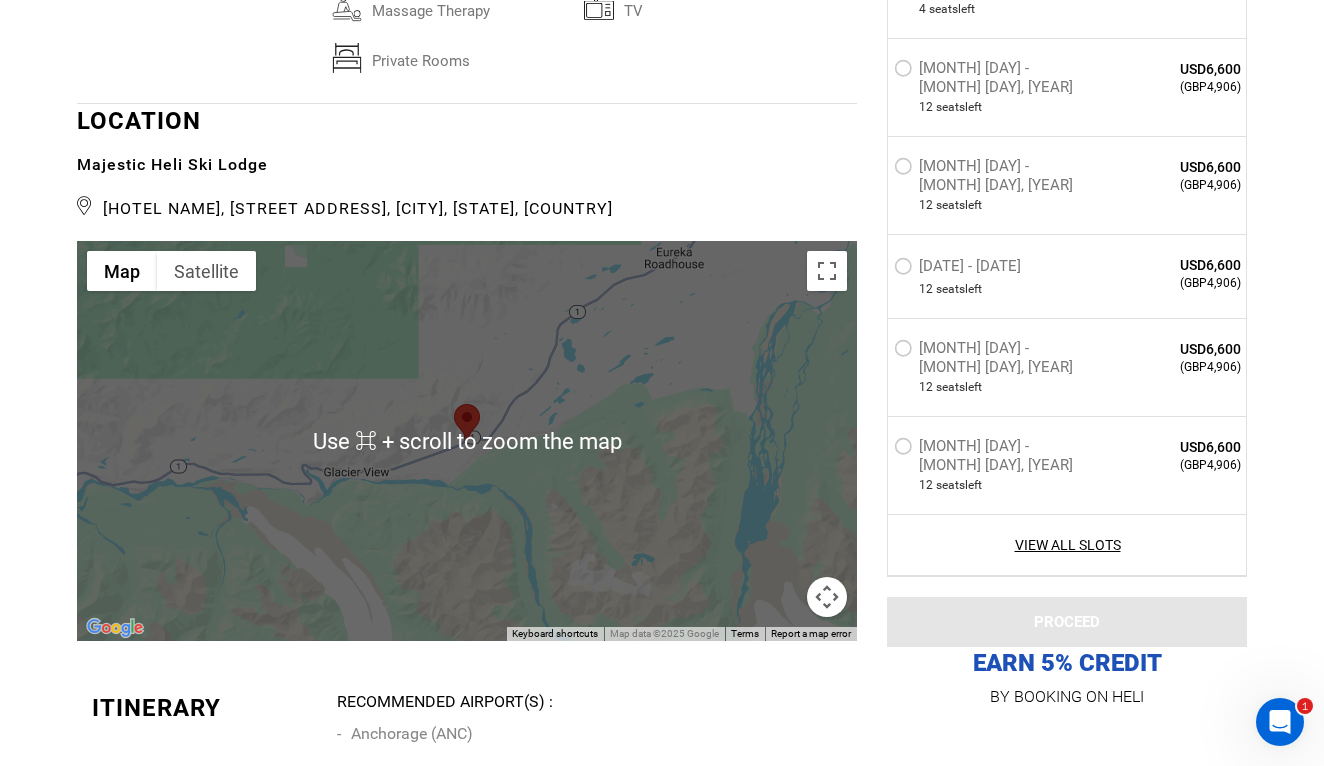 click at bounding box center [467, 441] 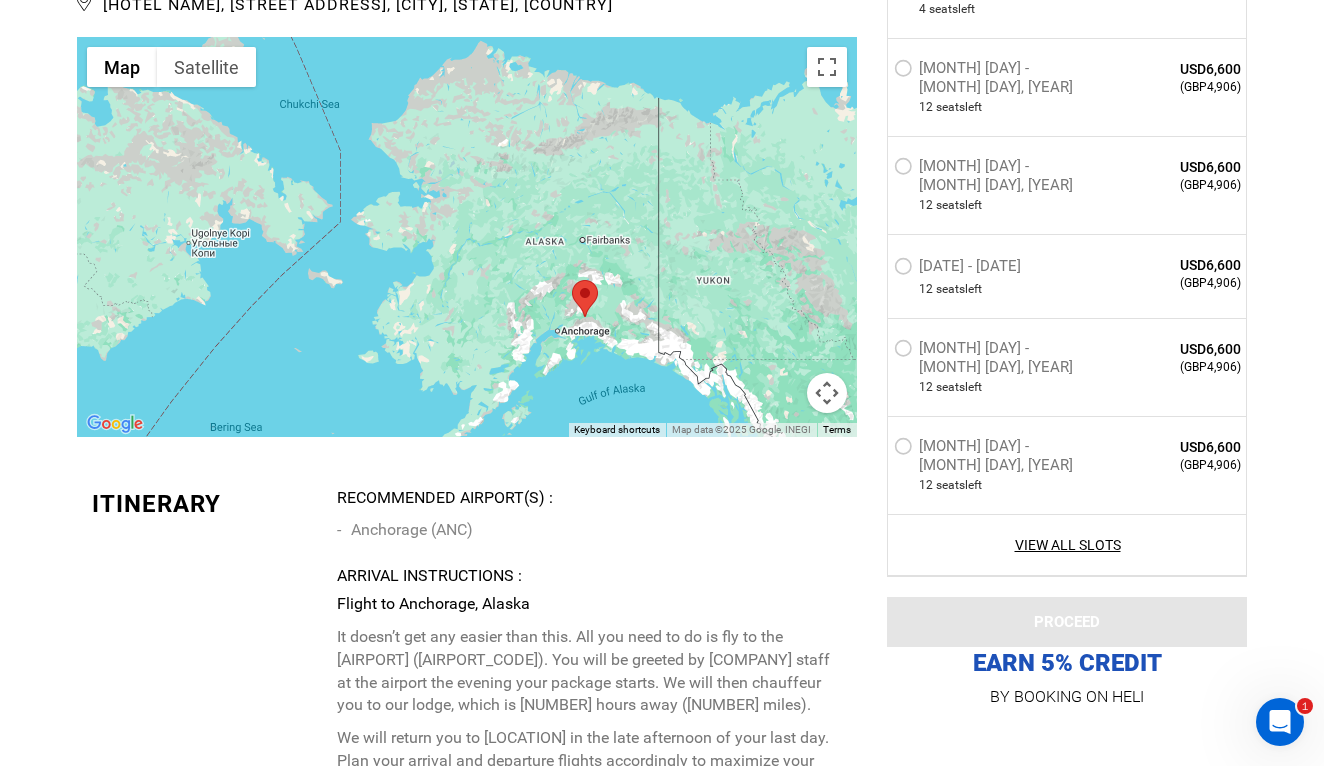 scroll, scrollTop: 4675, scrollLeft: 0, axis: vertical 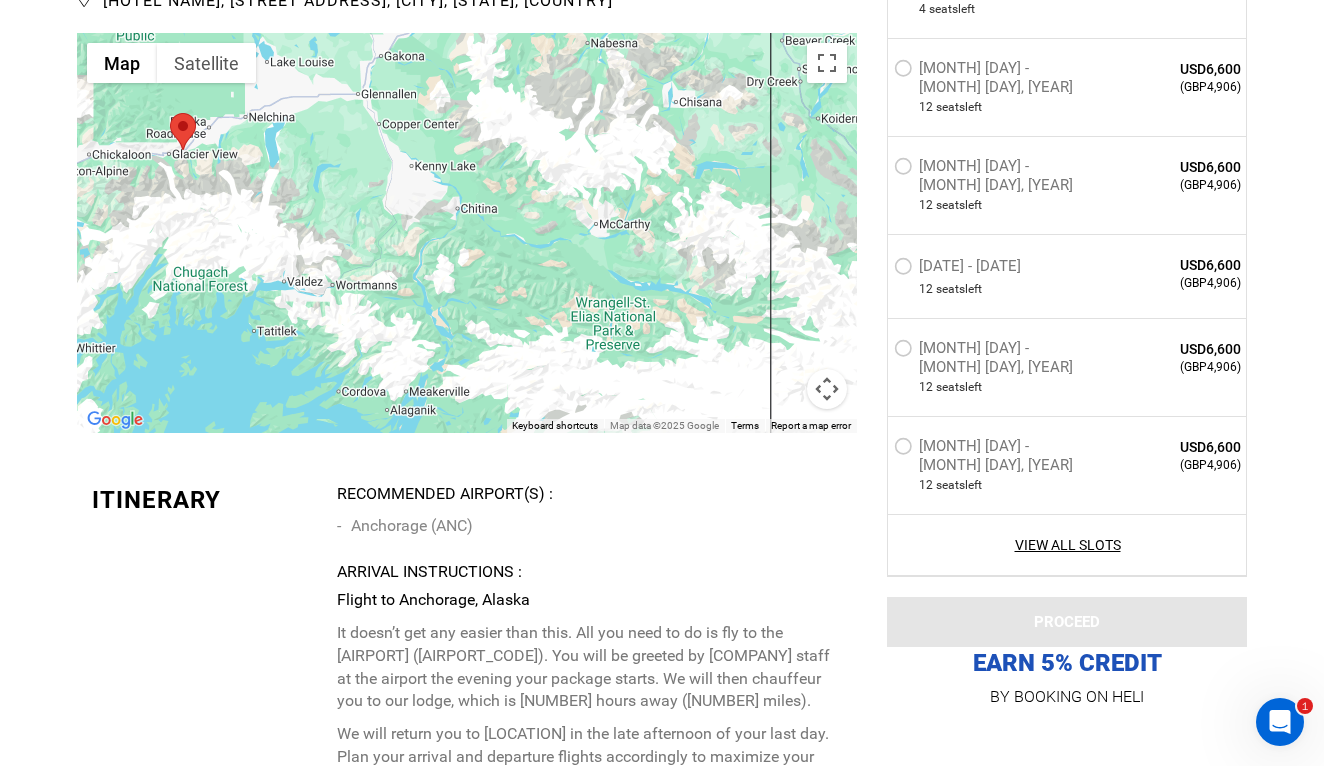 drag, startPoint x: 411, startPoint y: 243, endPoint x: 648, endPoint y: 270, distance: 238.53302 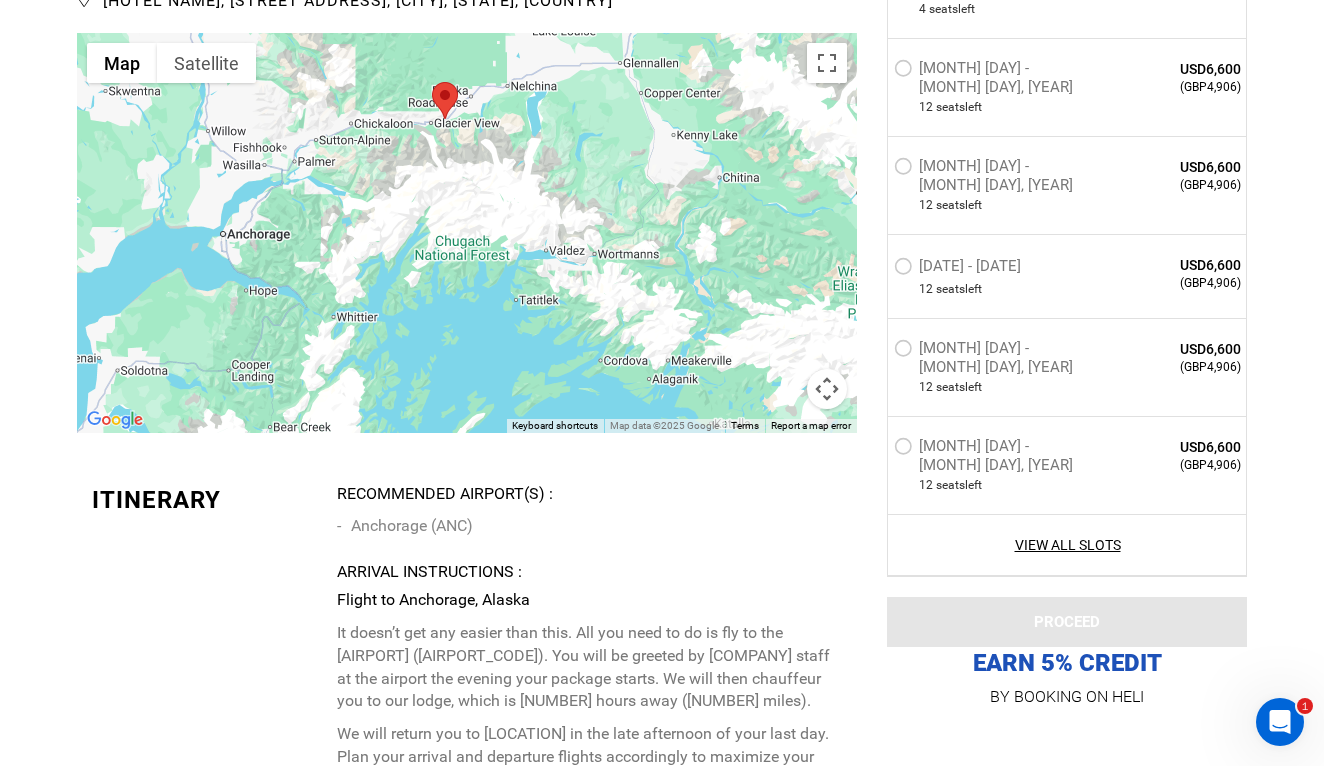 drag, startPoint x: 352, startPoint y: 204, endPoint x: 570, endPoint y: 157, distance: 223.00897 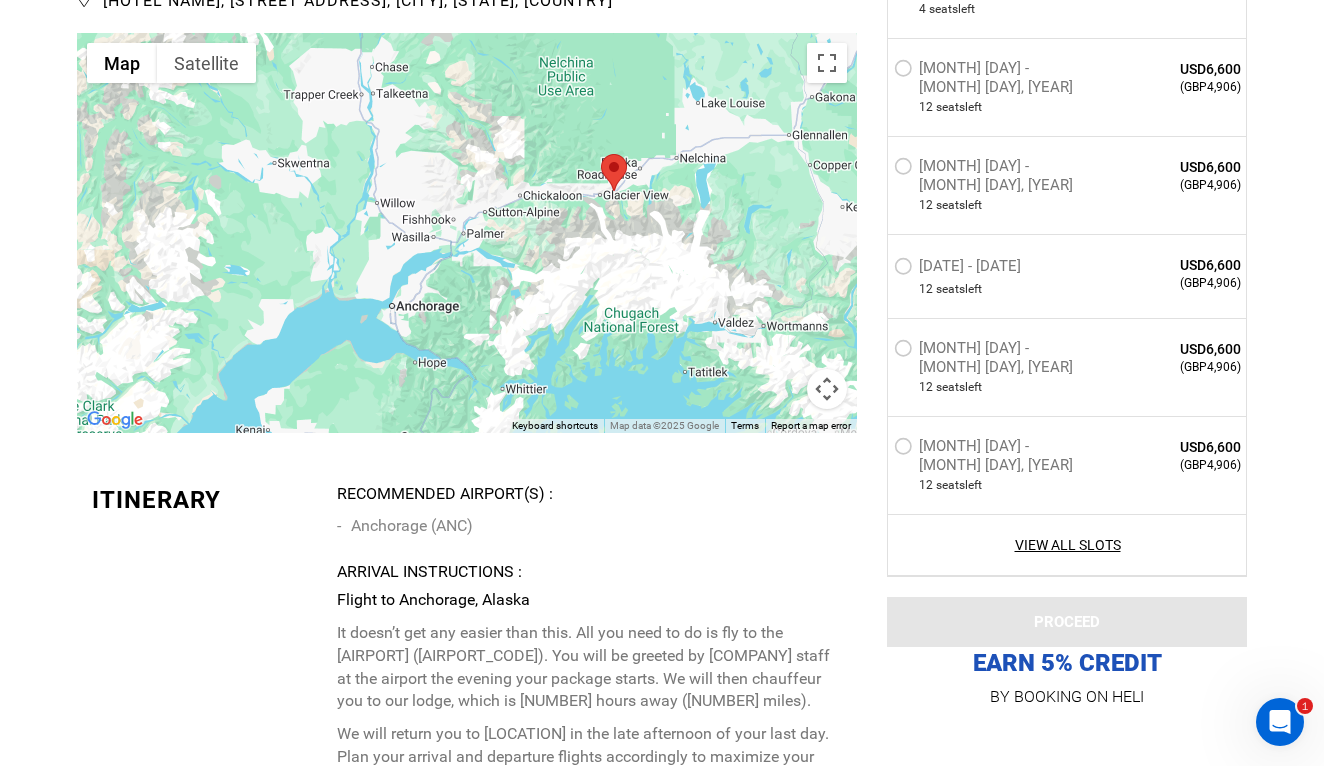 drag, startPoint x: 532, startPoint y: 160, endPoint x: 708, endPoint y: 232, distance: 190.15782 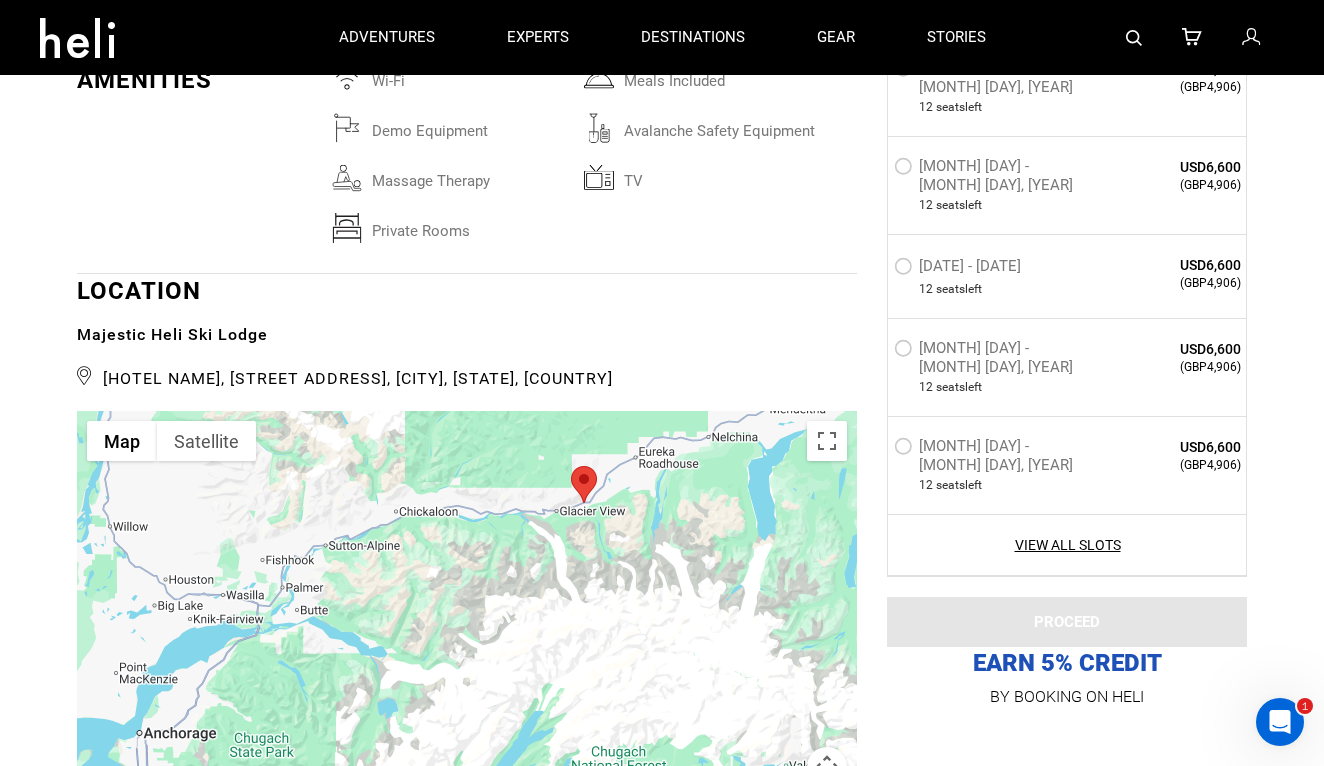 scroll, scrollTop: 4296, scrollLeft: 0, axis: vertical 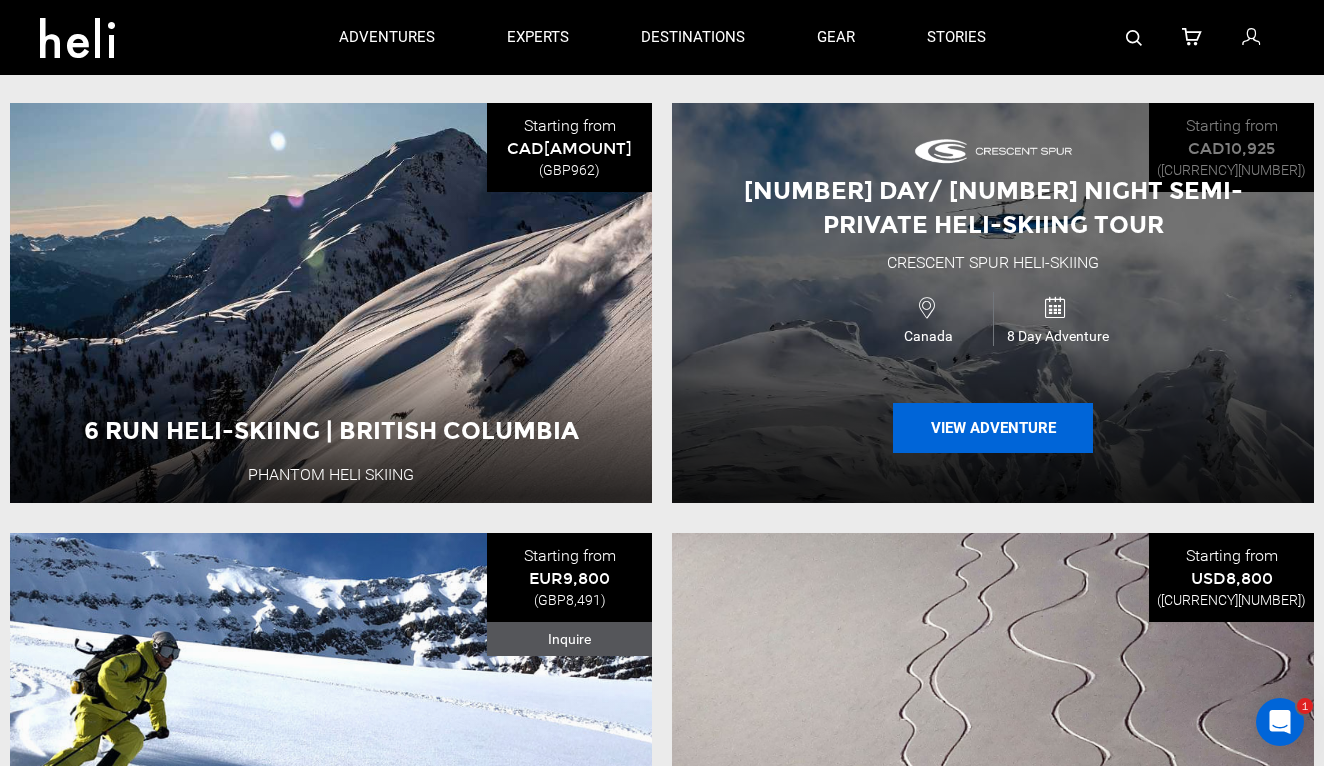 click on "View Adventure" at bounding box center (993, 428) 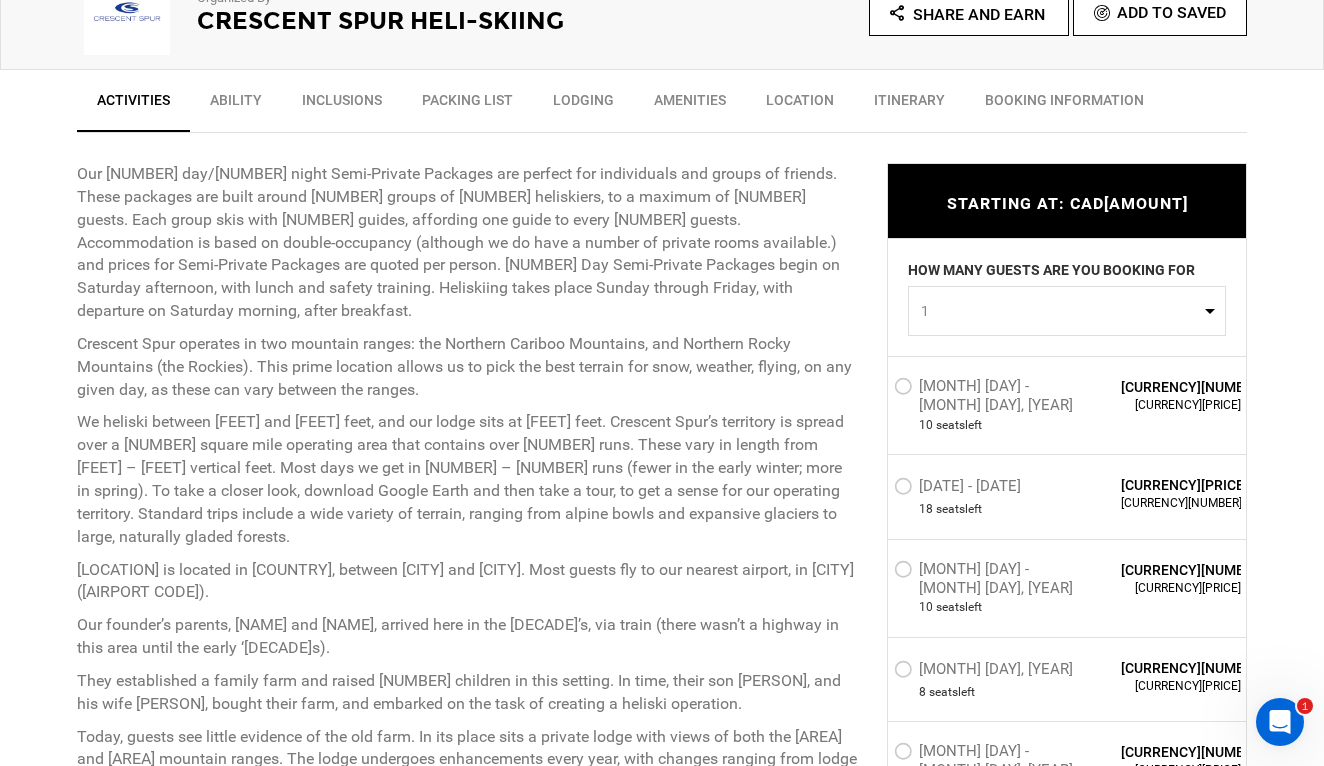 scroll, scrollTop: 718, scrollLeft: 0, axis: vertical 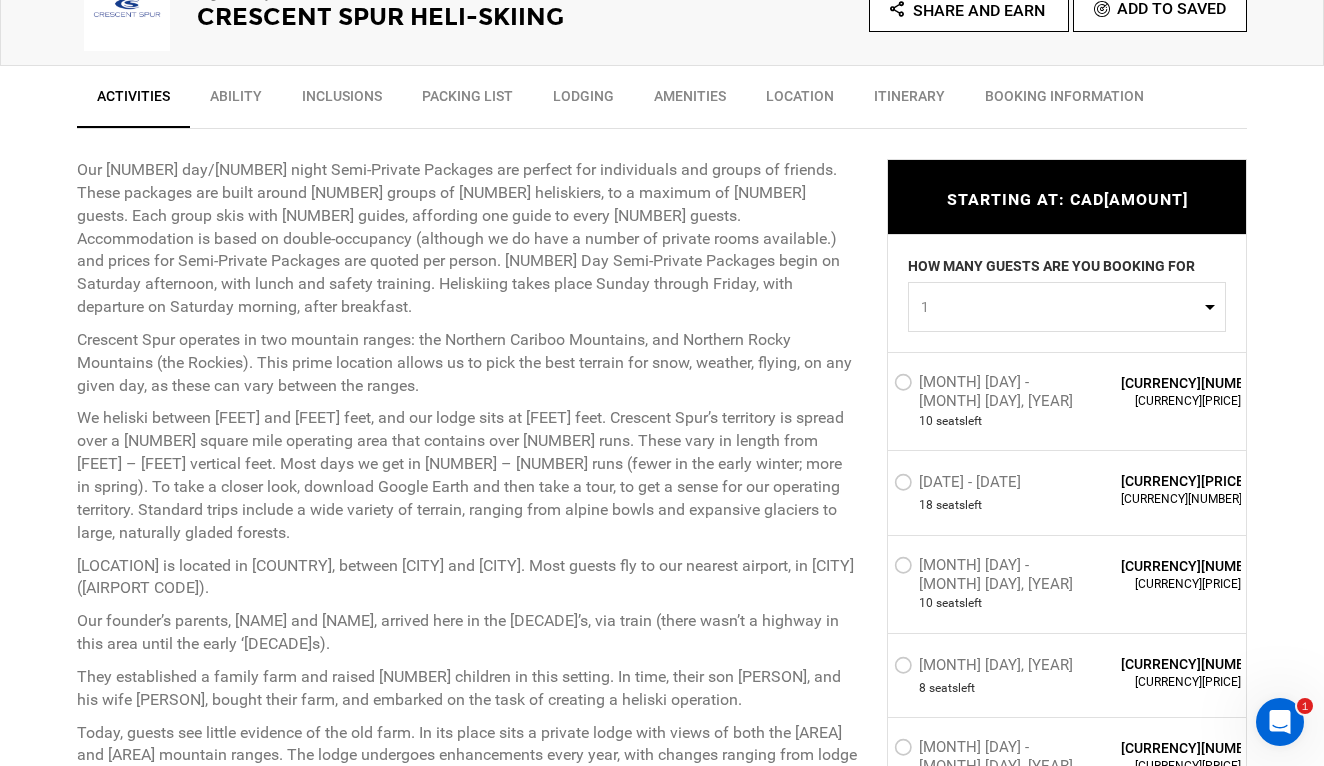 click on "1" at bounding box center (1067, 307) 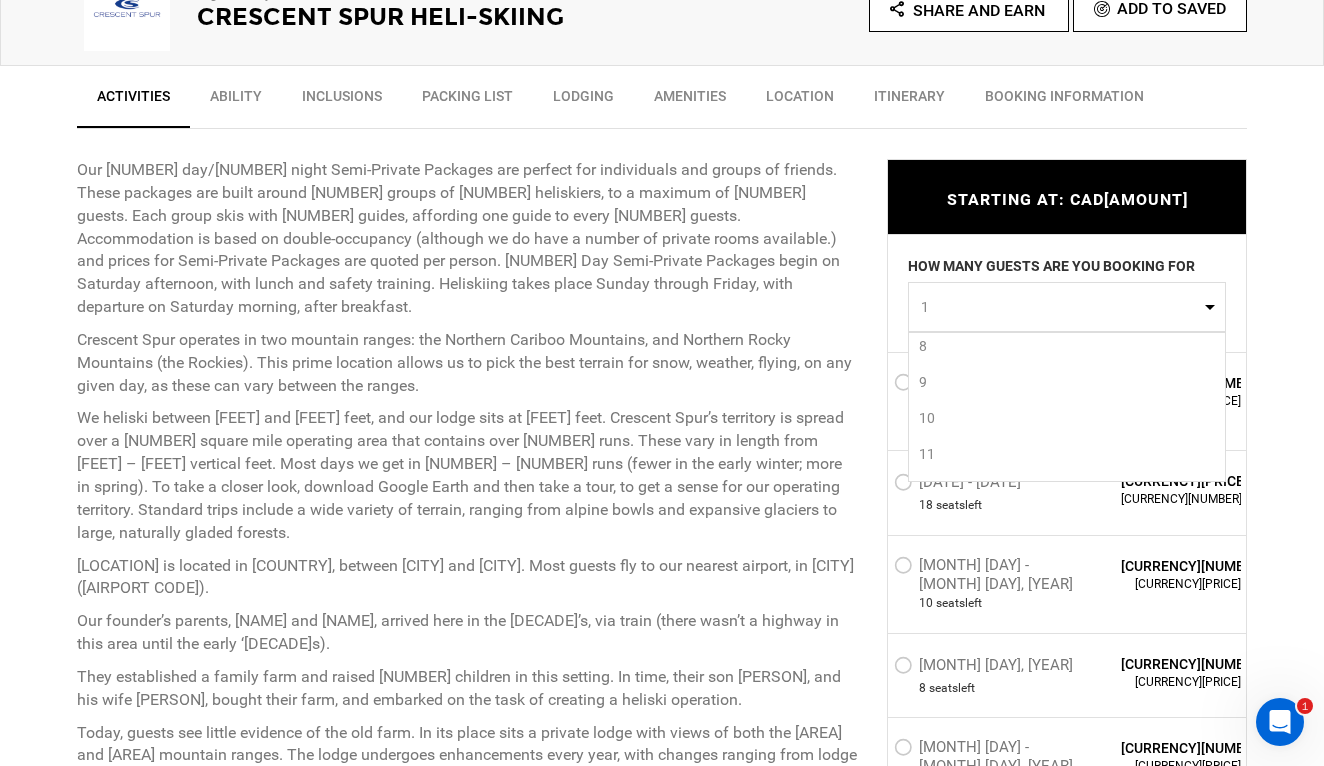 scroll, scrollTop: 243, scrollLeft: 0, axis: vertical 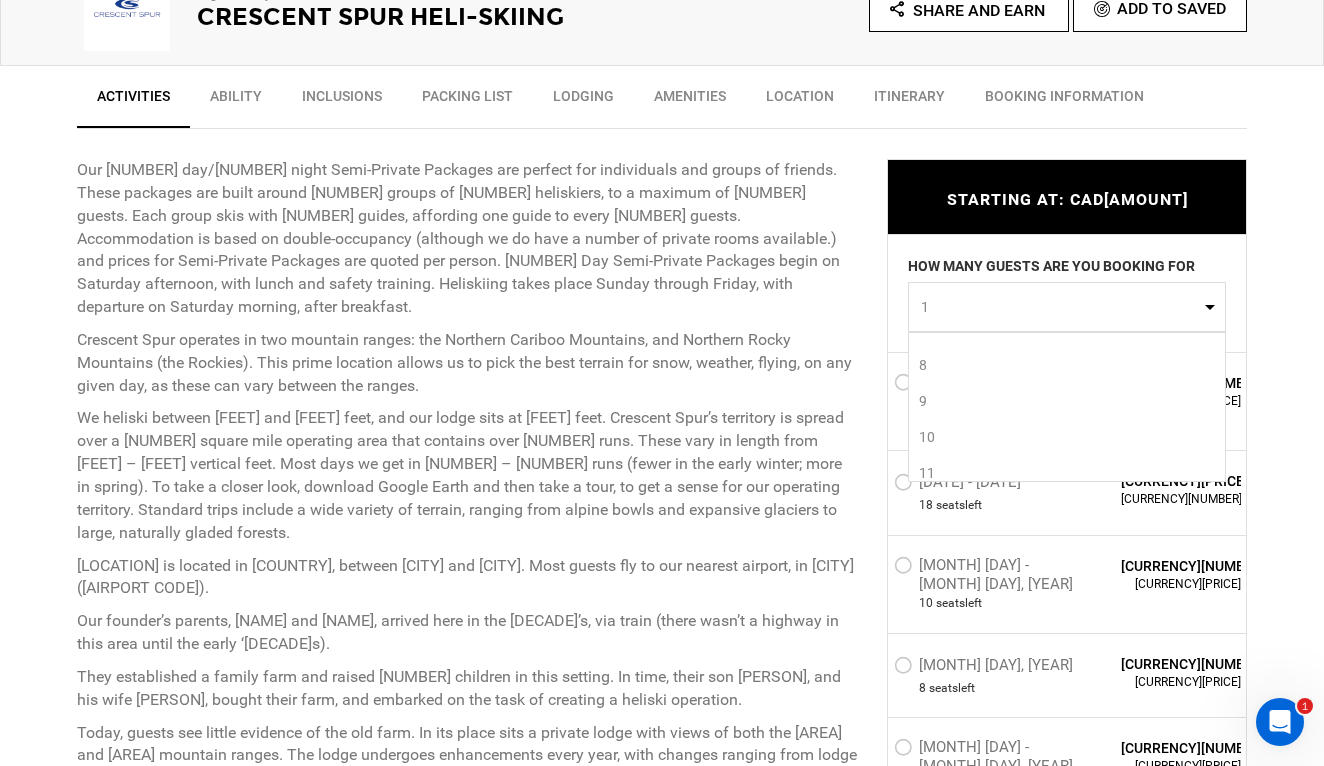 click on "10" at bounding box center [1067, 437] 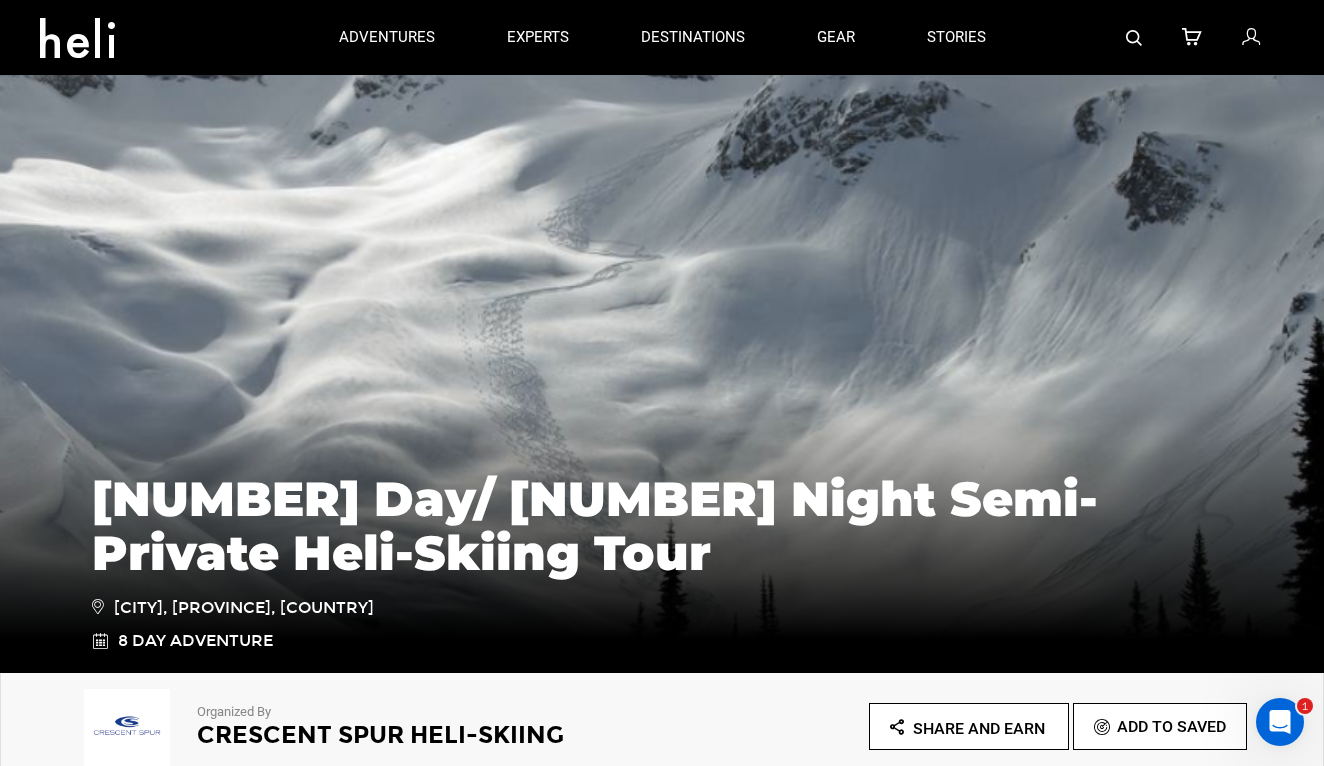 scroll, scrollTop: 0, scrollLeft: 0, axis: both 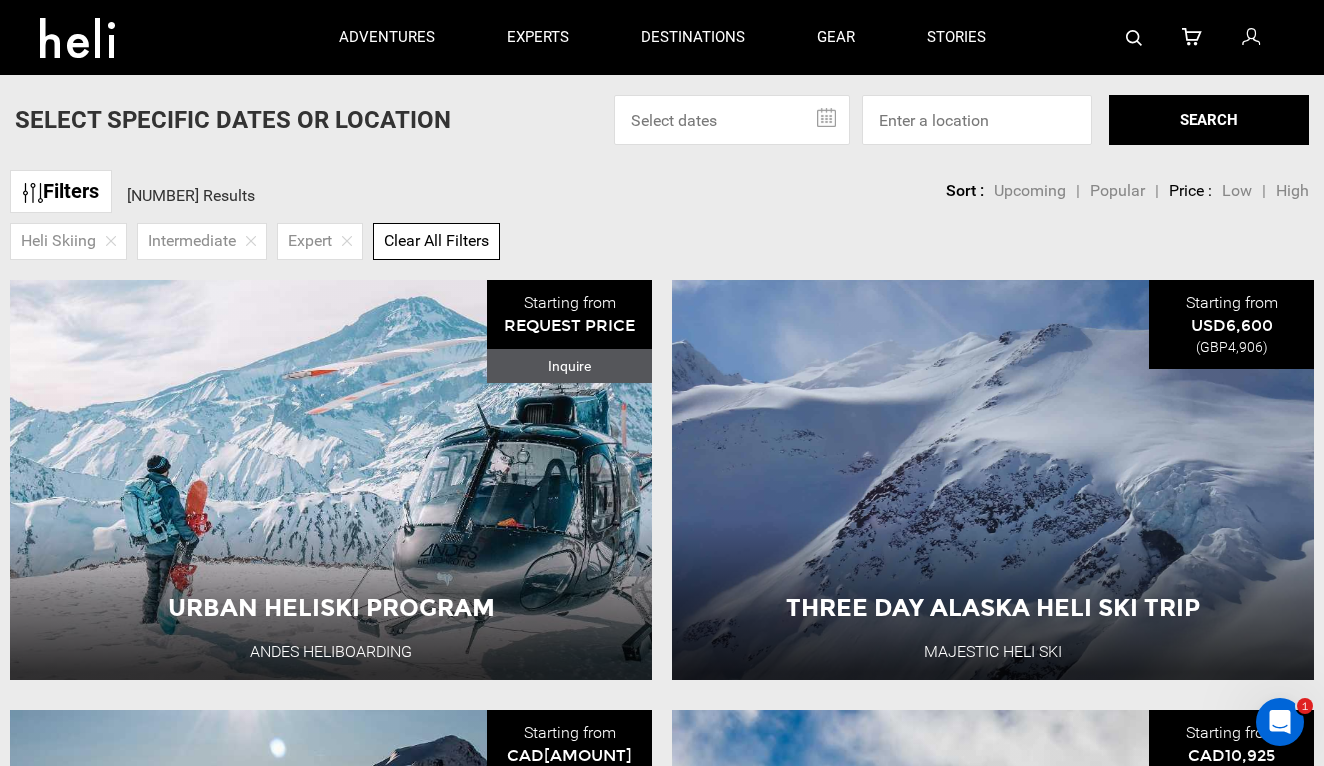 click on "Filters" at bounding box center [61, 191] 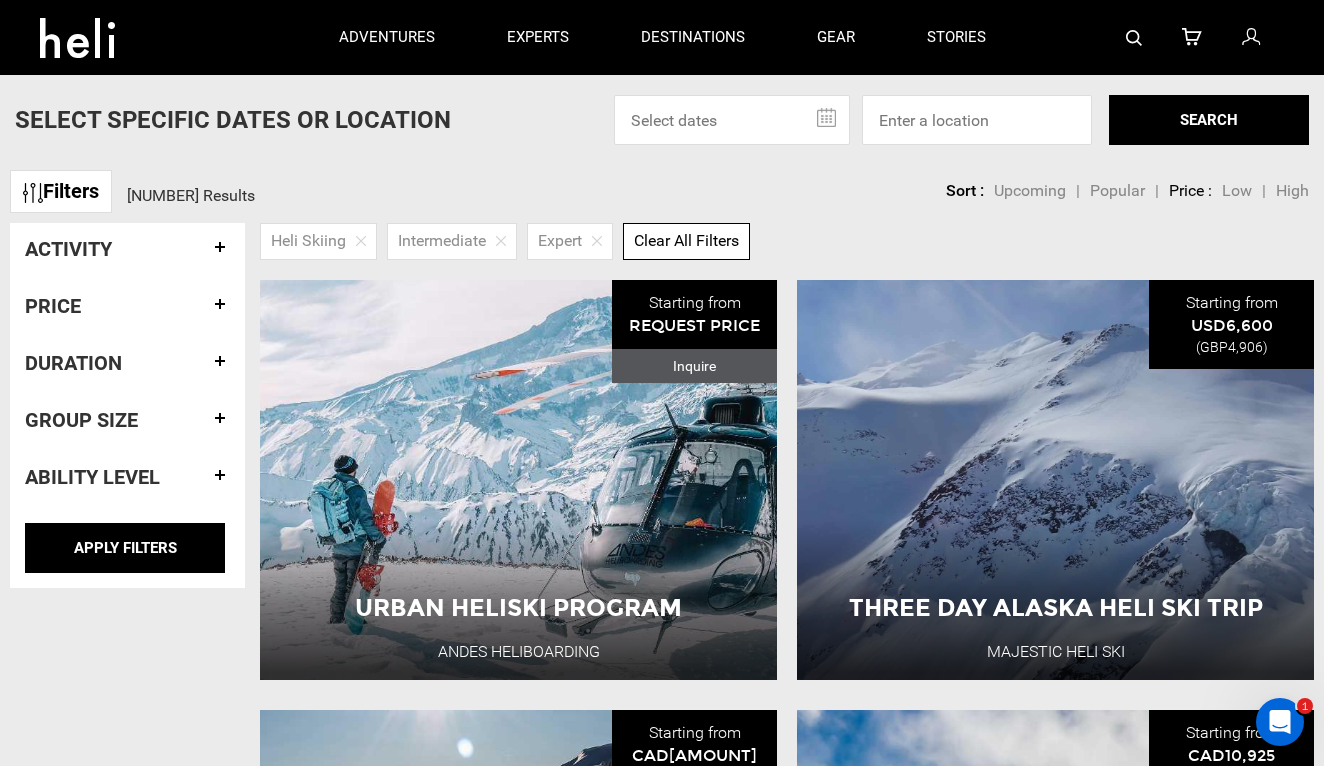 click on "Duration" at bounding box center (127, 363) 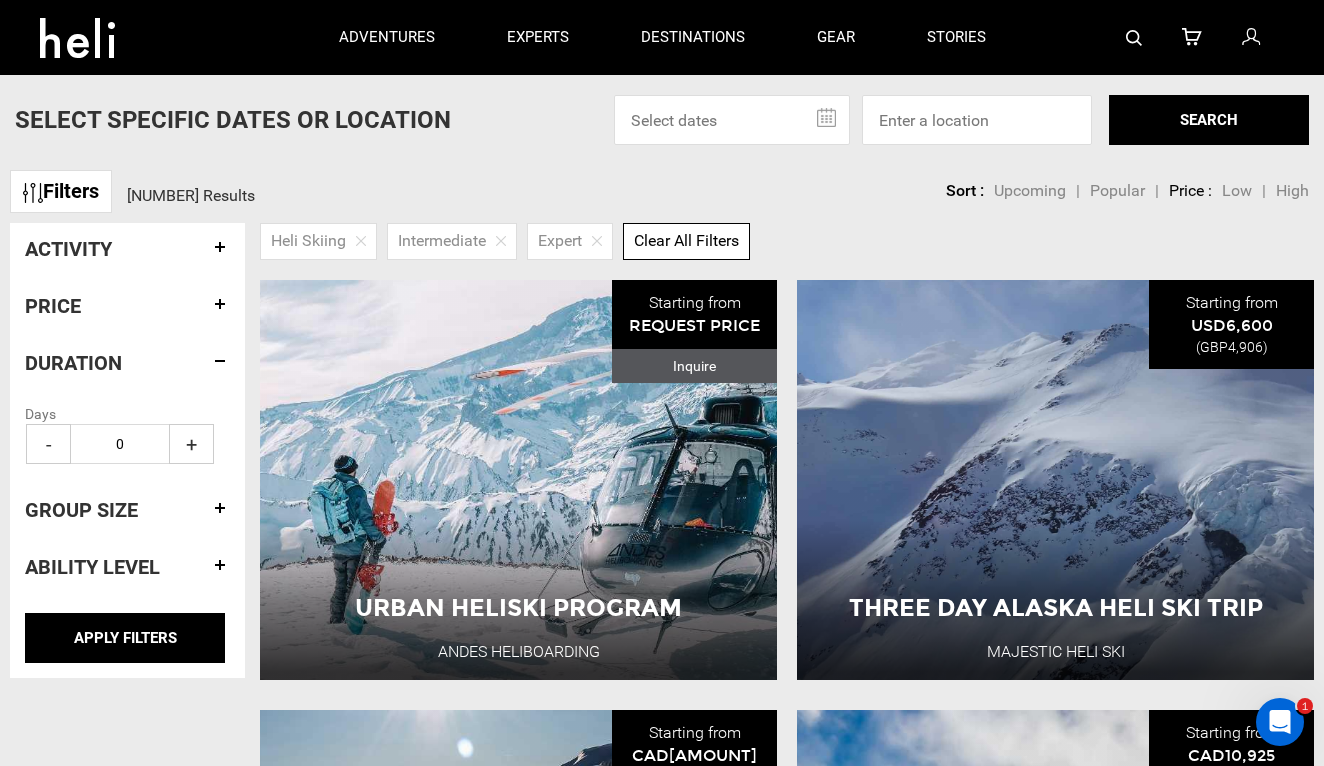 click on "Duration" at bounding box center [127, 363] 